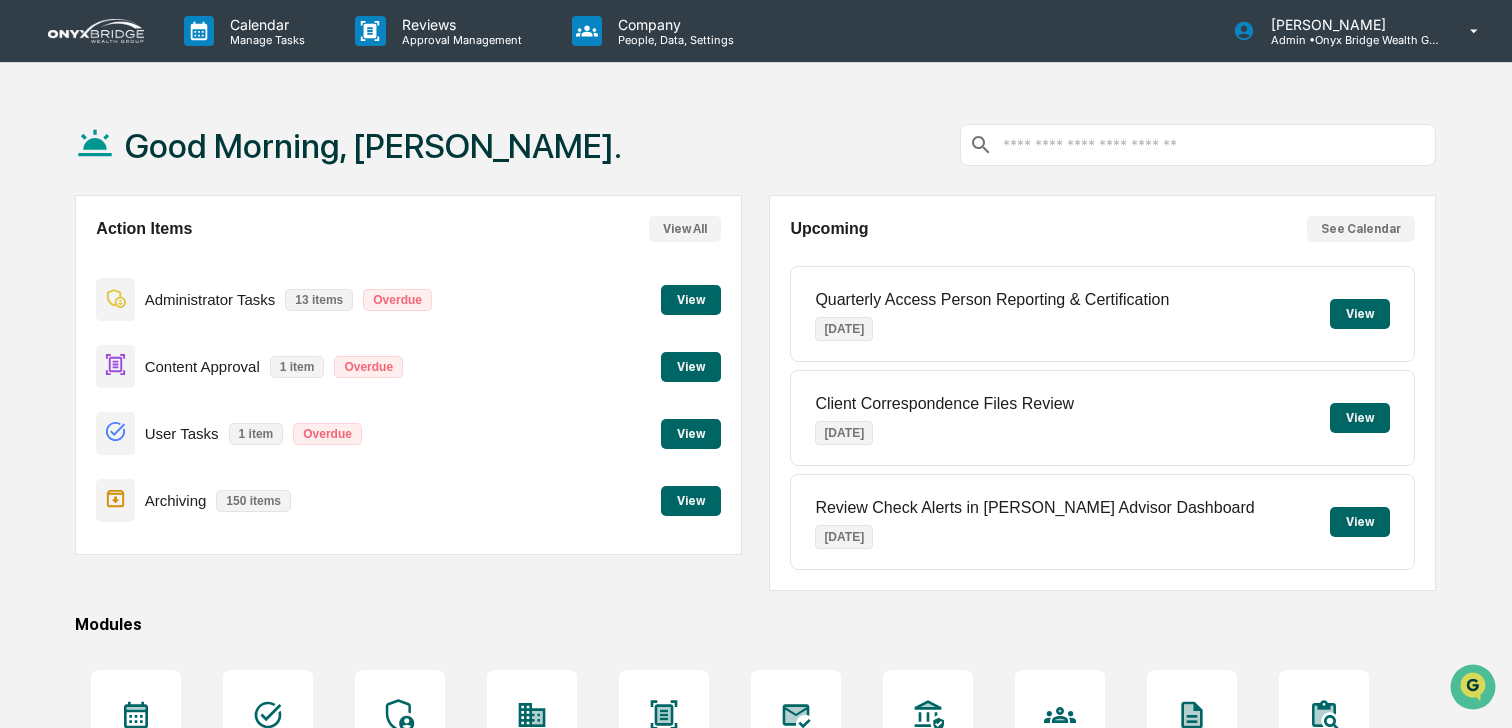 scroll, scrollTop: 0, scrollLeft: 0, axis: both 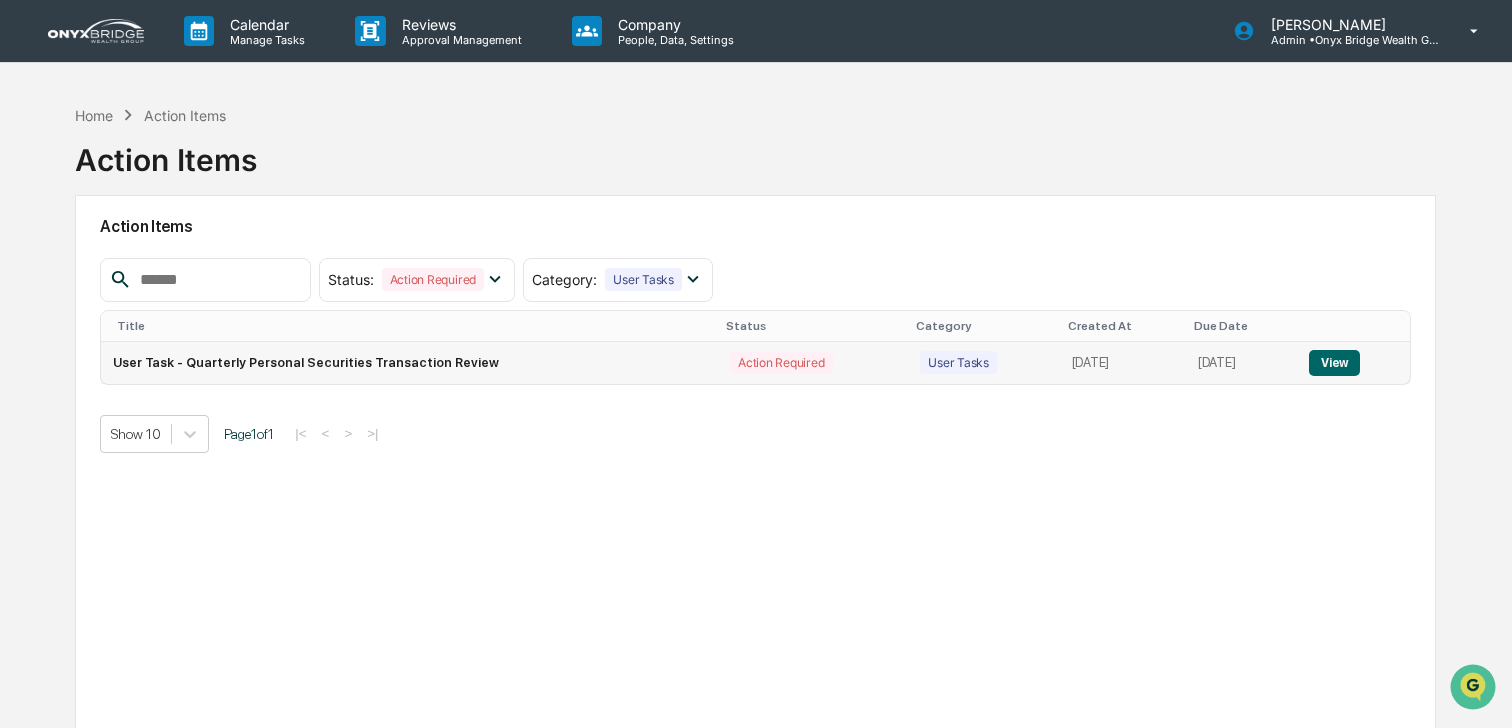 click on "View" at bounding box center (1334, 363) 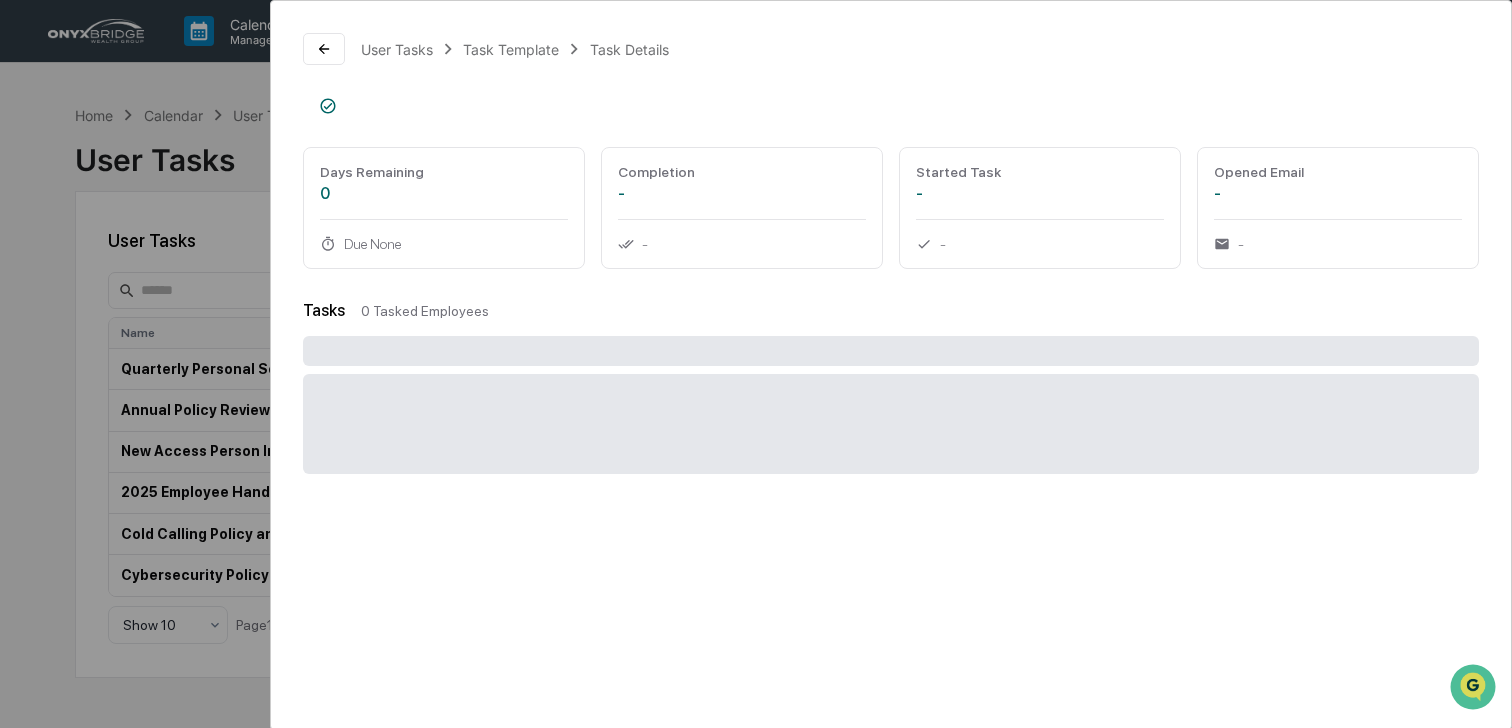 click on "User Tasks Task Template Task Details Days Remaining 0 Due None Completion - - Started Task - - Opened Email - - Tasks 0 Tasked Employees" at bounding box center [891, 253] 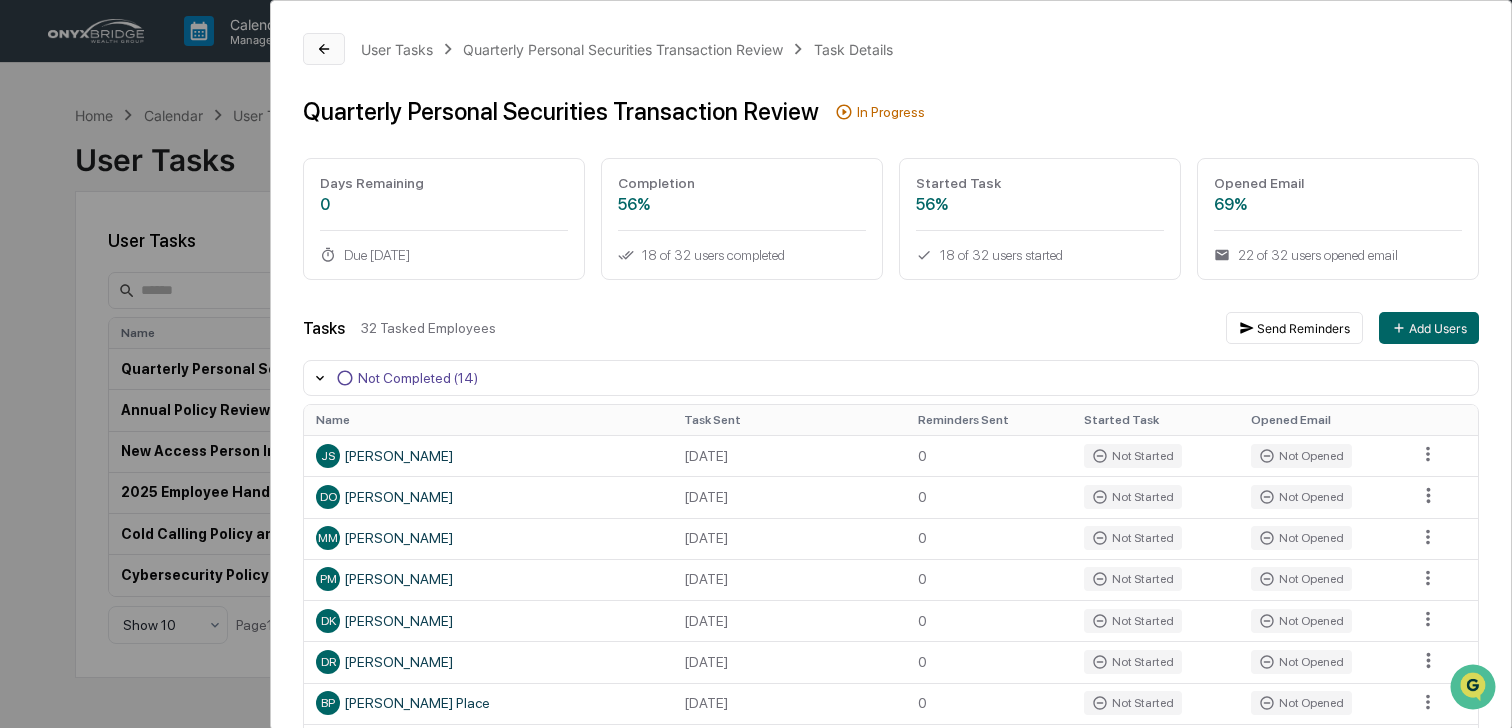 click at bounding box center (324, 49) 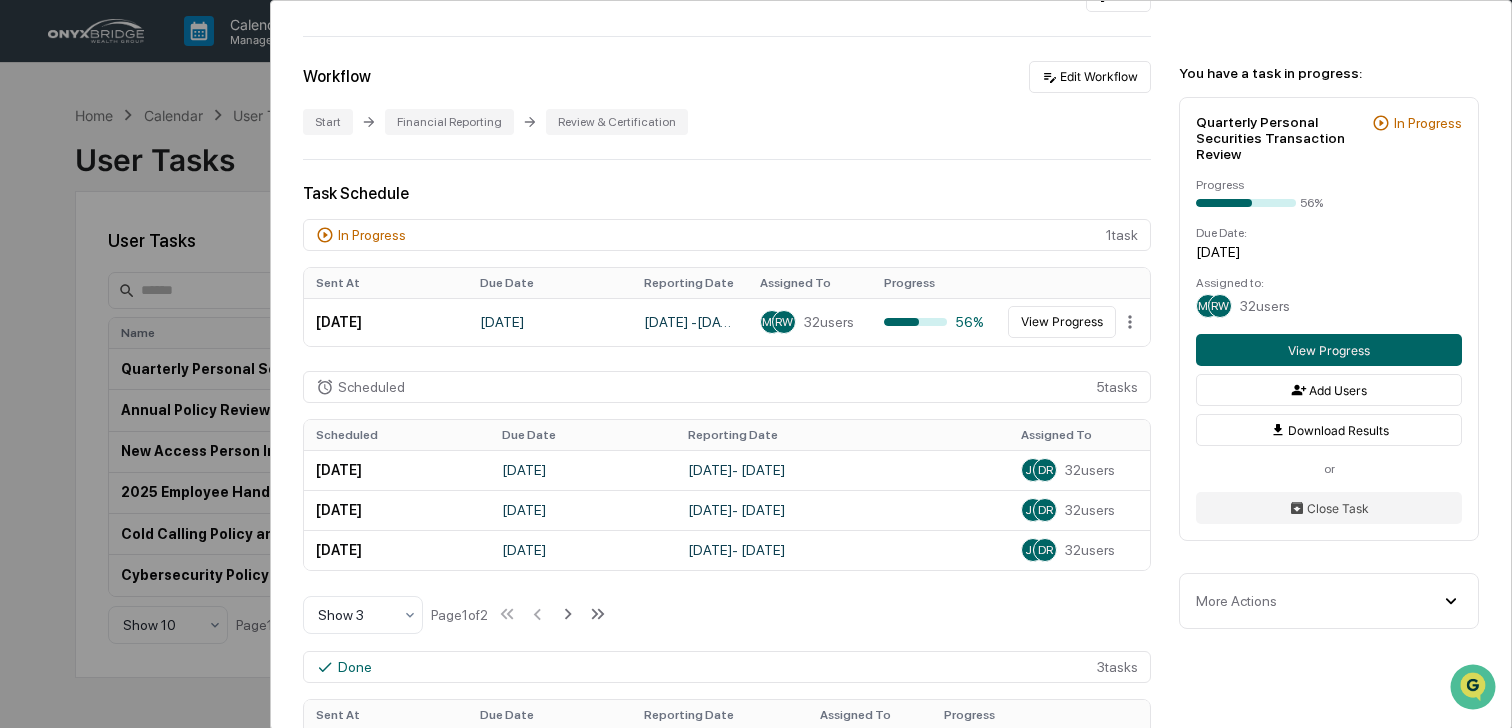 scroll, scrollTop: 0, scrollLeft: 0, axis: both 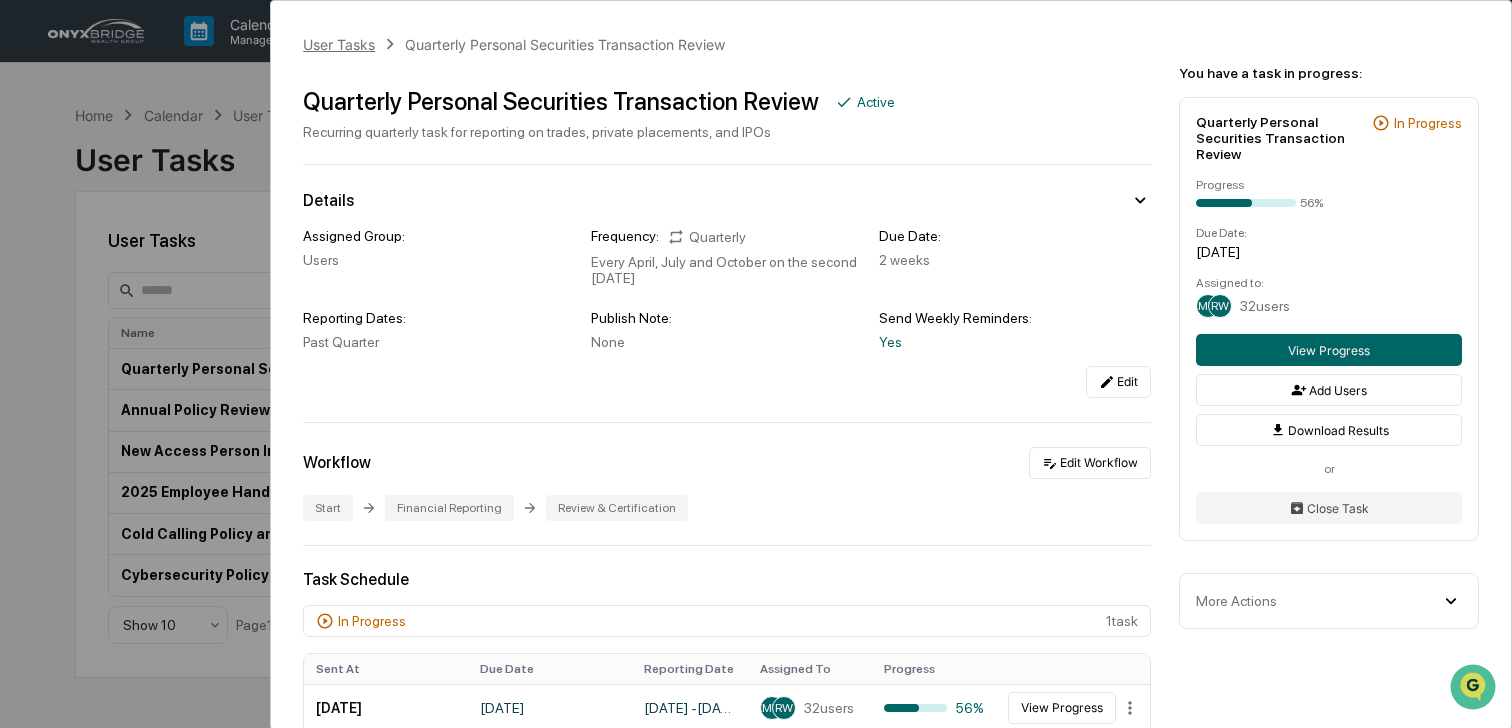 click on "User Tasks" at bounding box center [339, 44] 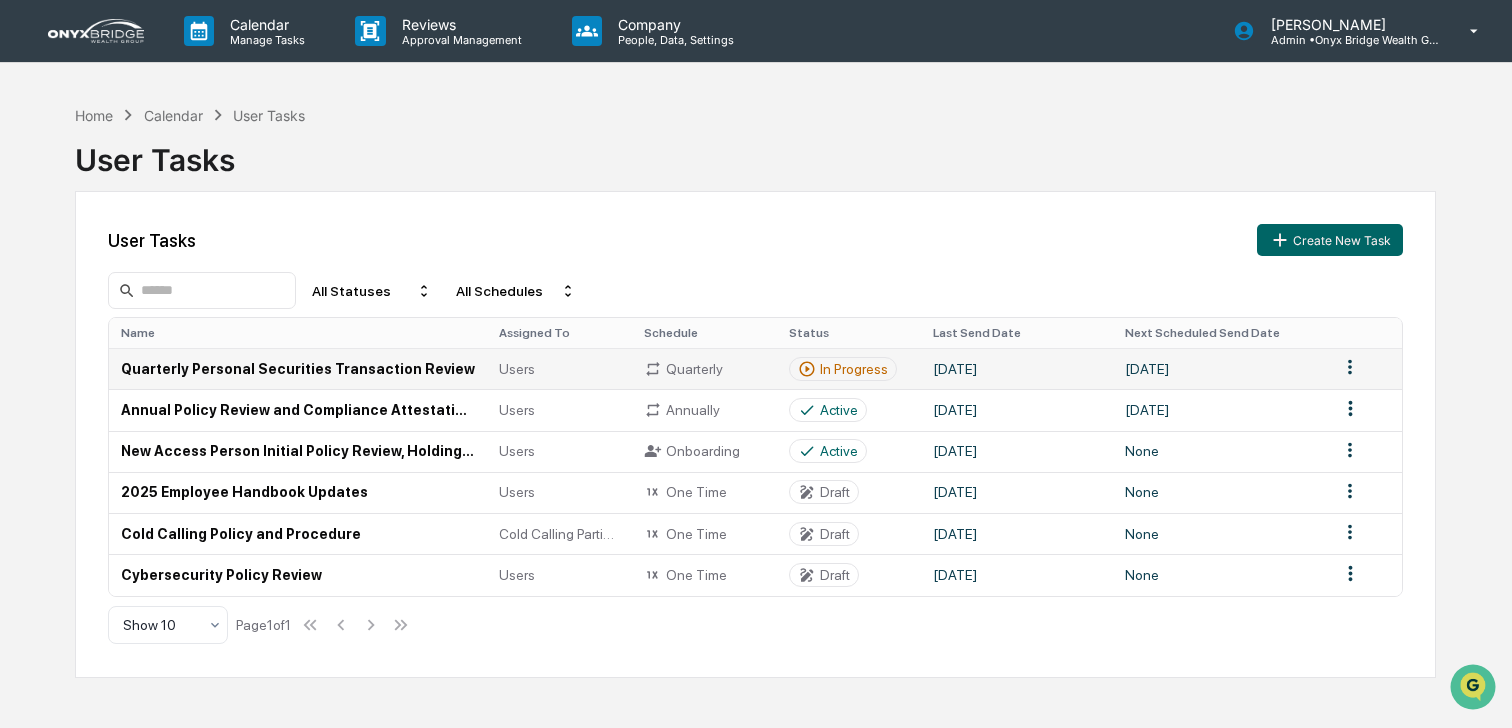 click on "Calendar Manage Tasks Reviews Approval Management Company People, Data, Settings [PERSON_NAME] Admin •  Onyx Bridge Wealth Group LLC Home Calendar User Tasks User Tasks User Tasks Create New Task All Statuses All Schedules Name Assigned To Schedule Status Last Send Date Next Scheduled Send Date Quarterly Personal Securities Transaction Review Users   Quarterly In Progress [DATE] [DATE] Annual Policy Review and Compliance Attestations Users   Annually Active [DATE] [DATE] New Access Person Initial Policy Review, Holdings Reporting, and Compliance Attestations Users  Onboarding Active [DATE] None 2025 Employee Handbook Updates Users  One Time Draft [DATE] None Cold Calling Policy and Procedure Cold Calling Participants  One Time Draft [DATE] None Cybersecurity Policy Review Users  One Time Draft [DATE] None Show 10 Page  1  of  1" at bounding box center (756, 364) 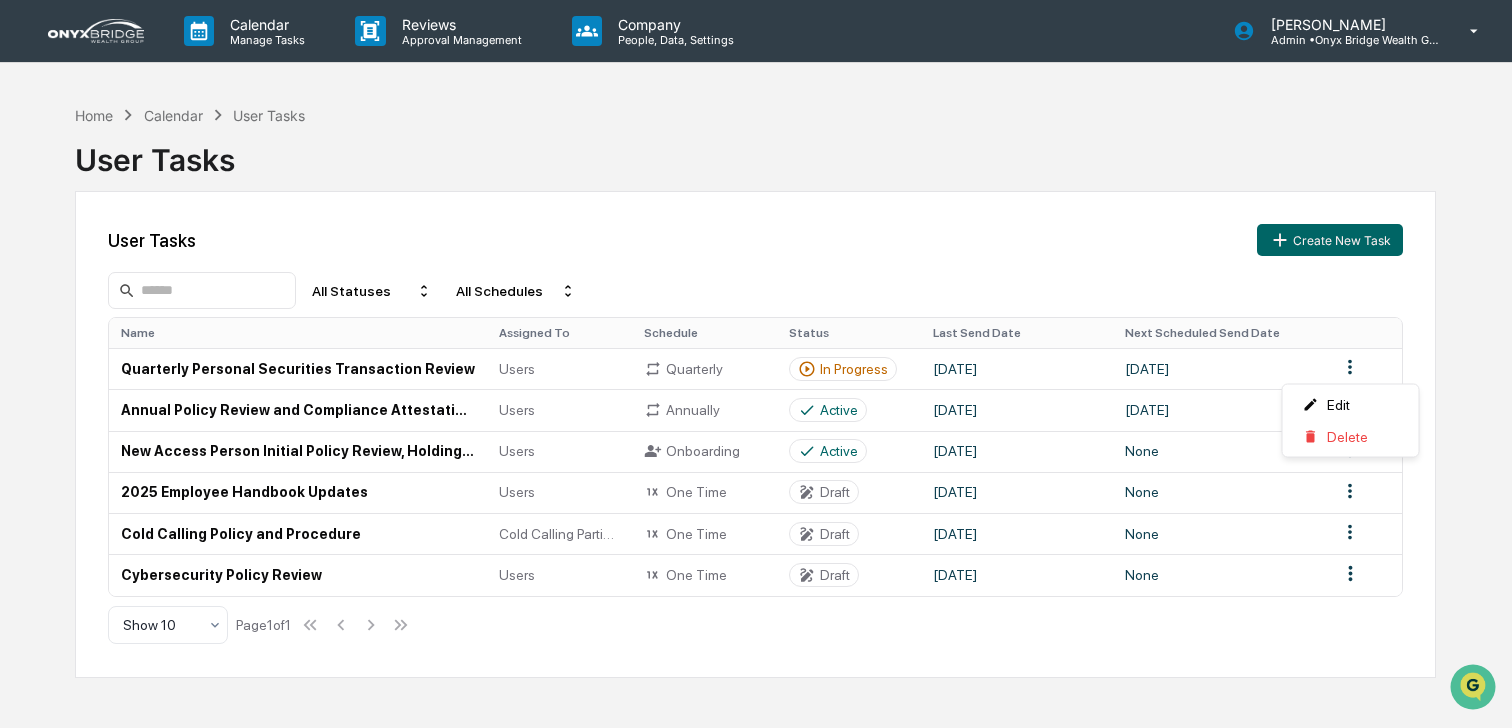 click on "Calendar Manage Tasks Reviews Approval Management Company People, Data, Settings [PERSON_NAME] Admin •  Onyx Bridge Wealth Group LLC Home Calendar User Tasks User Tasks User Tasks Create New Task All Statuses All Schedules Name Assigned To Schedule Status Last Send Date Next Scheduled Send Date Quarterly Personal Securities Transaction Review Users   Quarterly In Progress [DATE] [DATE] Annual Policy Review and Compliance Attestations Users   Annually Active [DATE] [DATE] New Access Person Initial Policy Review, Holdings Reporting, and Compliance Attestations Users  Onboarding Active [DATE] None 2025 Employee Handbook Updates Users  One Time Draft [DATE] None Cold Calling Policy and Procedure Cold Calling Participants  One Time Draft [DATE] None Cybersecurity Policy Review Users  One Time Draft [DATE] None Show 10 Page  1  of  1 Edit Delete" at bounding box center (756, 364) 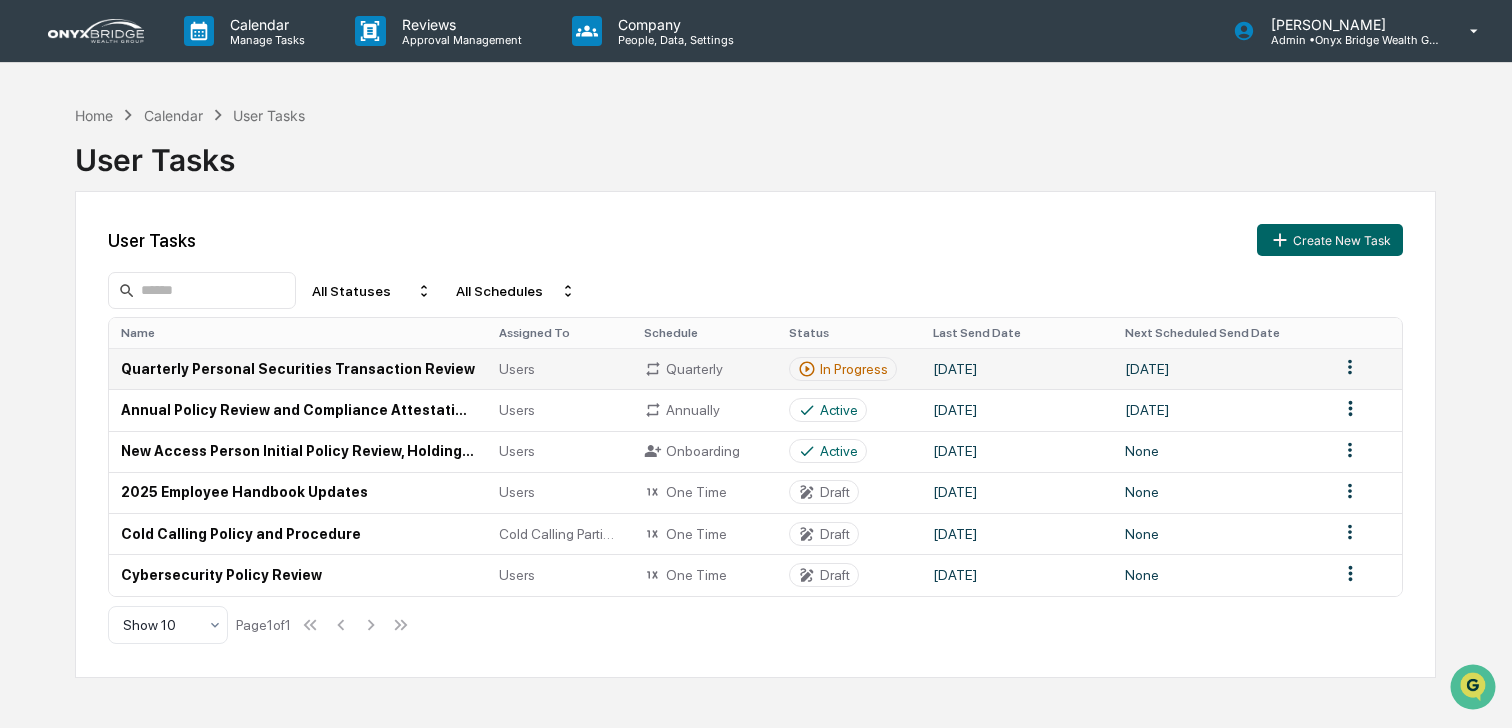 click on "In Progress" at bounding box center (849, 368) 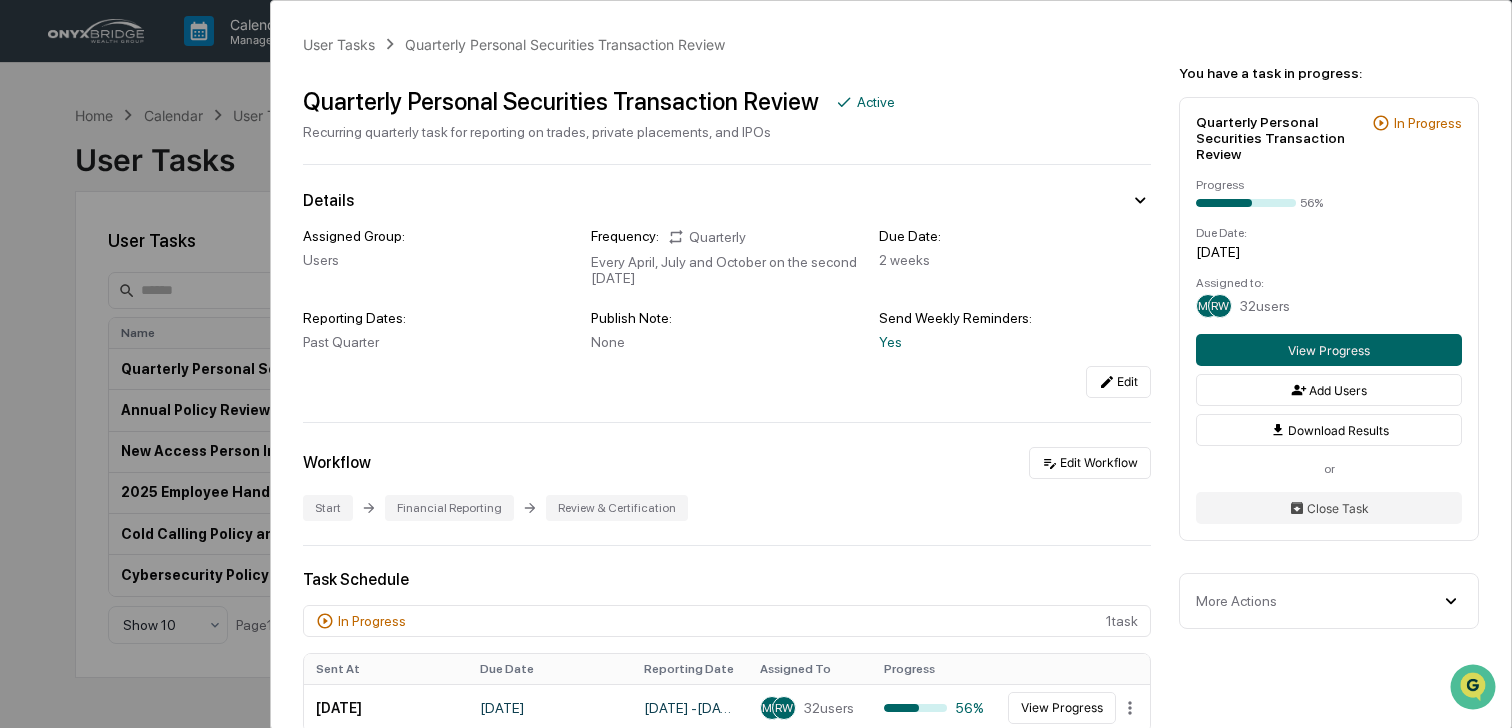 click on "User Tasks Quarterly Personal Securities Transaction Review Quarterly Personal Securities Transaction Review Active Recurring quarterly task for reporting on trades, private placements, and IPOs Details Assigned Group:  Users Frequency:    Quarterly Every April, July and October on the second [DATE] Due Date:  2 weeks Reporting Dates:  Past Quarter Publish Note:  None Send Weekly Reminders:  Yes Edit Workflow Edit Workflow Start Financial Reporting Review & Certification Task Schedule In Progress   1  task Sent At Due Date Reporting Date Assigned To Progress [DATE] [DATE] April 1, 2025   -  [DATE] MW RW 32  users 56% View Progress Scheduled   5  task s Scheduled Due Date Reporting Date Assigned To [DATE] [DATE] July 1, 2025  -   [DATE] JC DR 32  users [DATE] [DATE] January 1, 2026  -   [DATE] JC DR 32  users [DATE] [DATE] April 1, 2026  -   [DATE] JC DR 32  users Show 3 Page  1  of  2 Done   3  task s Sent At   -  [GEOGRAPHIC_DATA]" at bounding box center (756, 364) 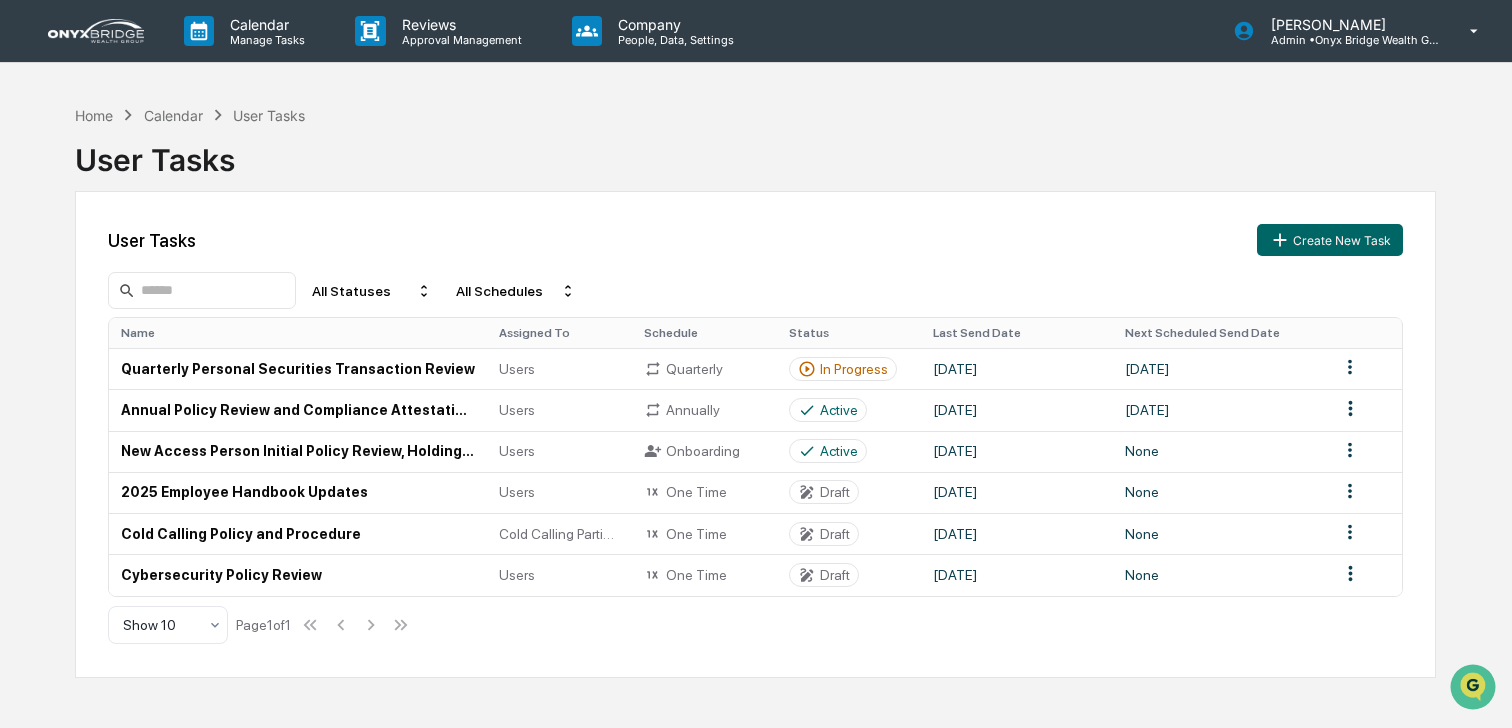click at bounding box center [108, 31] 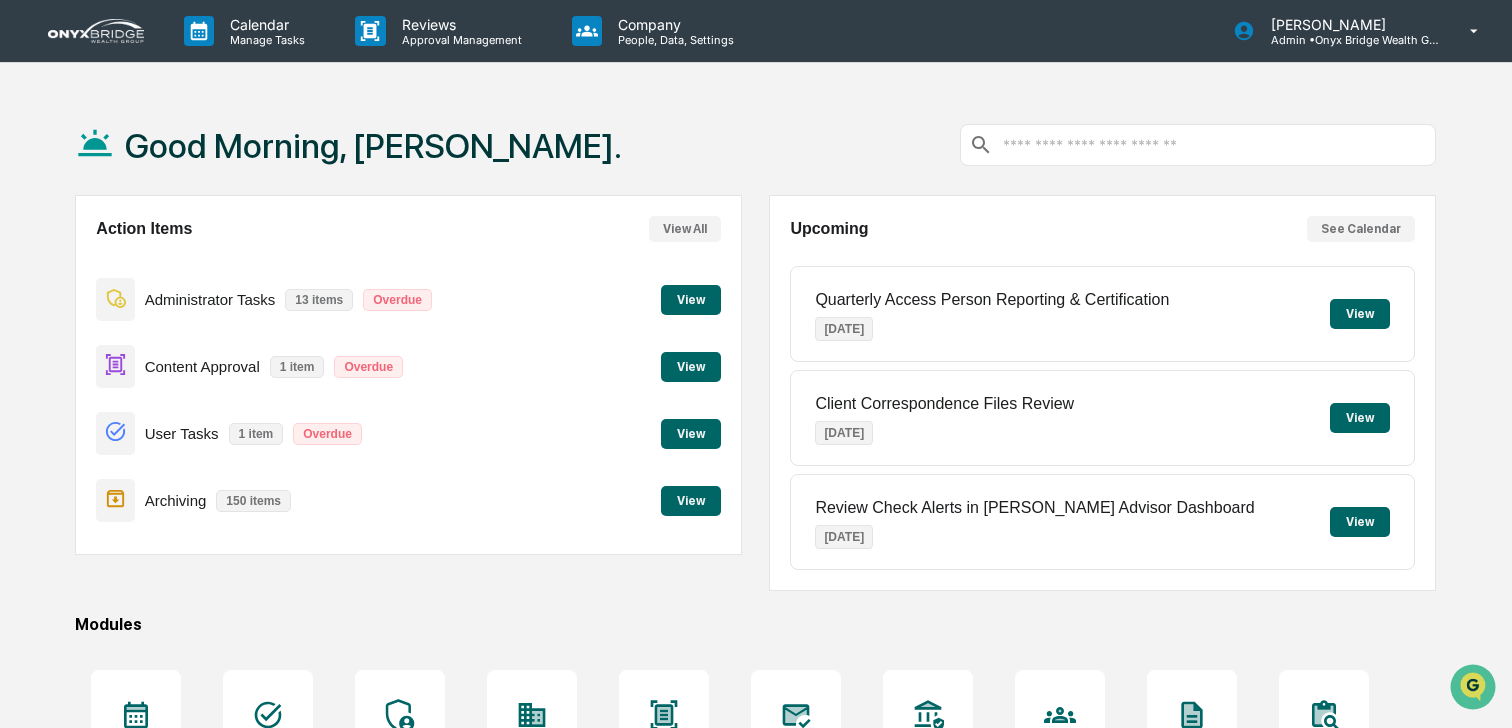 click on "View" at bounding box center [691, 434] 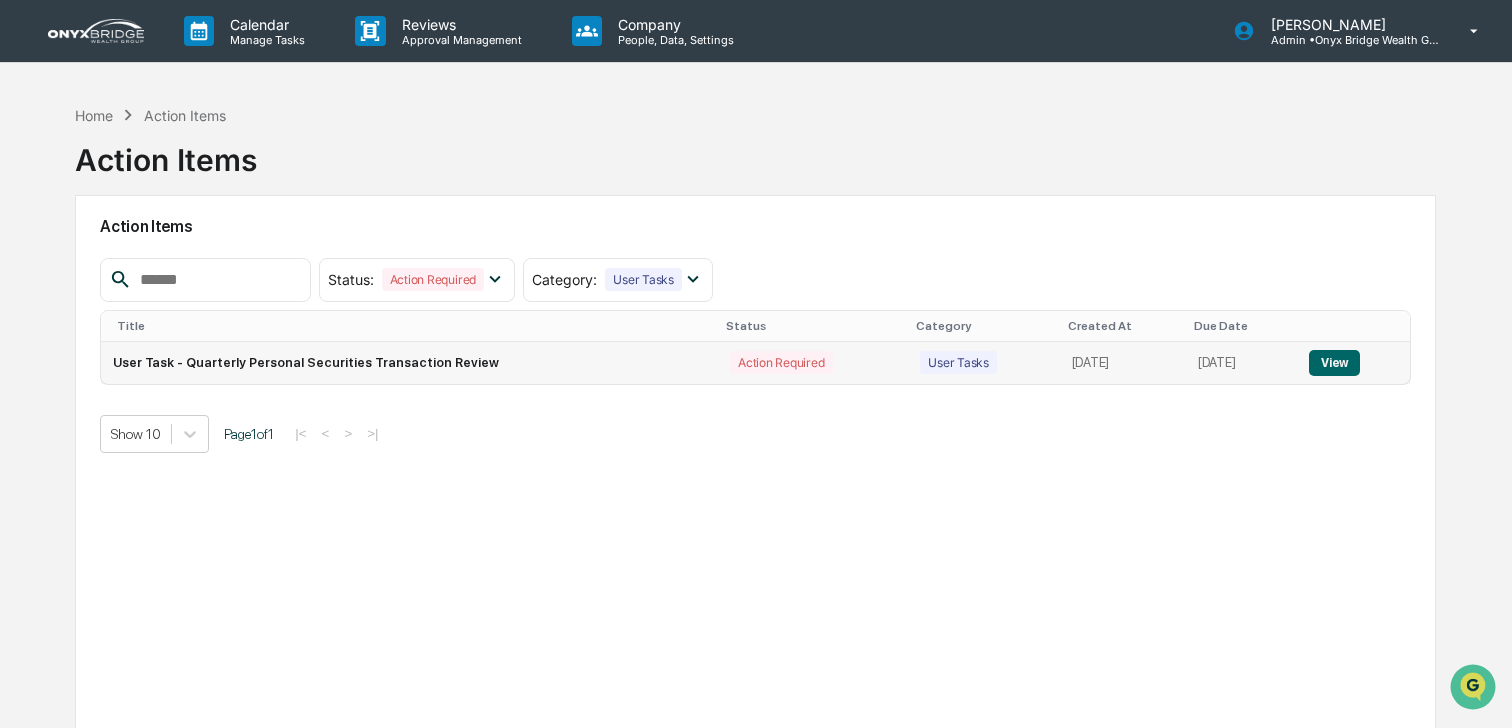 click on "View" at bounding box center (1334, 363) 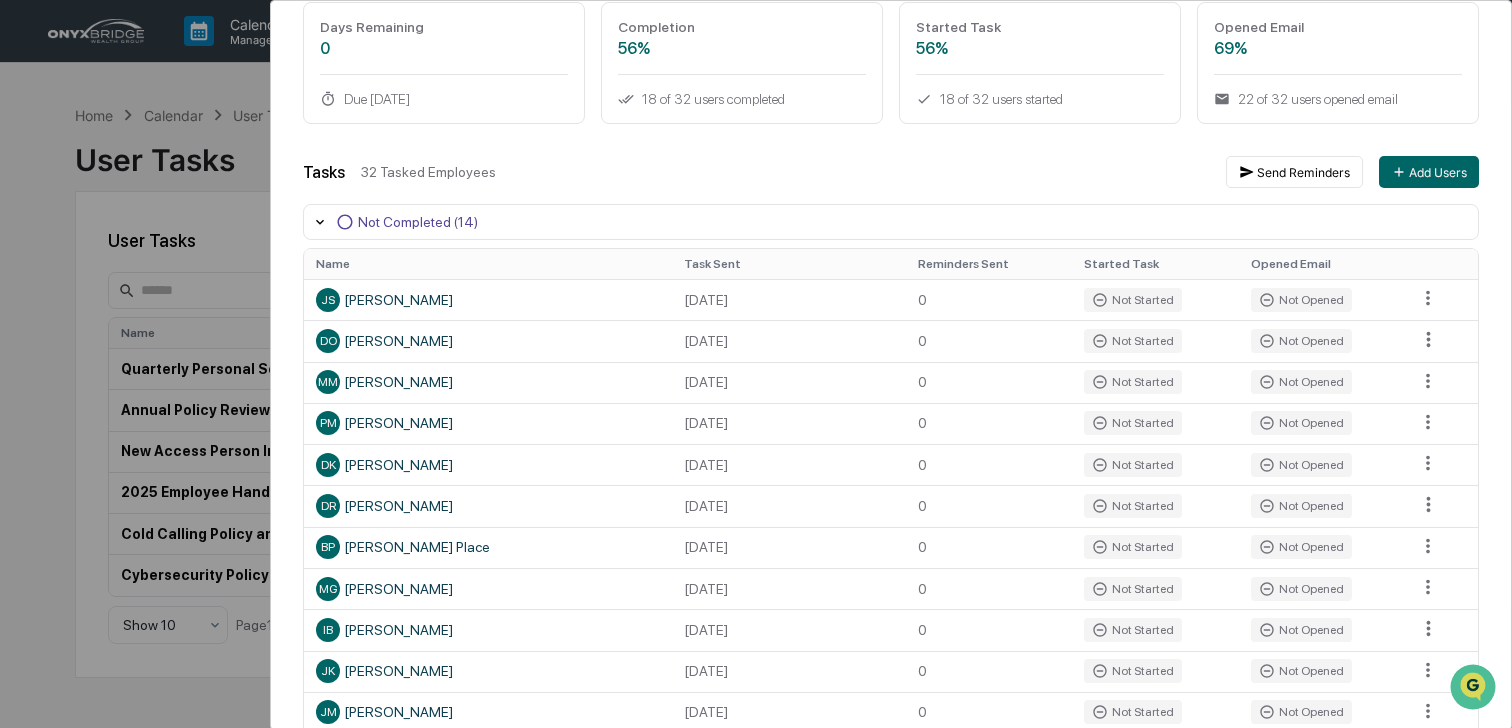 scroll, scrollTop: 161, scrollLeft: 0, axis: vertical 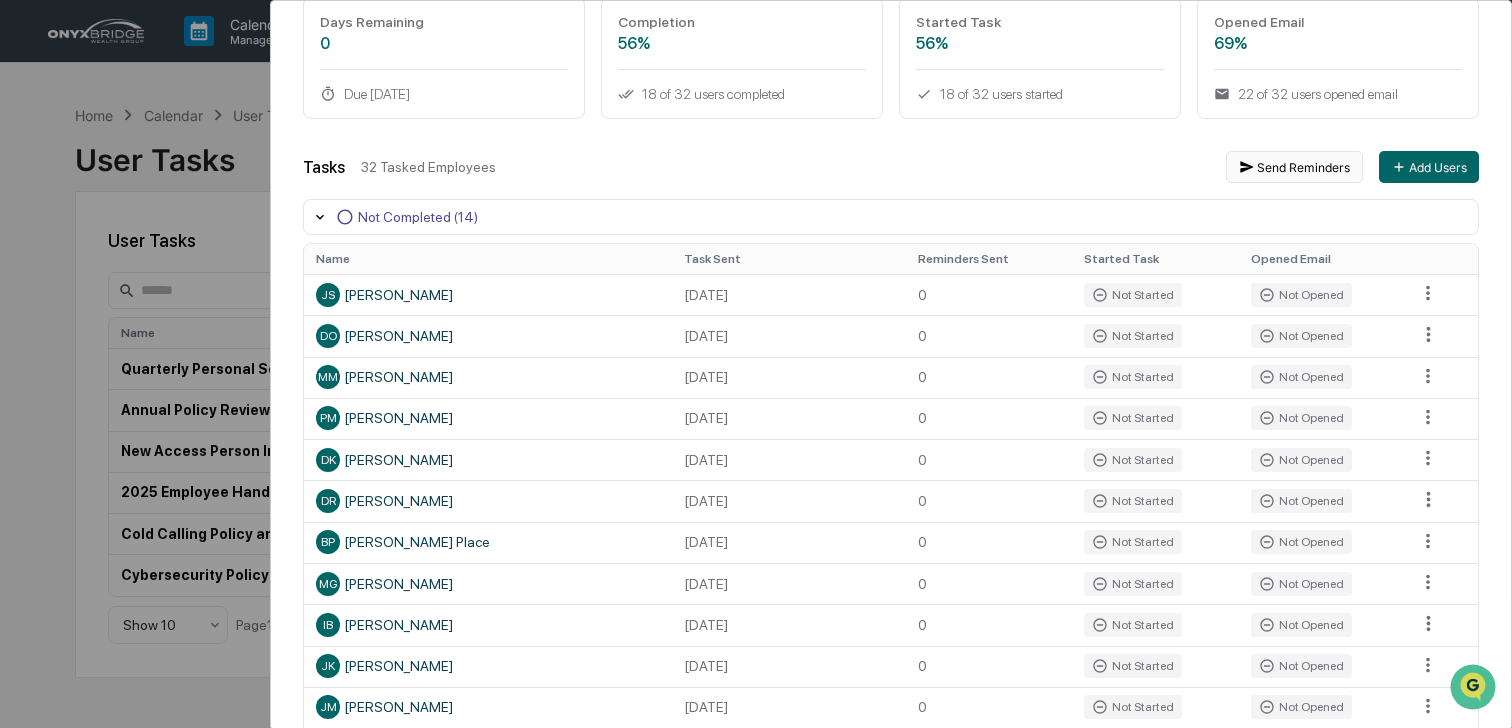 click on "Send Reminders" at bounding box center (1294, 167) 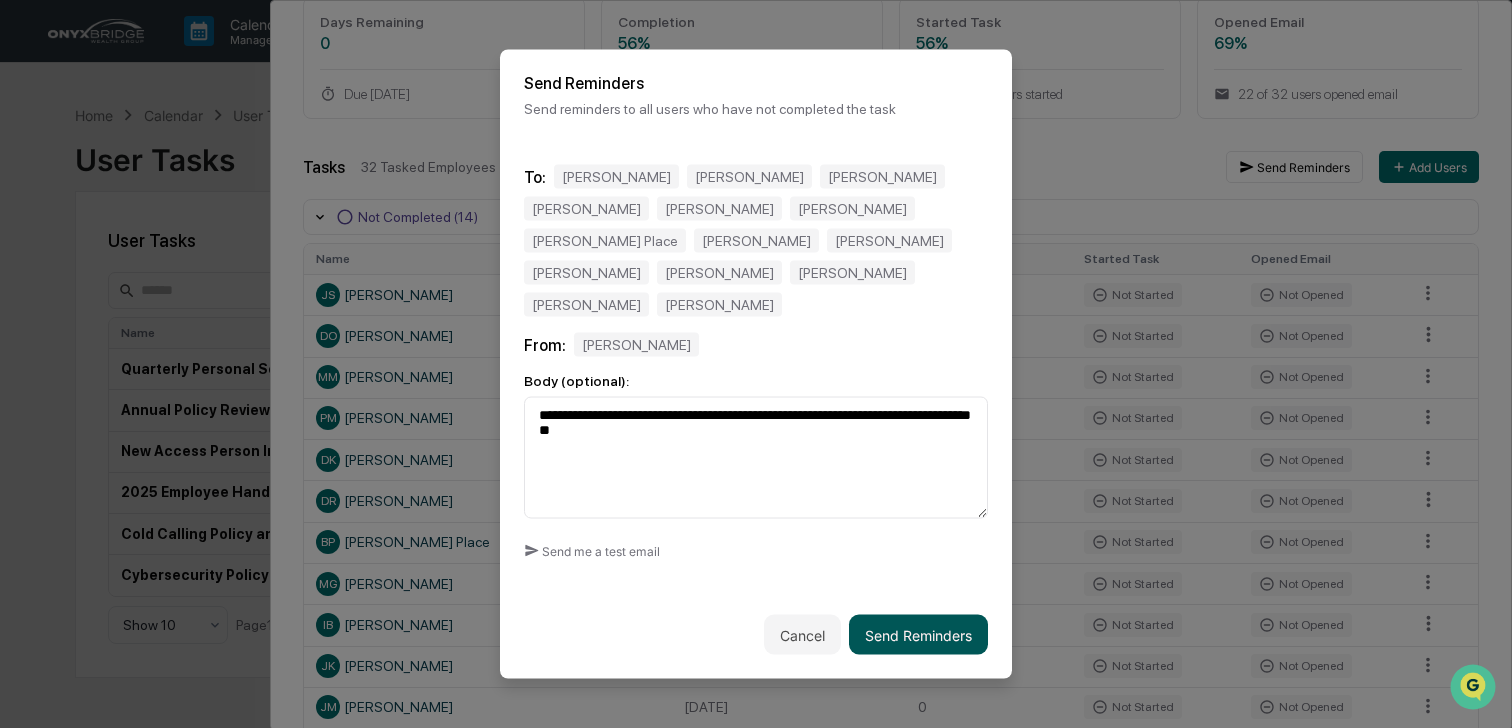 type on "**********" 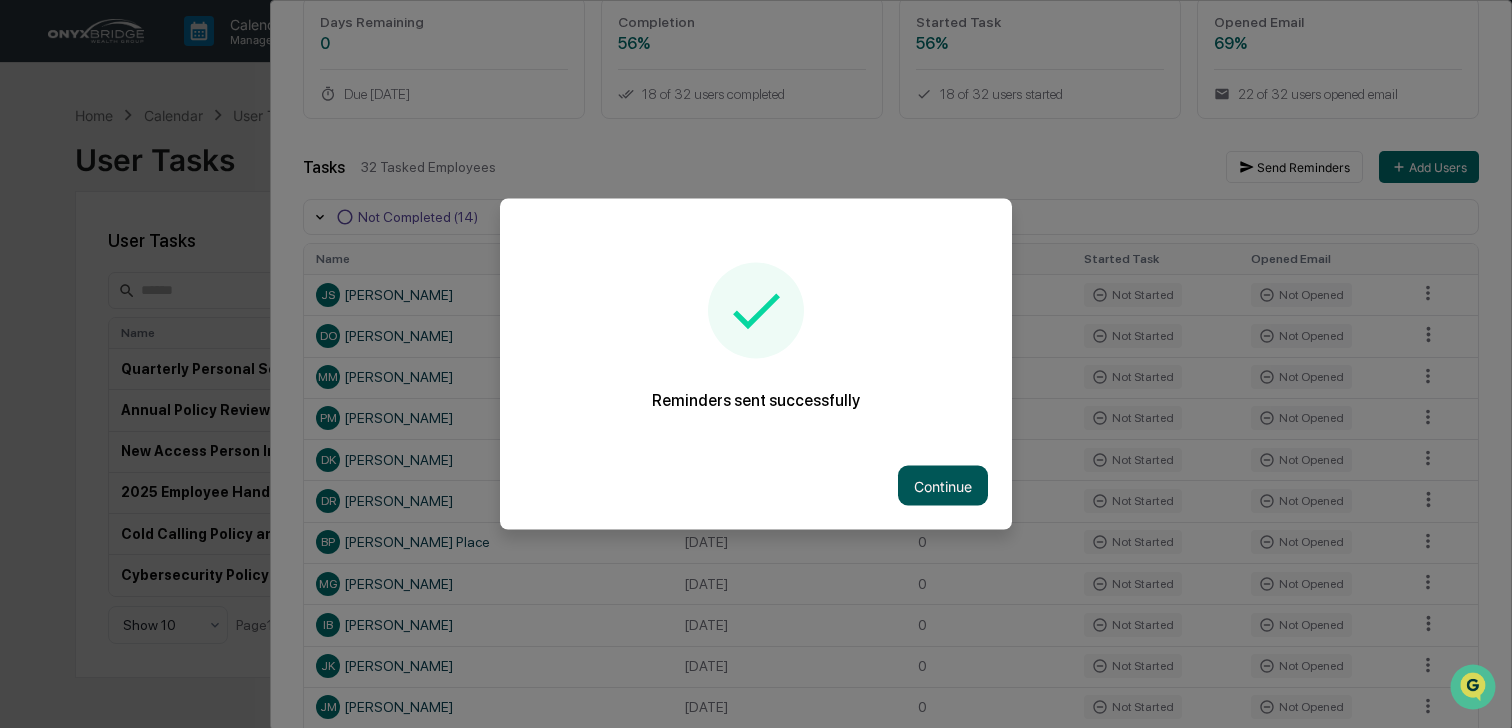 click on "Continue" at bounding box center (943, 486) 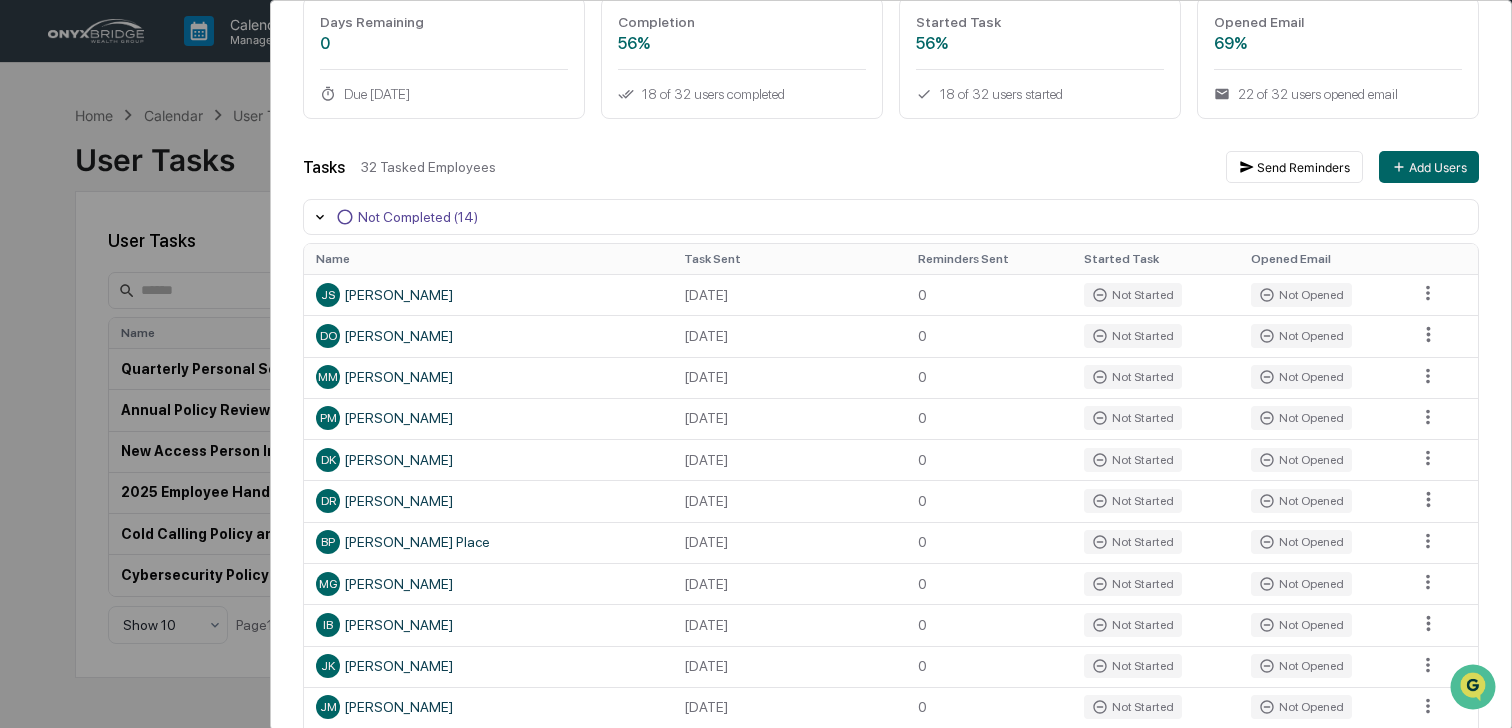scroll, scrollTop: 0, scrollLeft: 0, axis: both 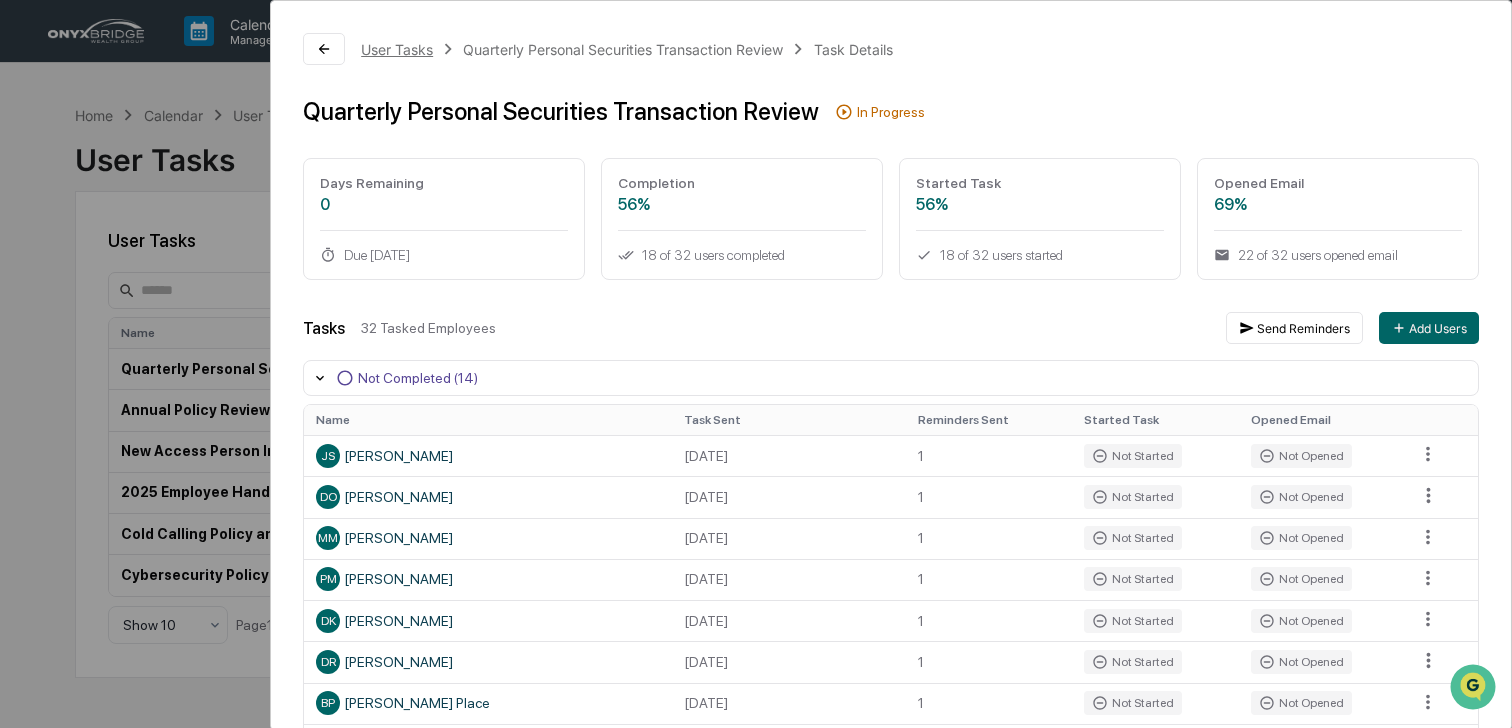 click on "User Tasks" at bounding box center (397, 49) 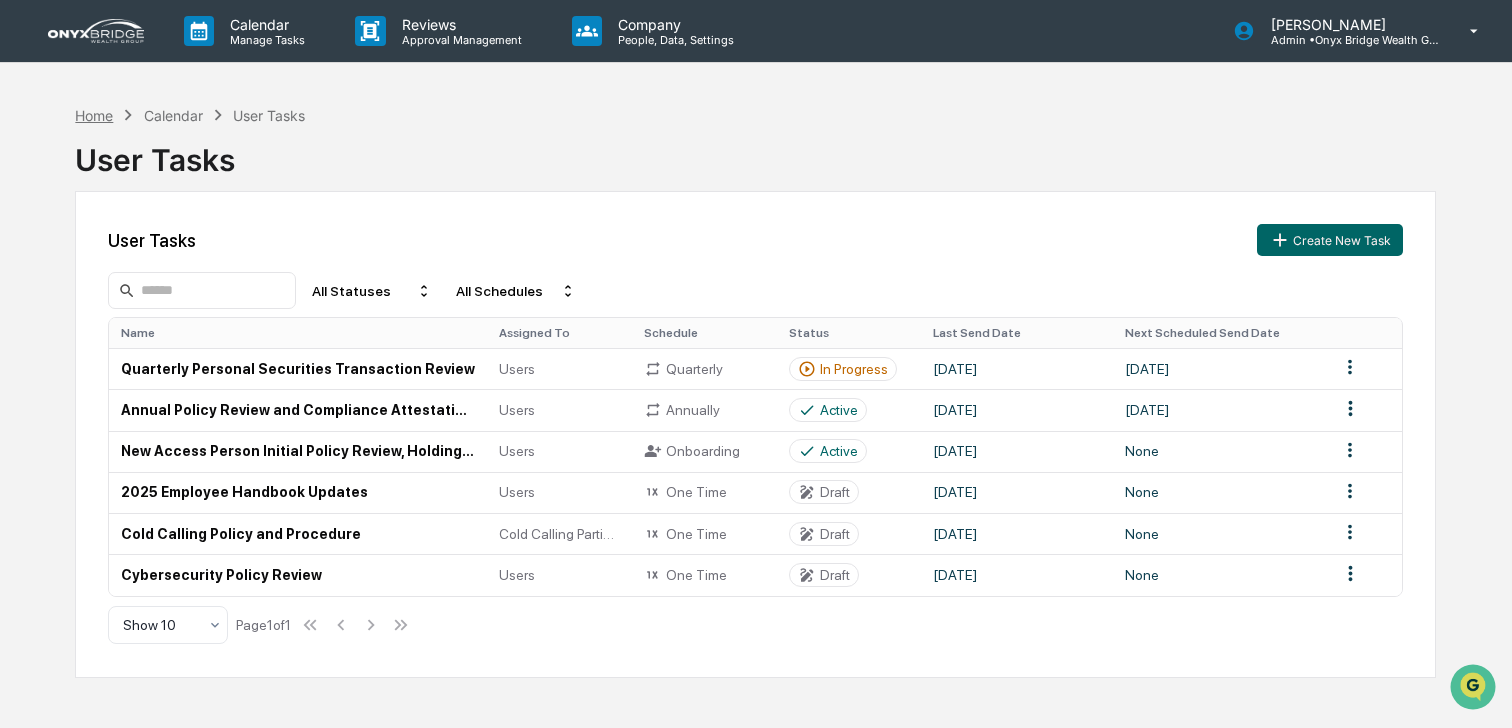 click on "Home" at bounding box center (94, 115) 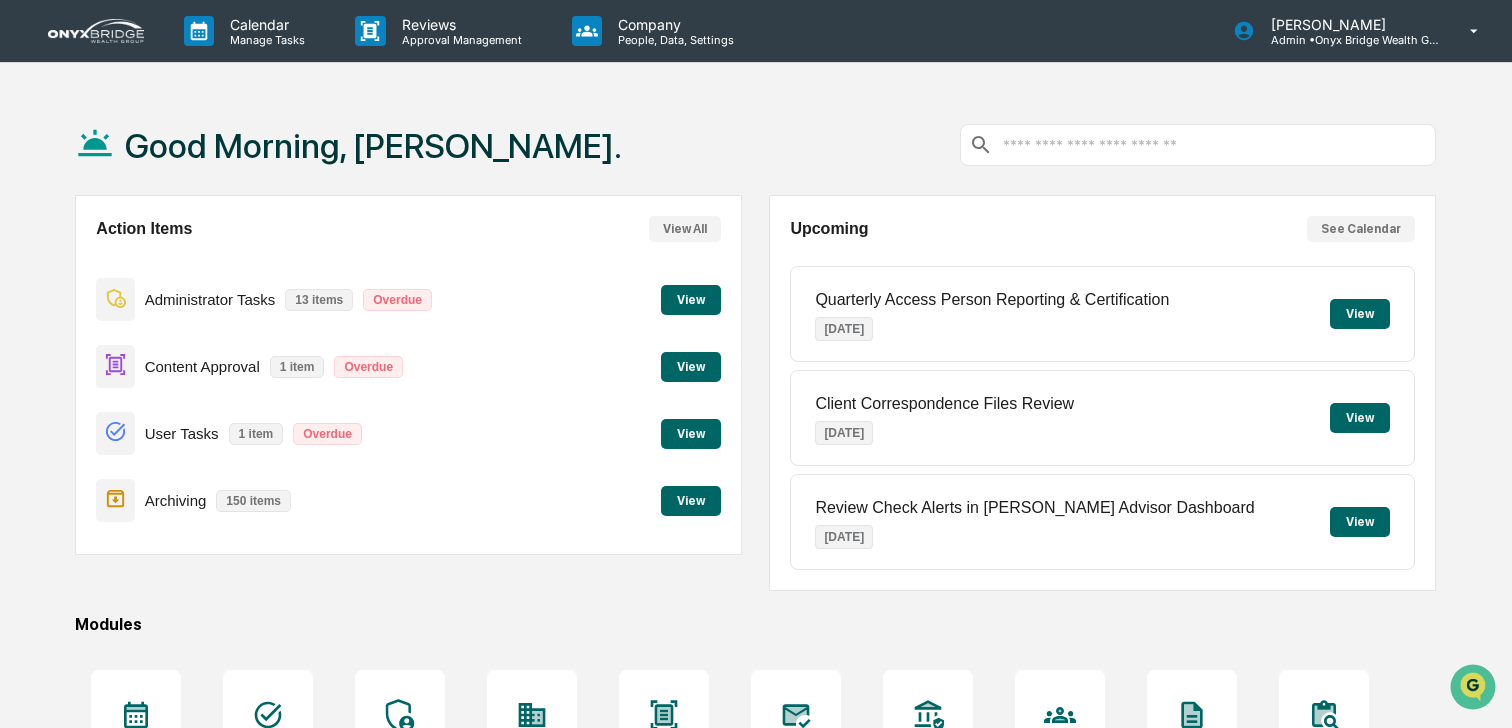 click on "View" at bounding box center (691, 367) 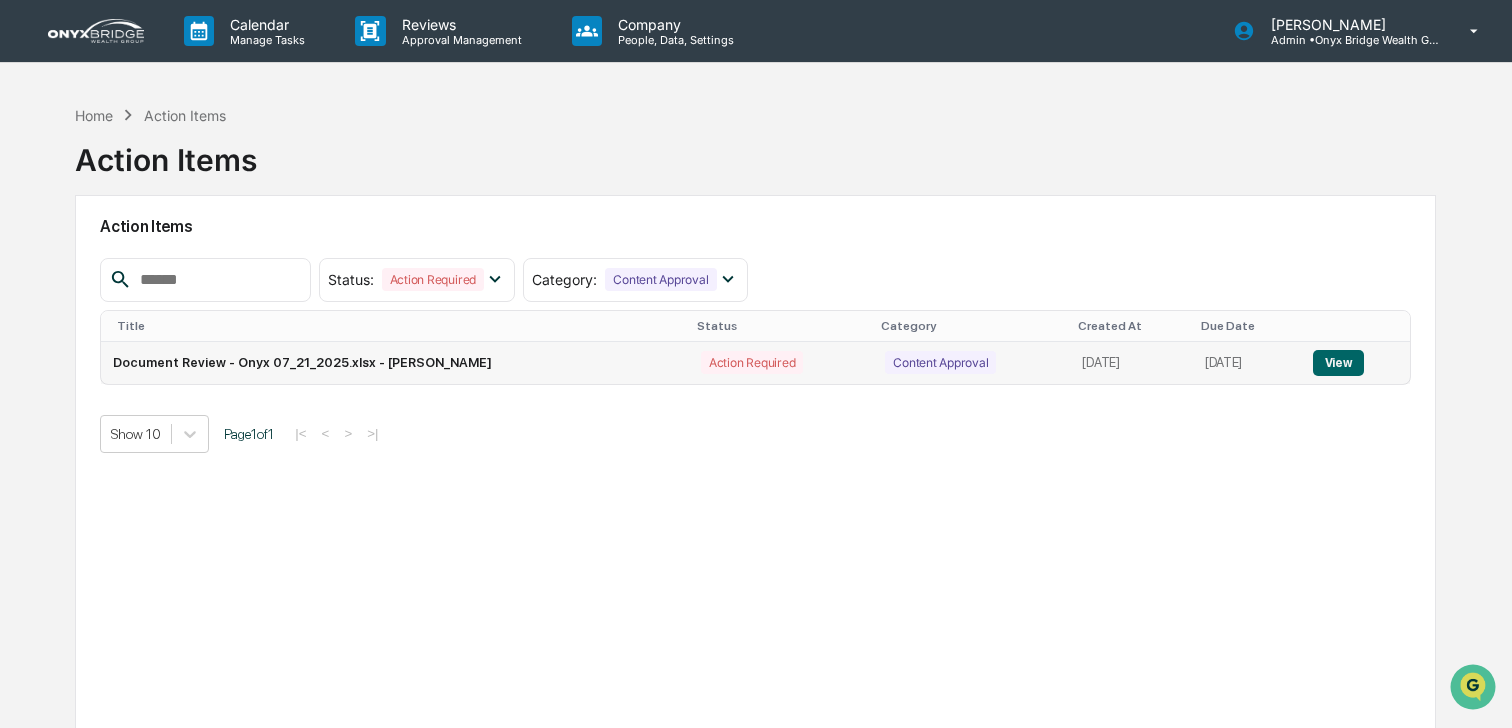 click on "View" at bounding box center (1355, 363) 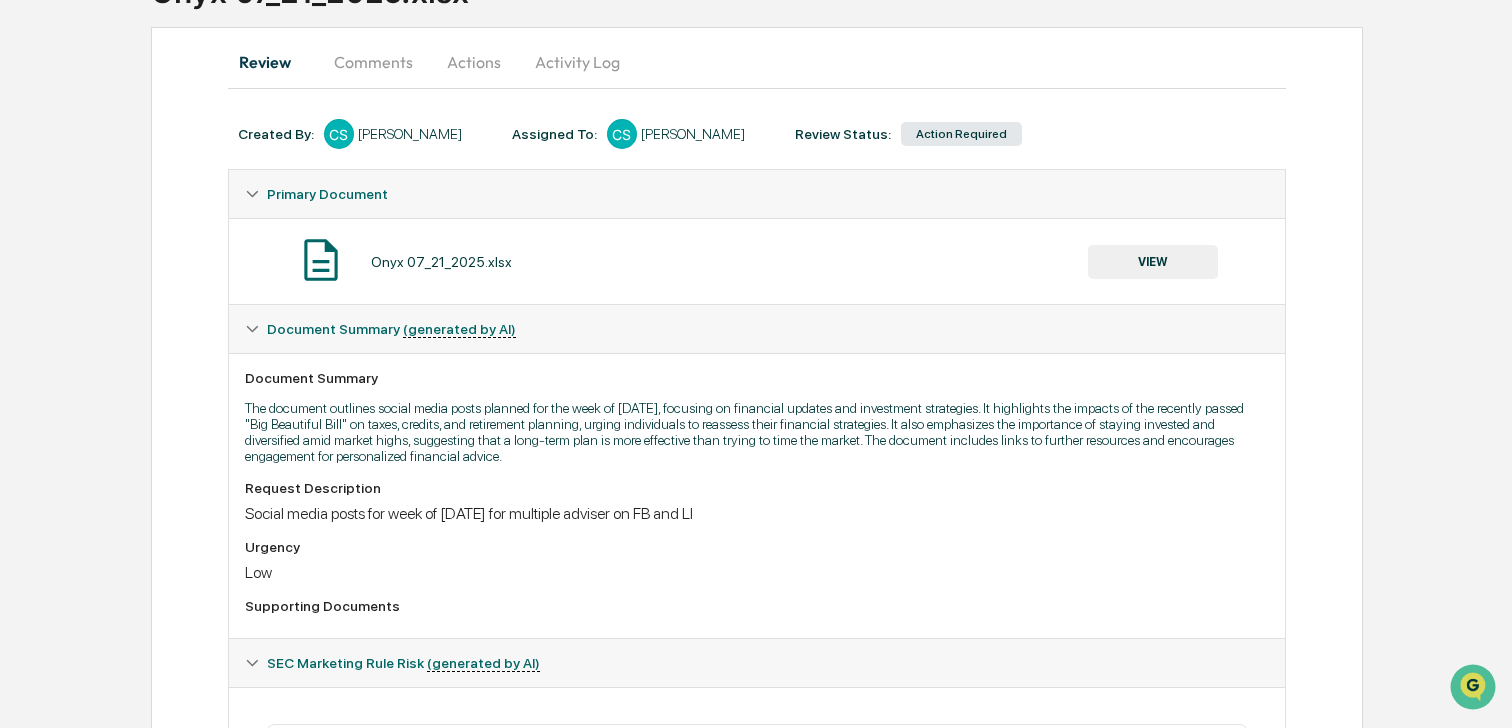 scroll, scrollTop: 0, scrollLeft: 0, axis: both 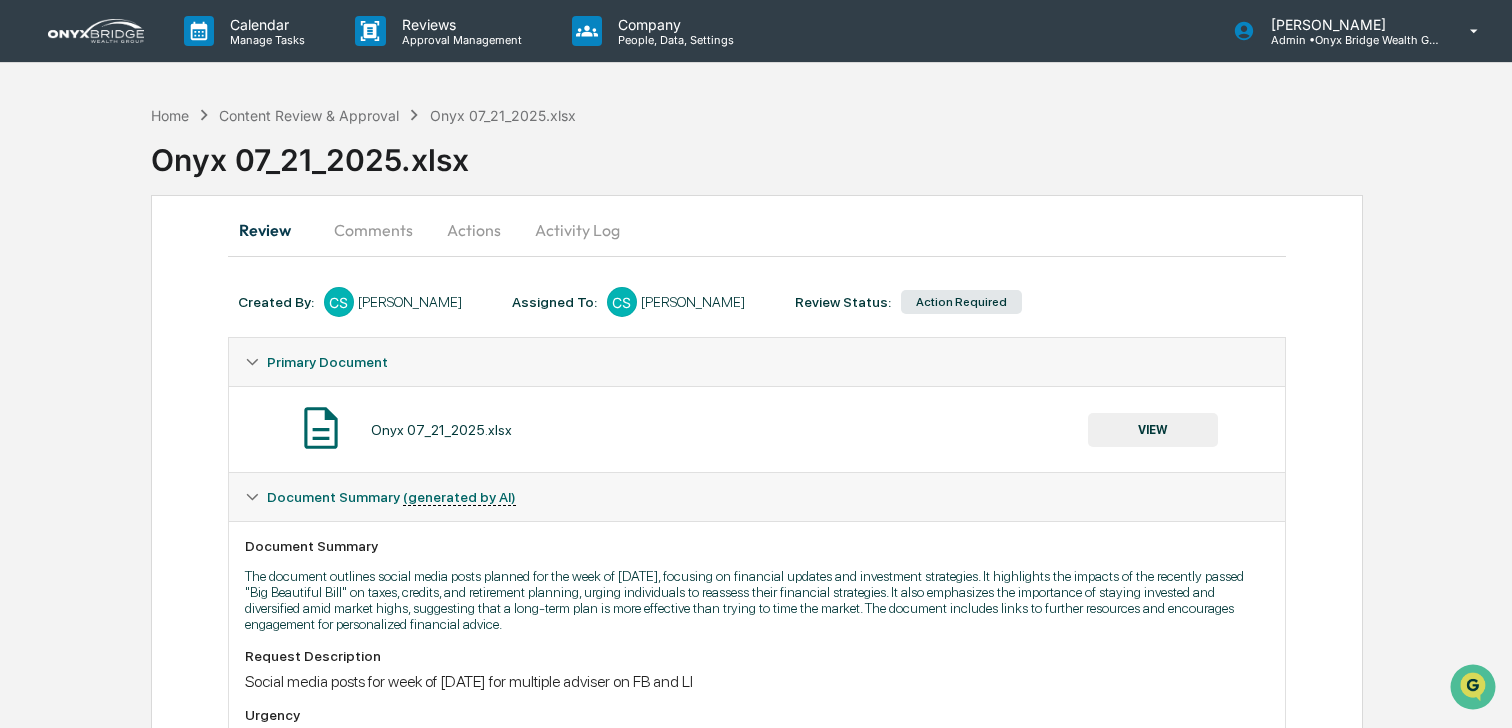 click on "Actions" at bounding box center [474, 230] 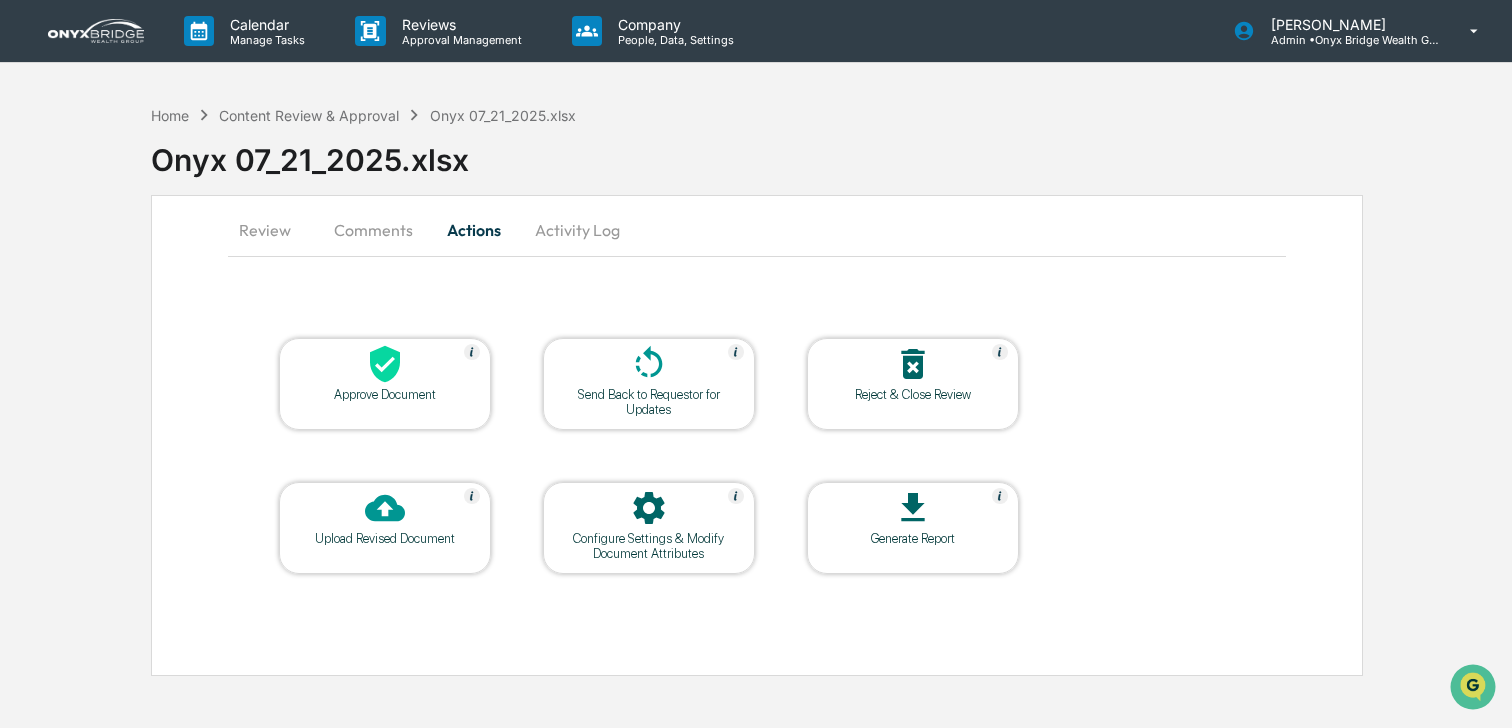 click on "Approve Document" at bounding box center [385, 394] 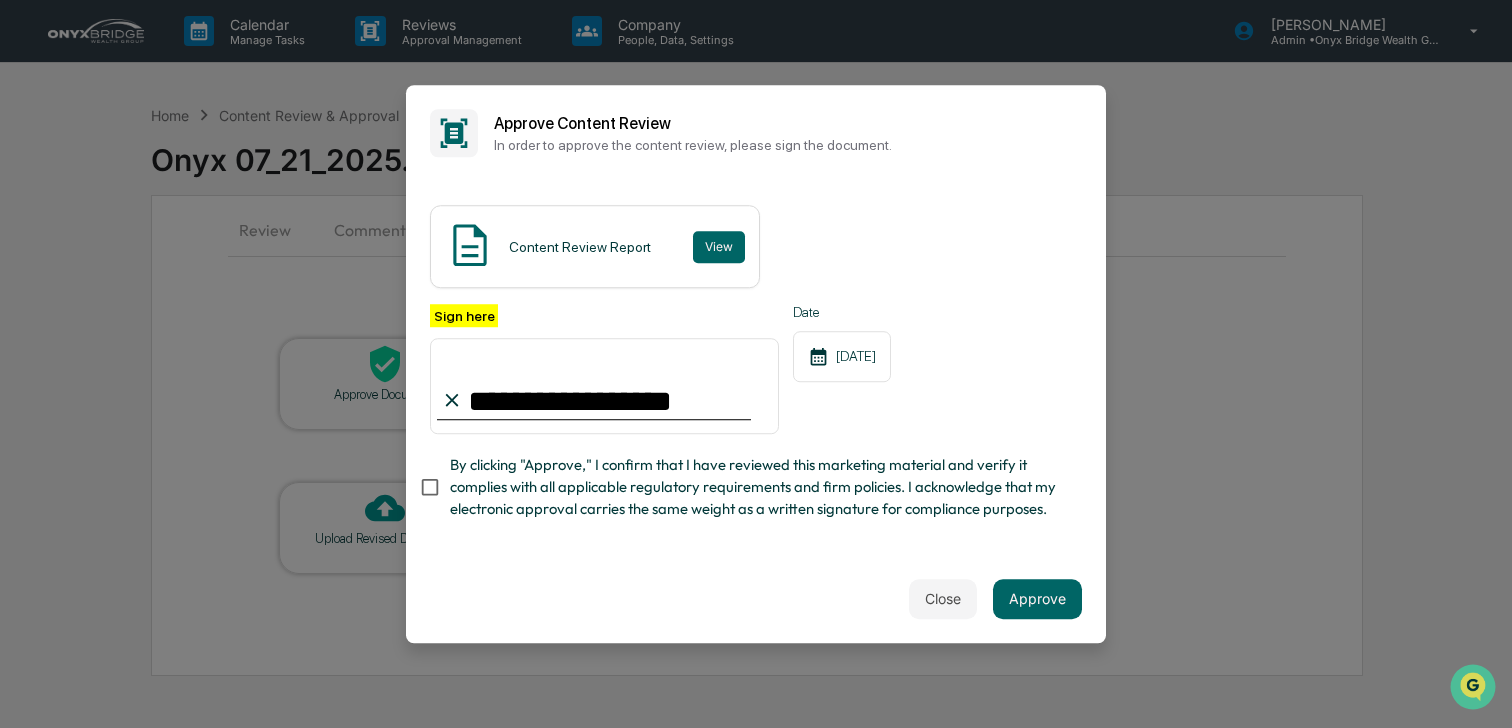 type on "**********" 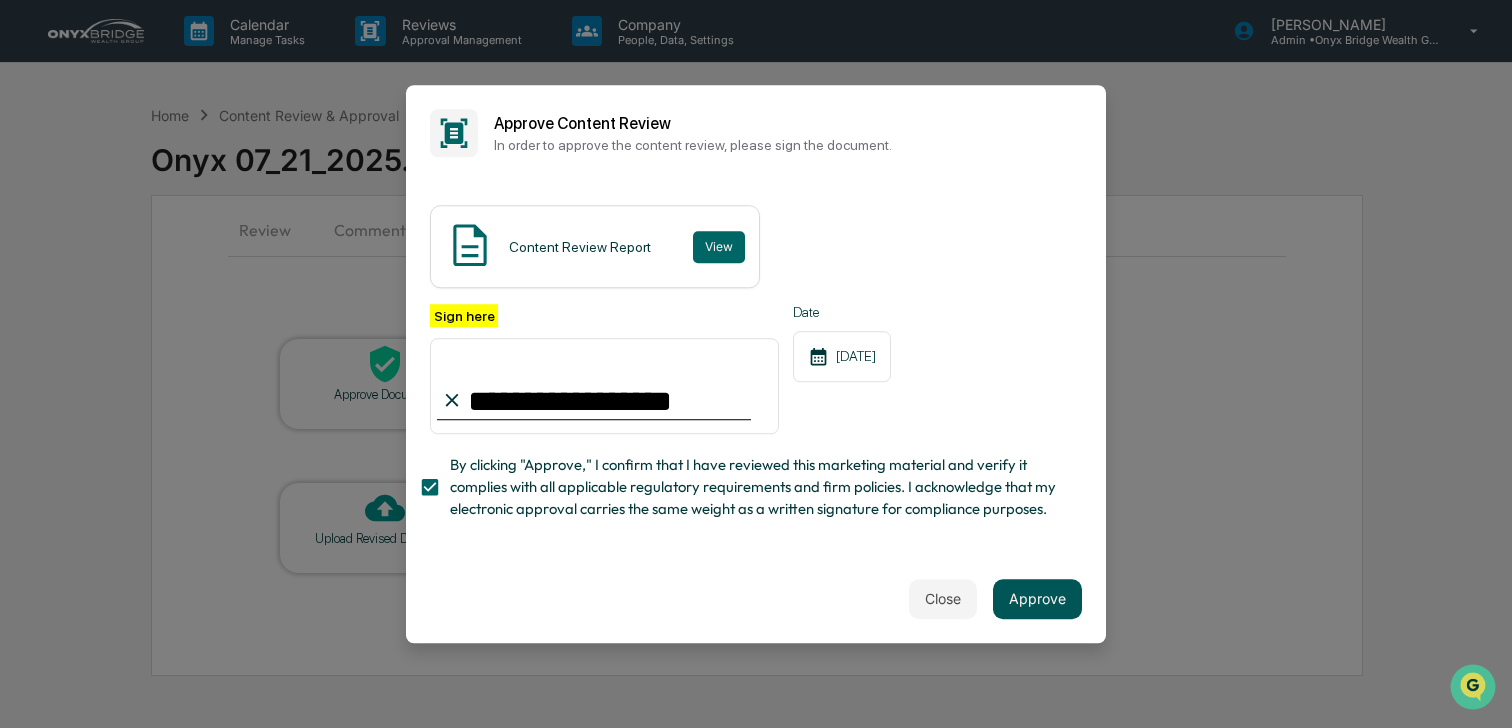 click on "Approve" at bounding box center (1037, 599) 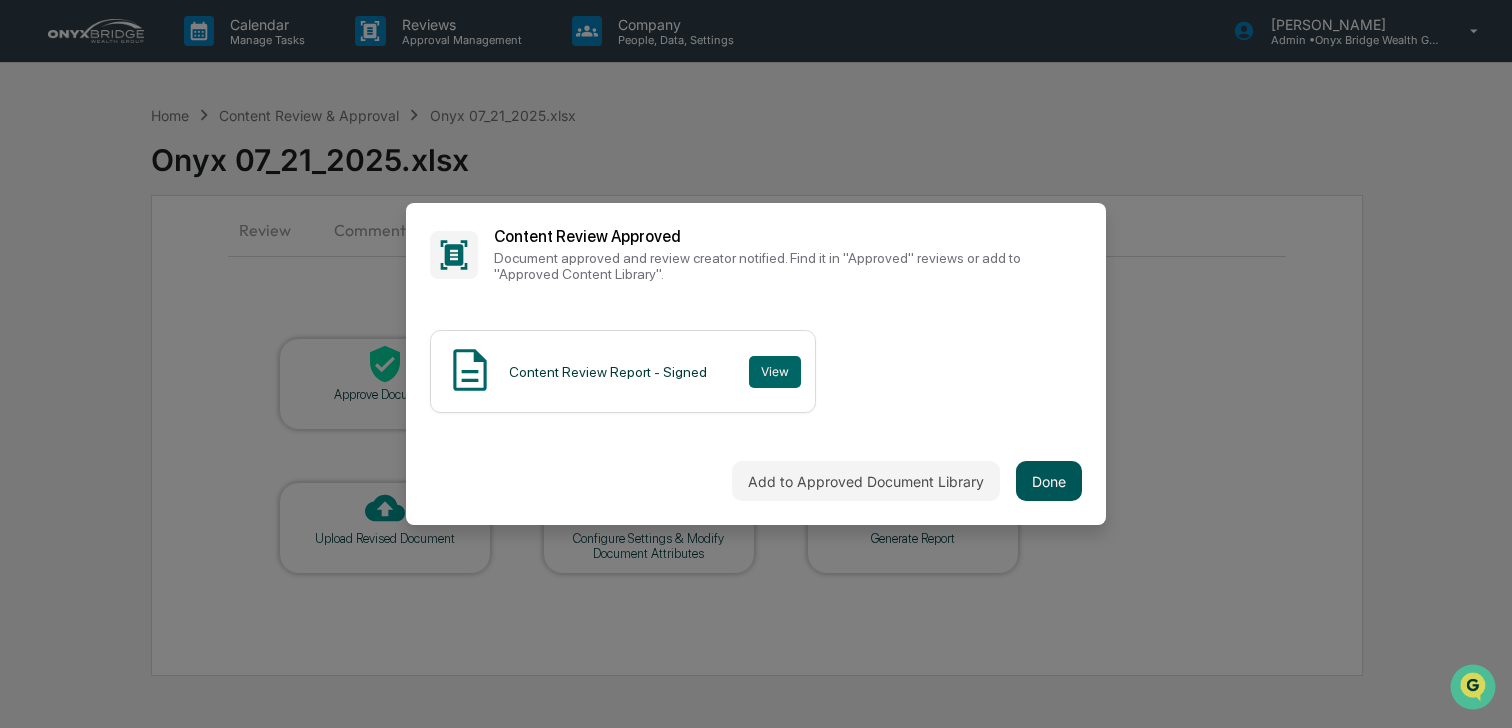 click on "Done" at bounding box center [1049, 481] 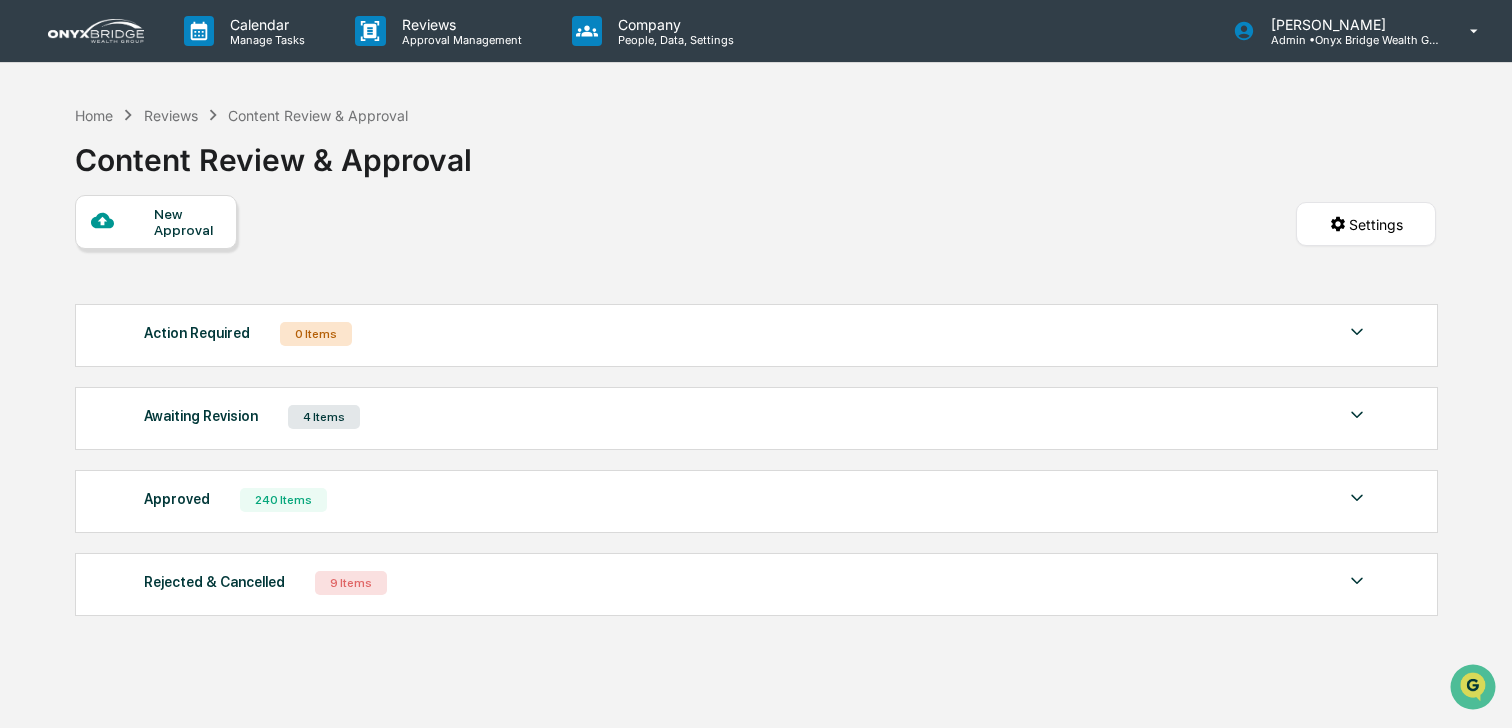 click on "New Approval" at bounding box center (187, 222) 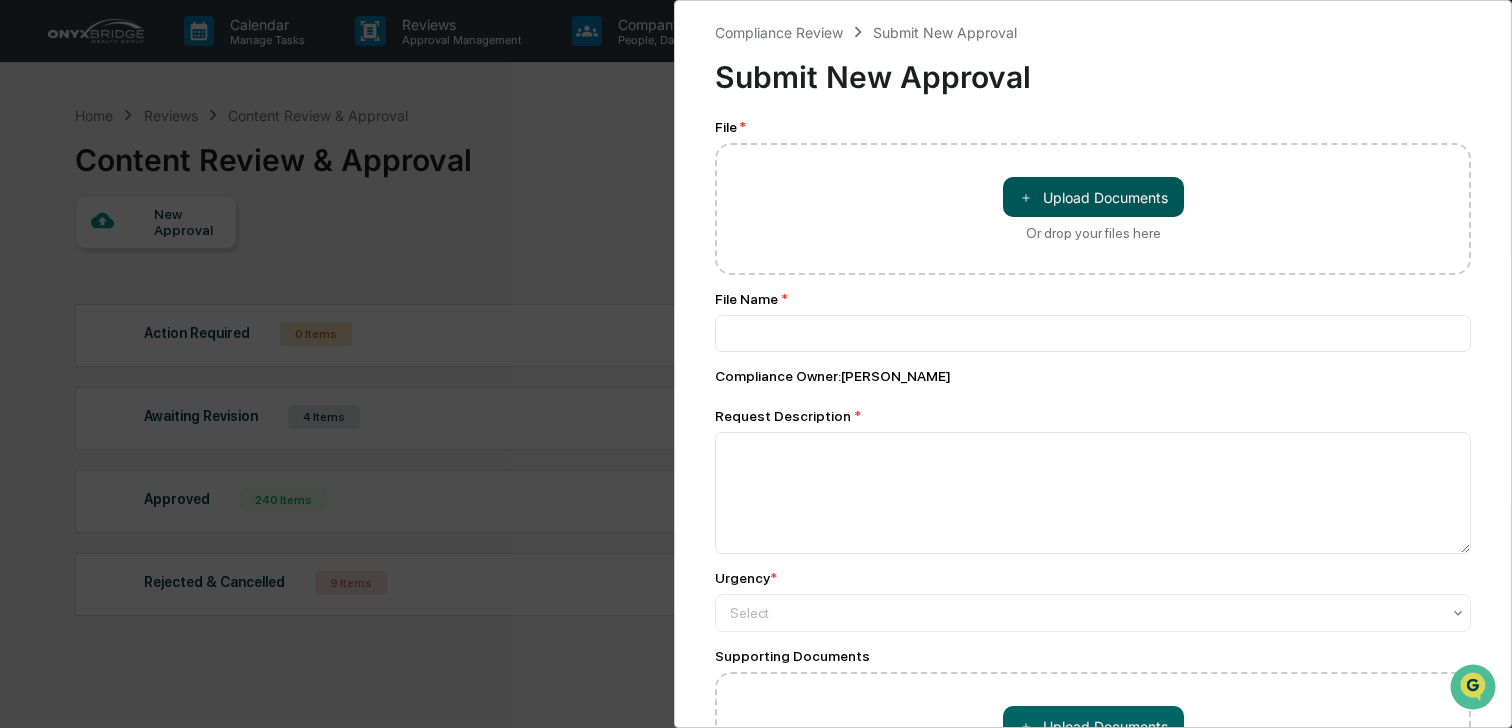 click on "＋ Upload Documents" at bounding box center [1093, 197] 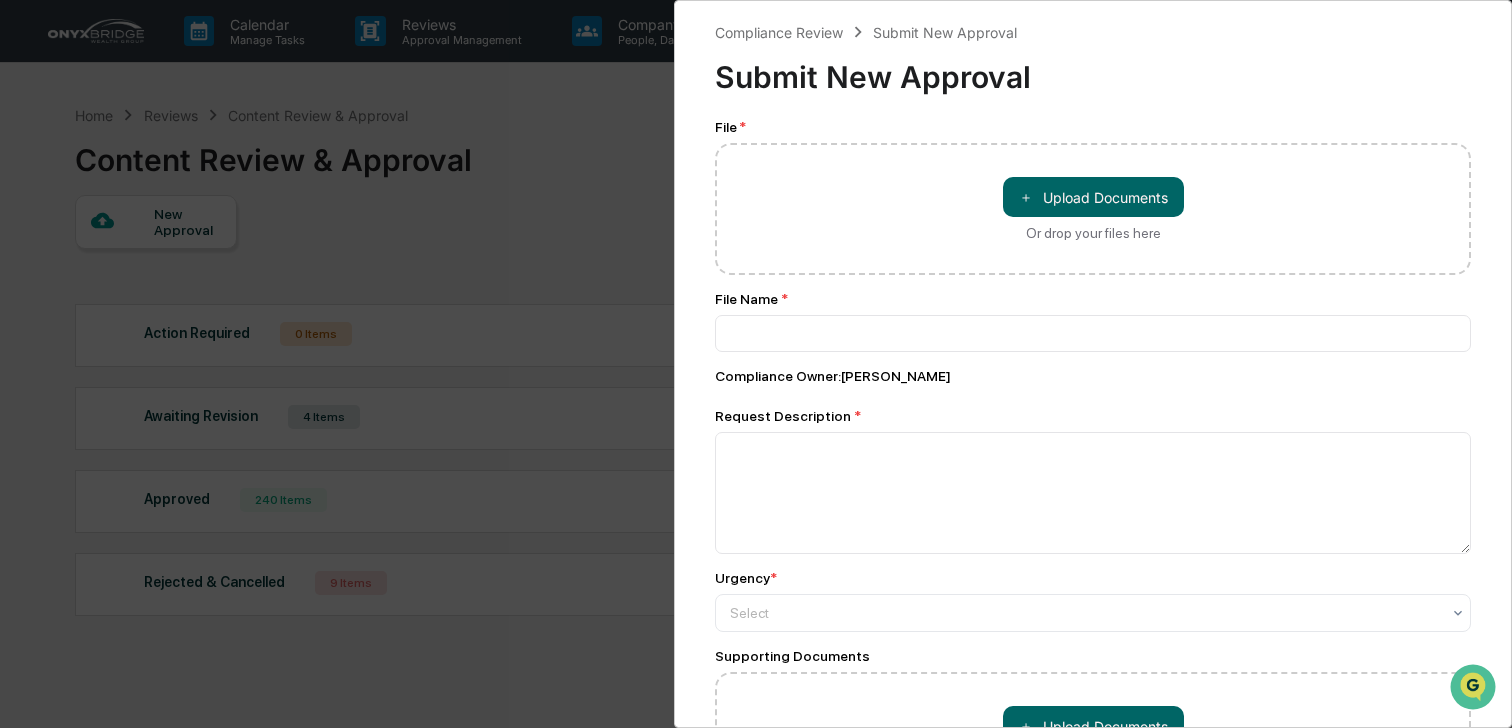 type on "**********" 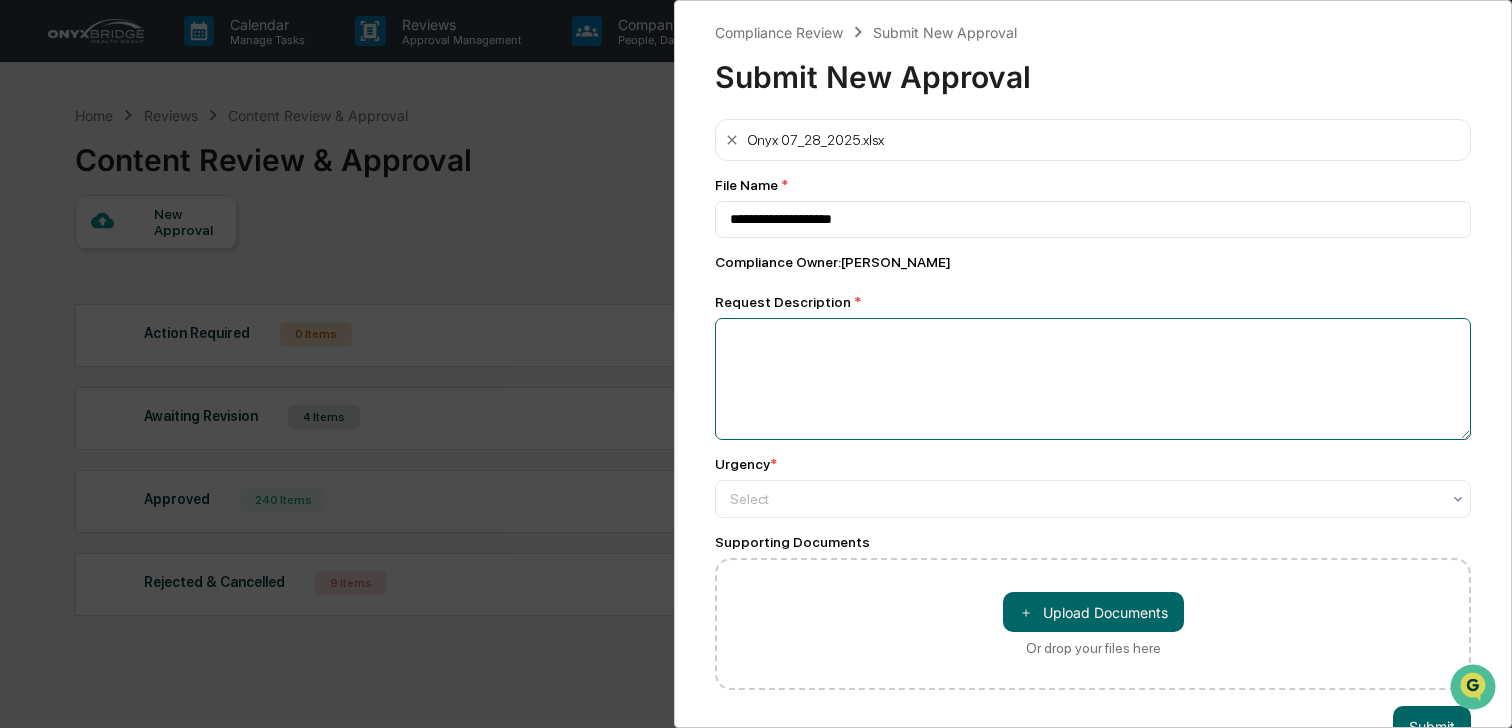 click at bounding box center [1093, 379] 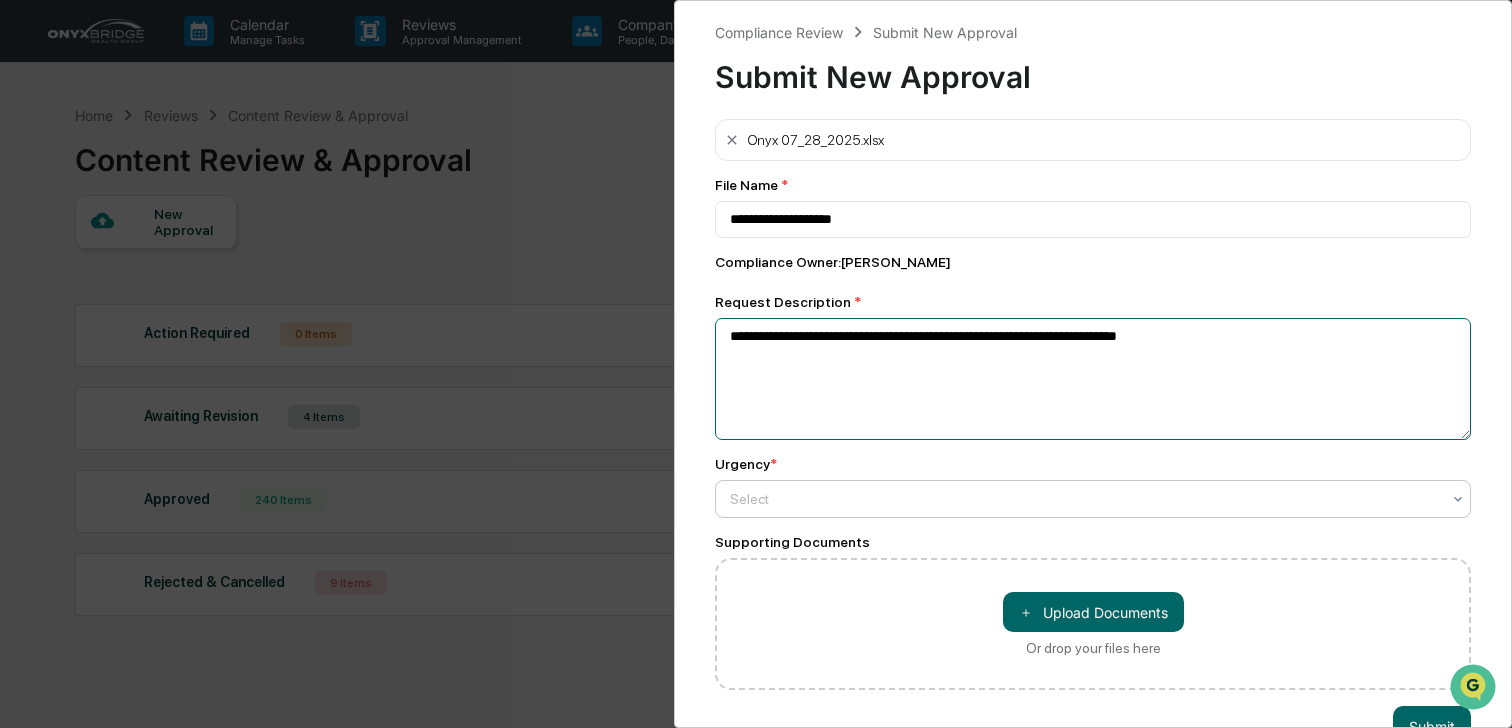 type on "**********" 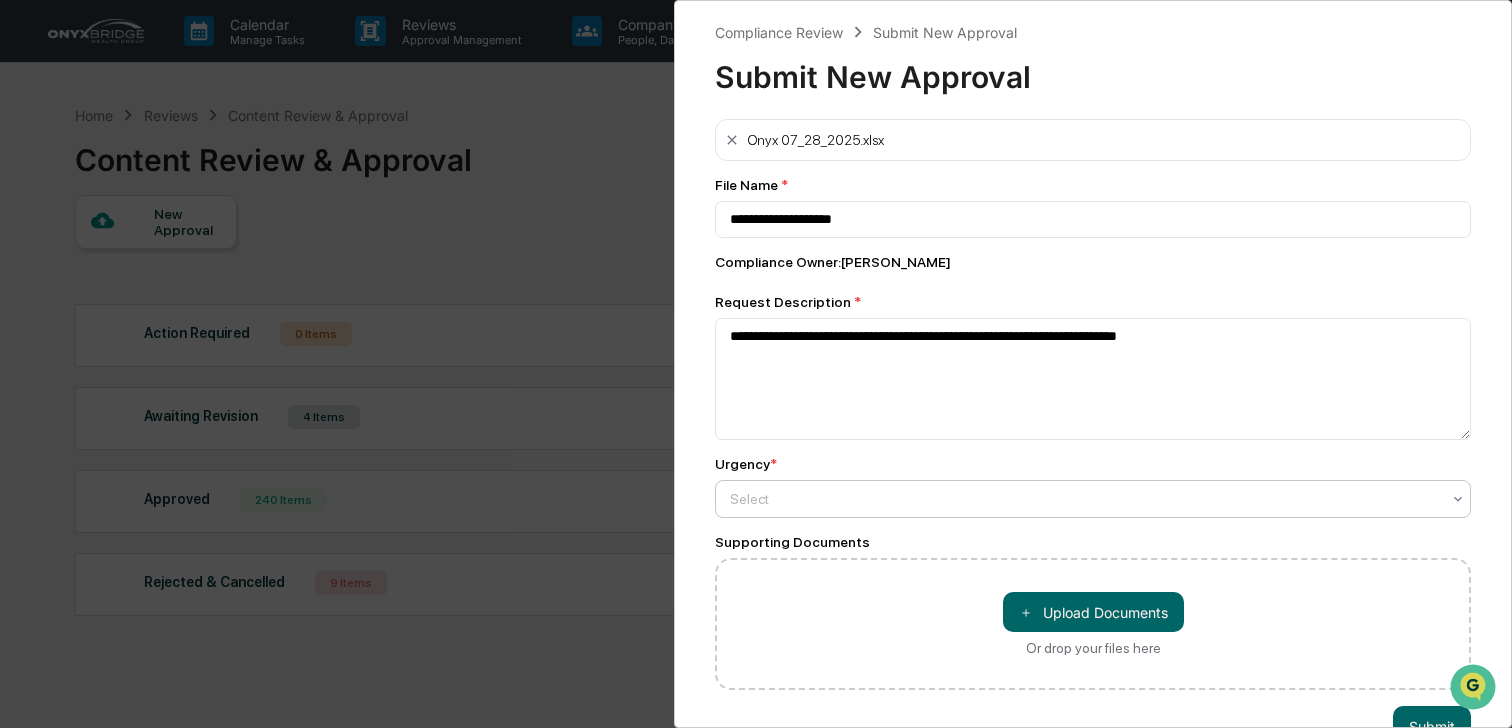 click on "Select" at bounding box center [1093, 499] 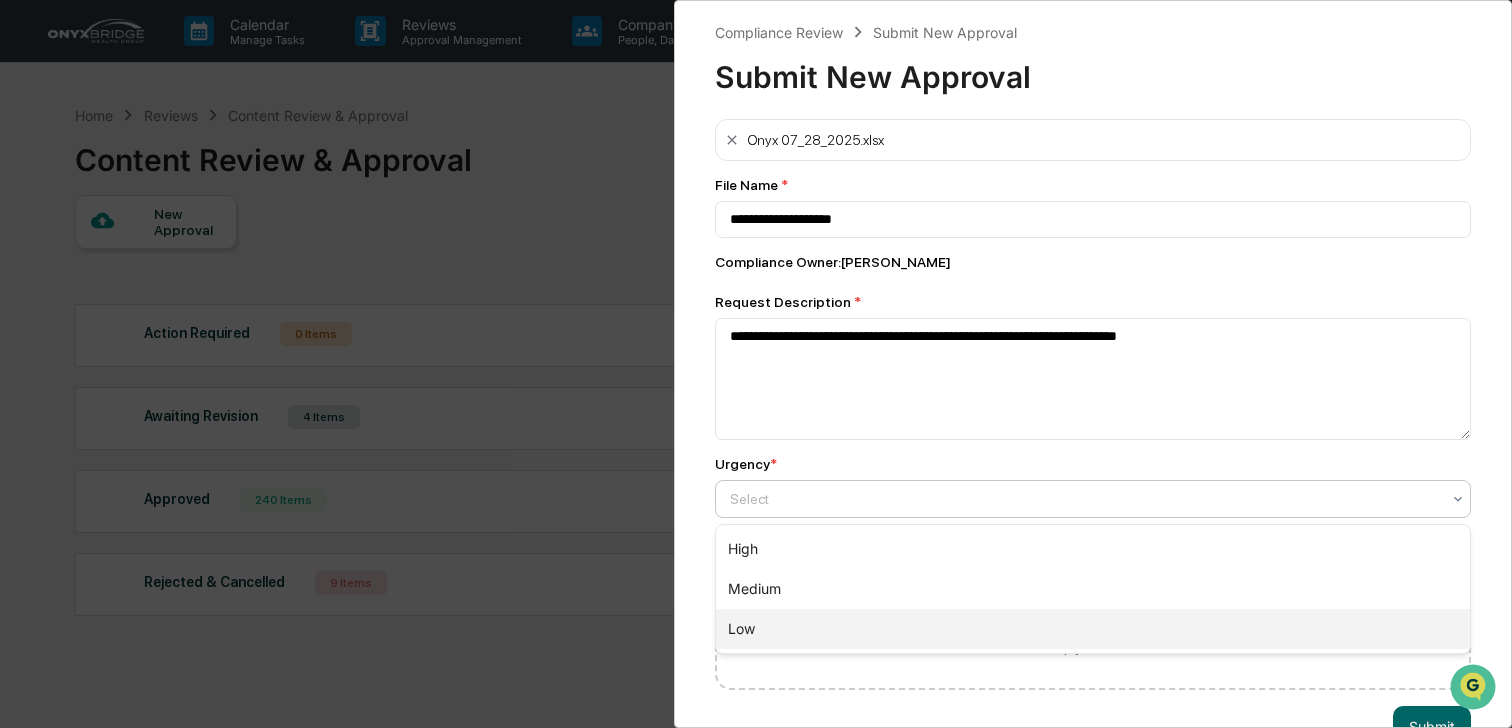 click on "Low" at bounding box center [1093, 629] 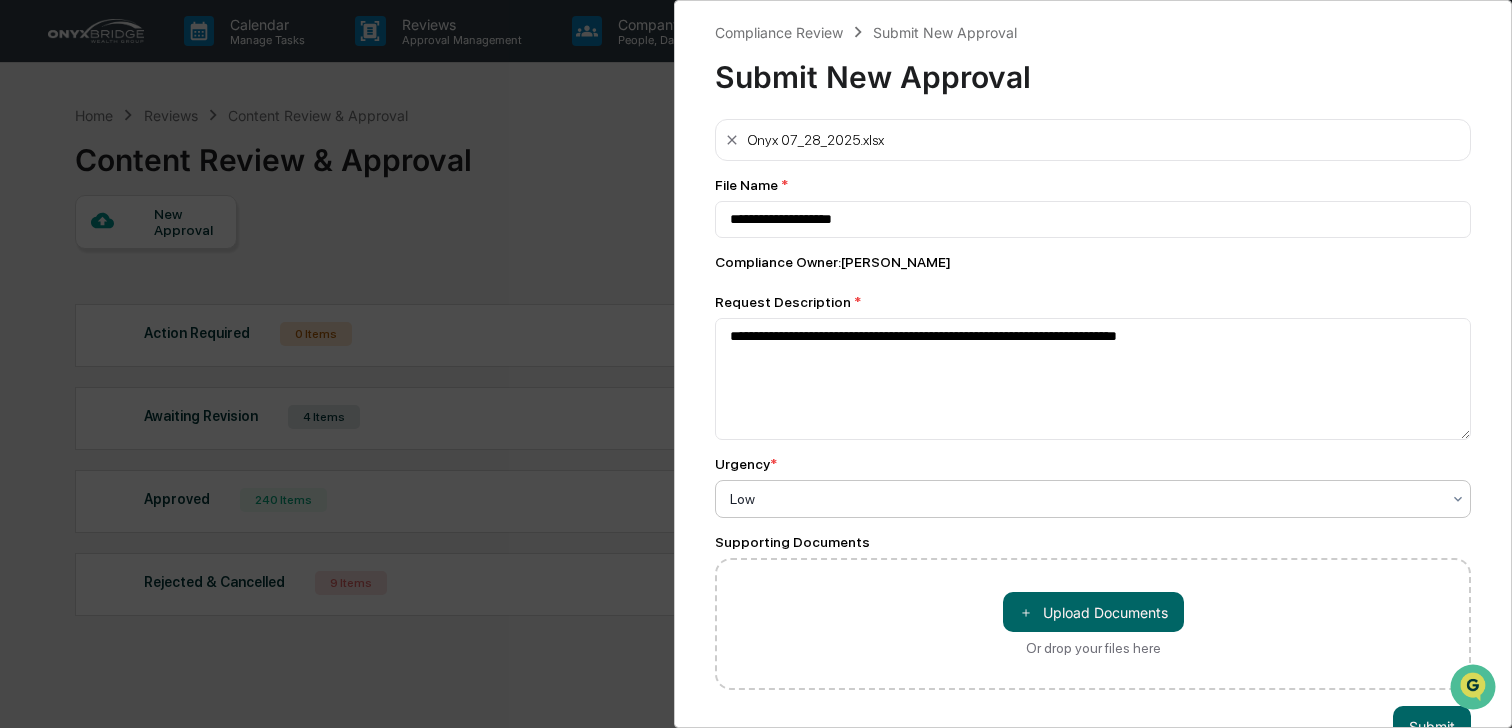 scroll, scrollTop: 52, scrollLeft: 0, axis: vertical 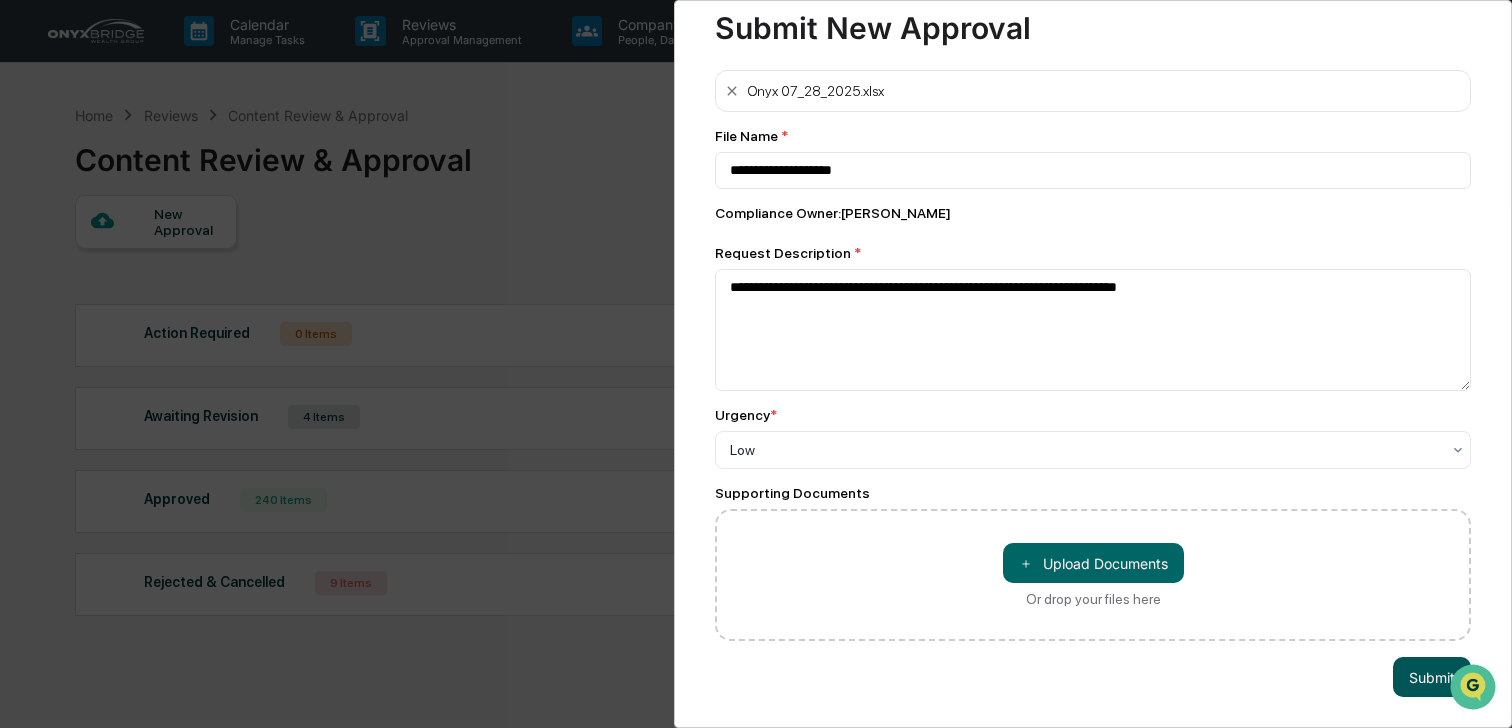 click on "Submit" at bounding box center (1432, 677) 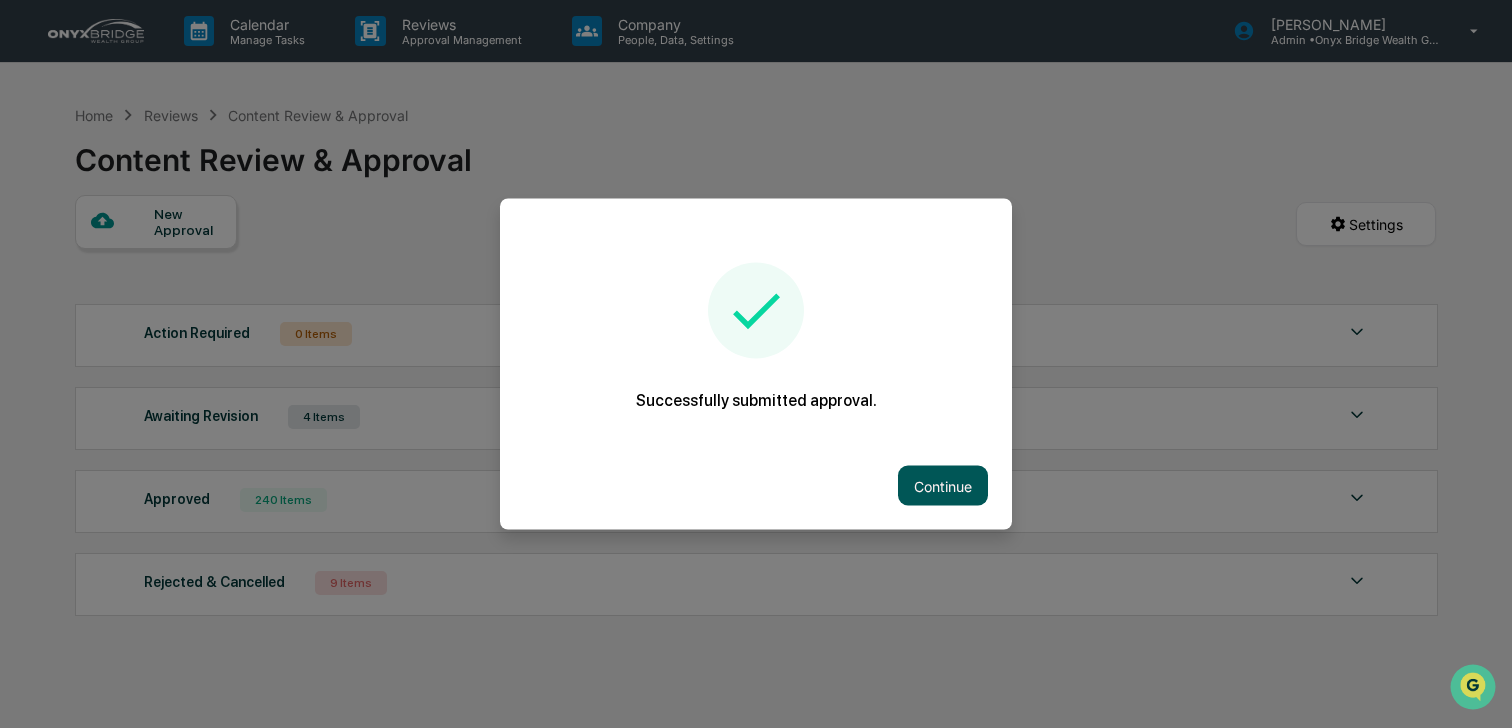 click on "Continue" at bounding box center [943, 486] 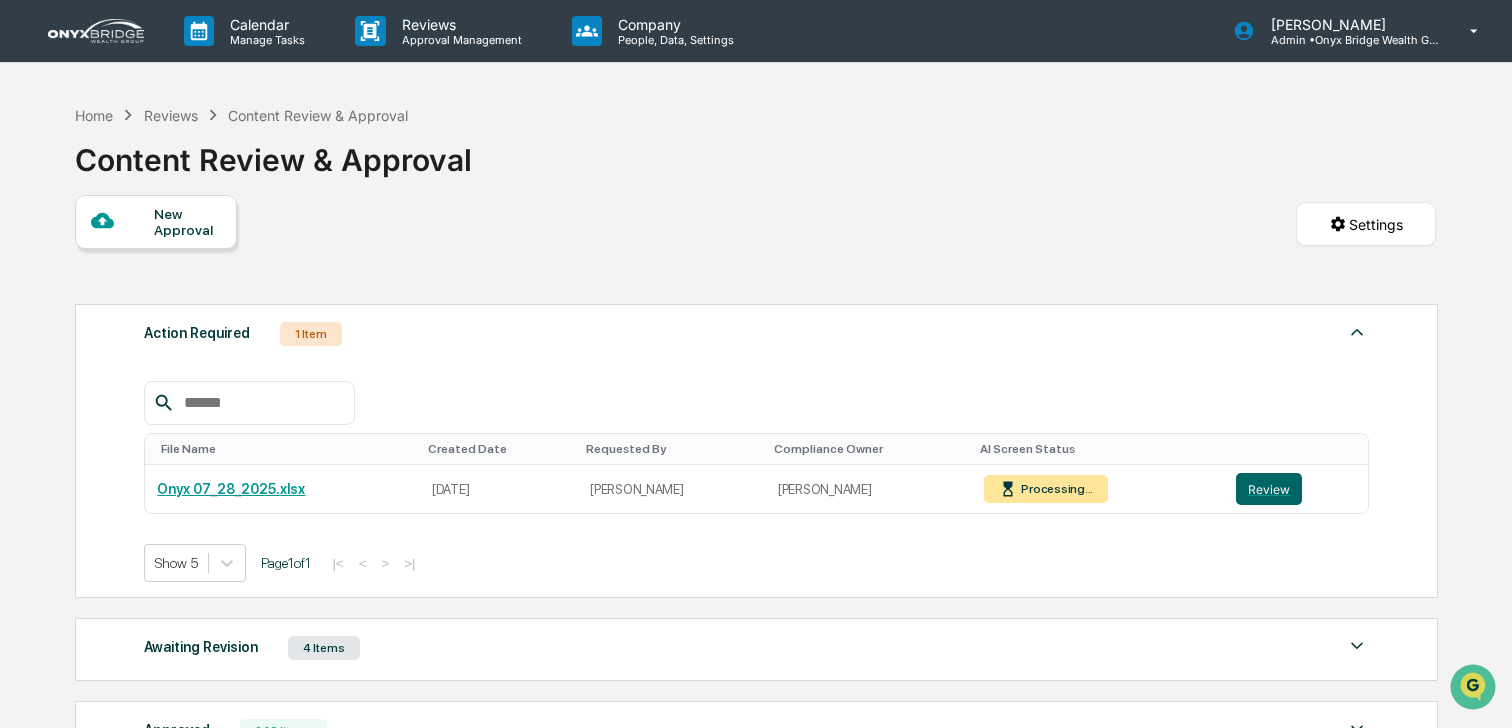 click at bounding box center [108, 31] 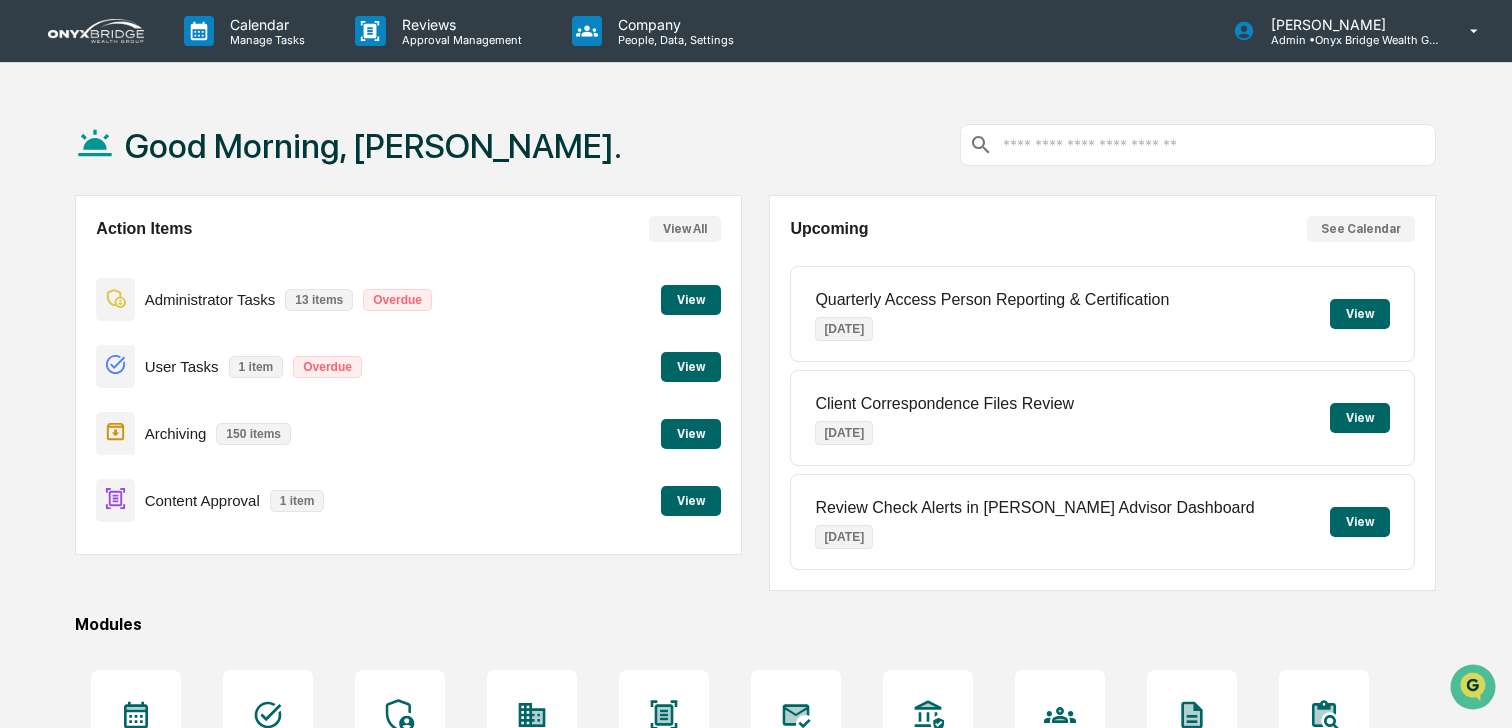 click on "View" at bounding box center [691, 300] 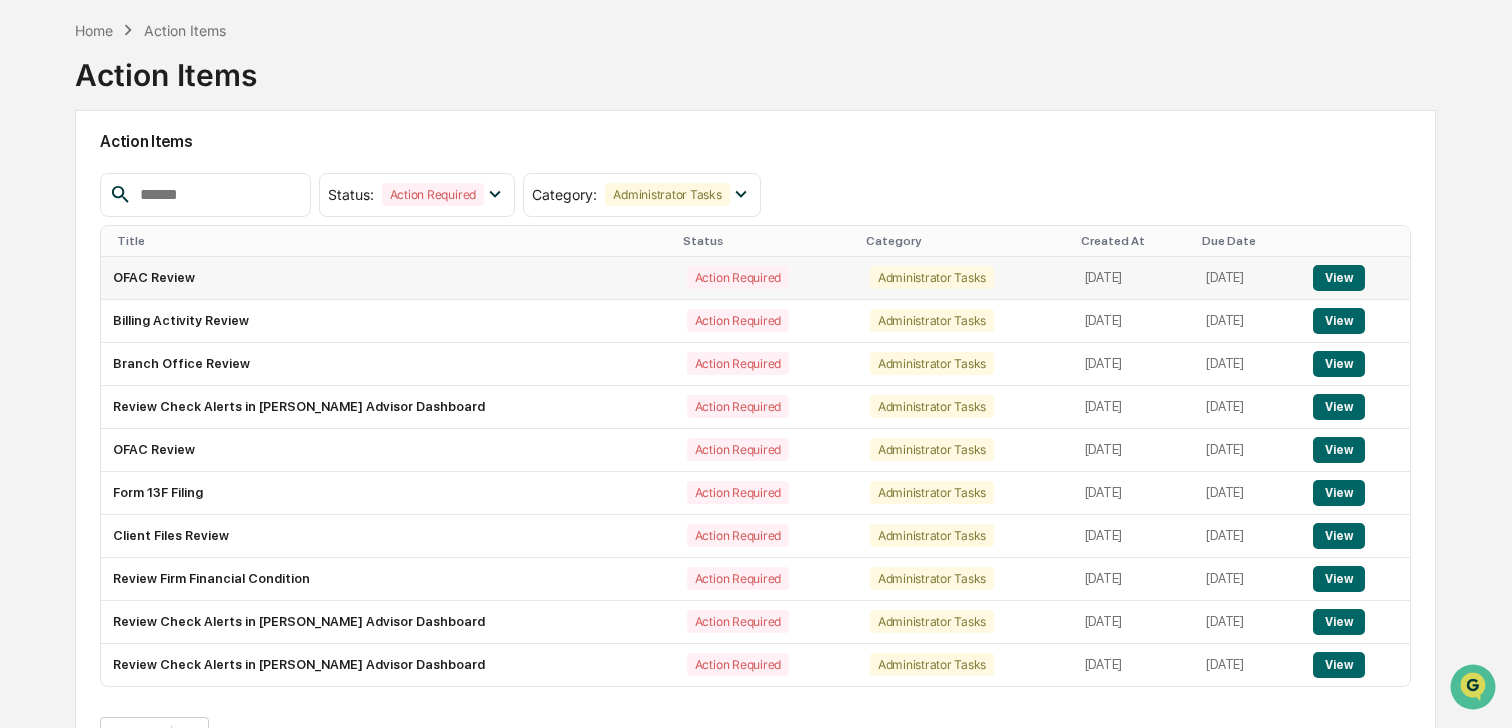 scroll, scrollTop: 91, scrollLeft: 0, axis: vertical 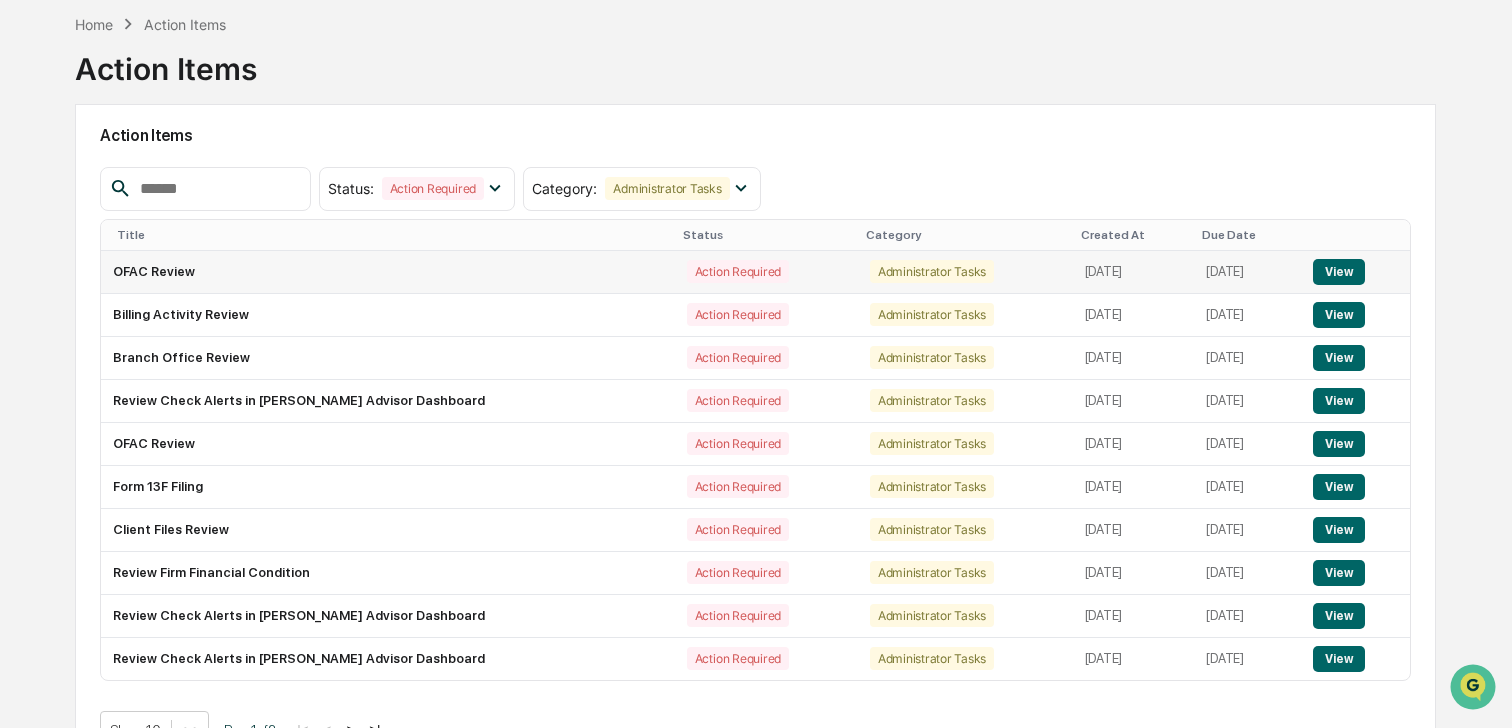 click on "View" at bounding box center (1355, 272) 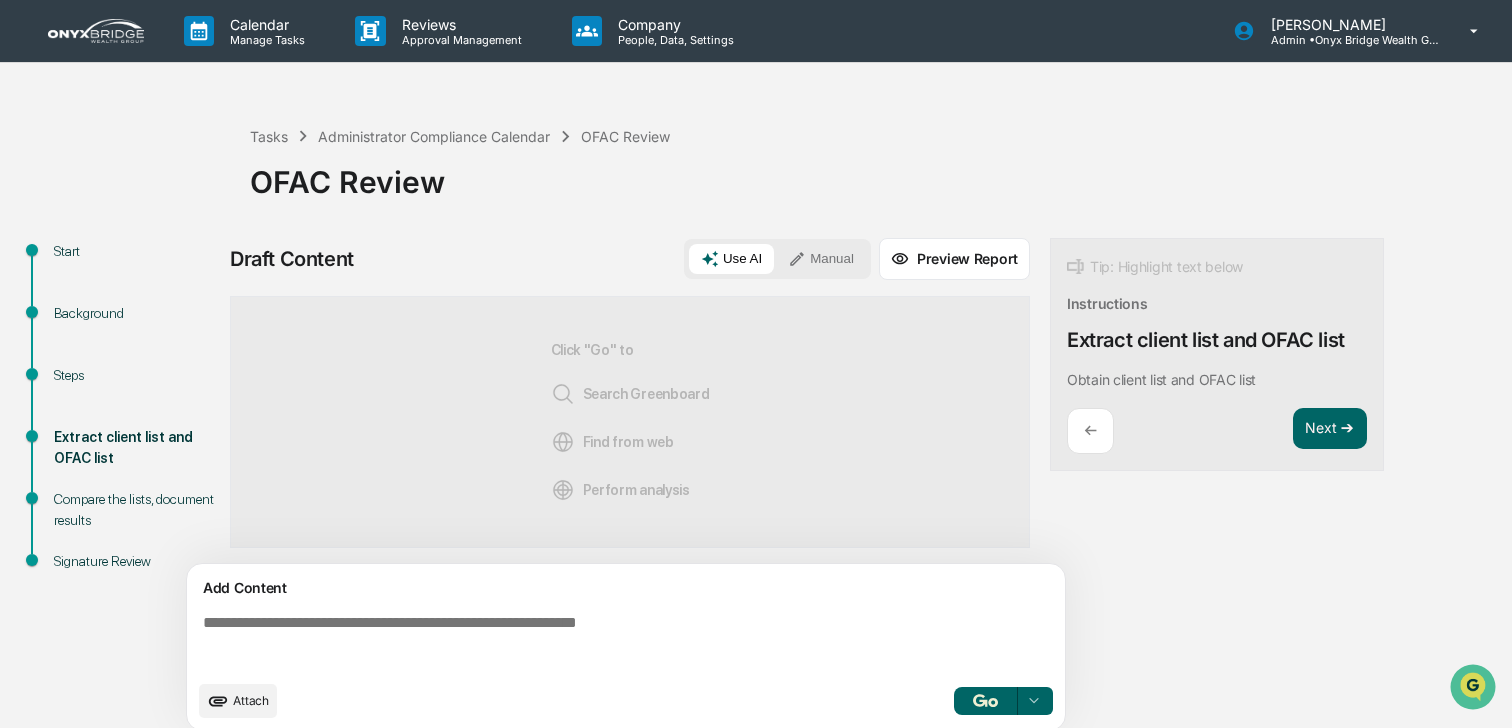 scroll, scrollTop: 16, scrollLeft: 0, axis: vertical 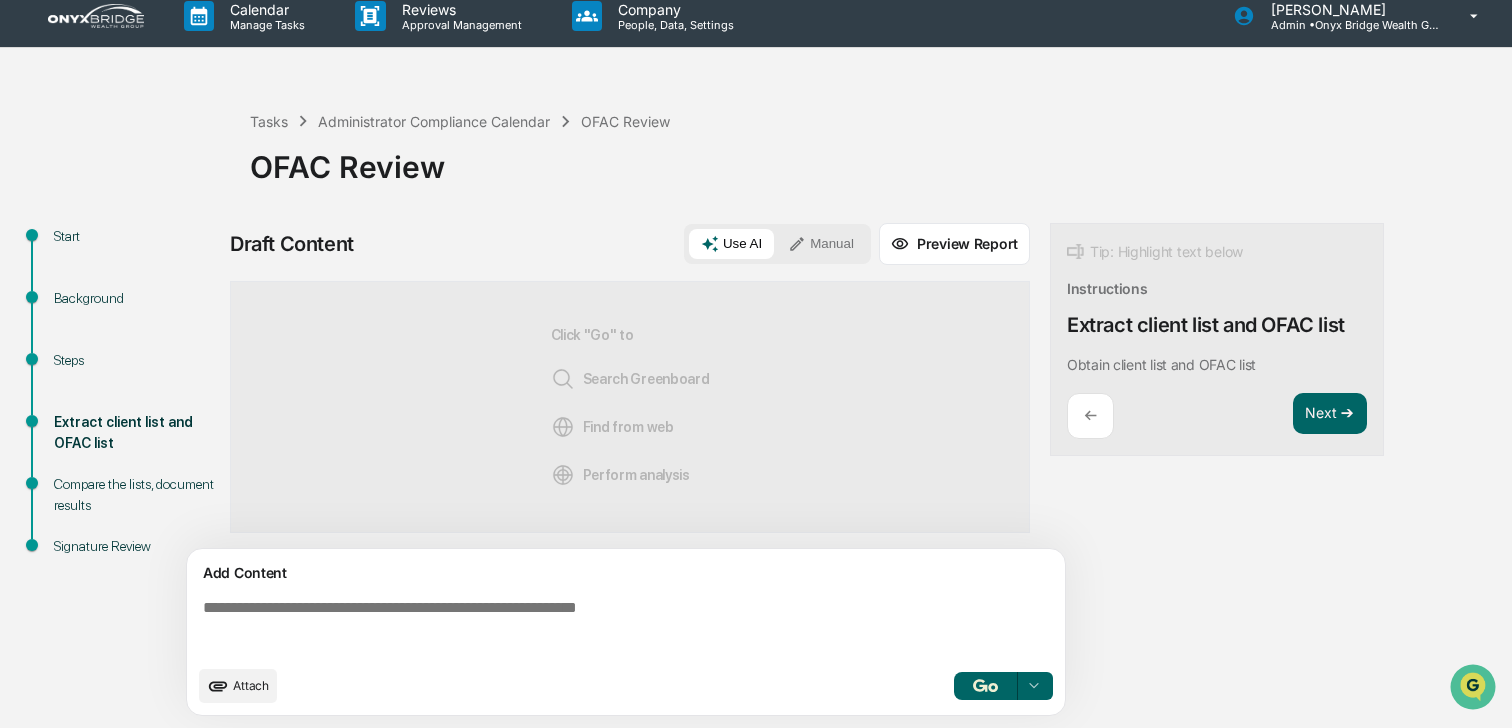 click on "Add Content" at bounding box center [626, 573] 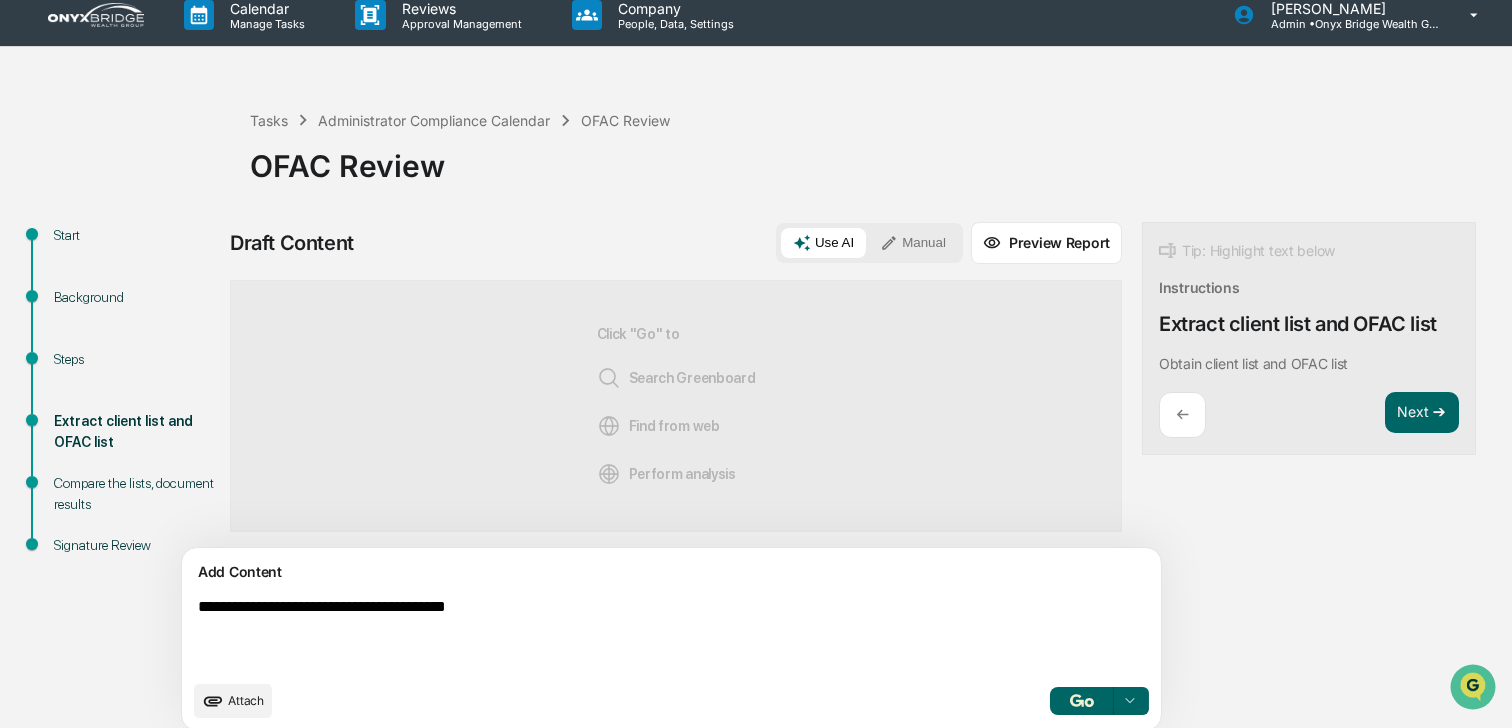 click on "**********" at bounding box center (625, 634) 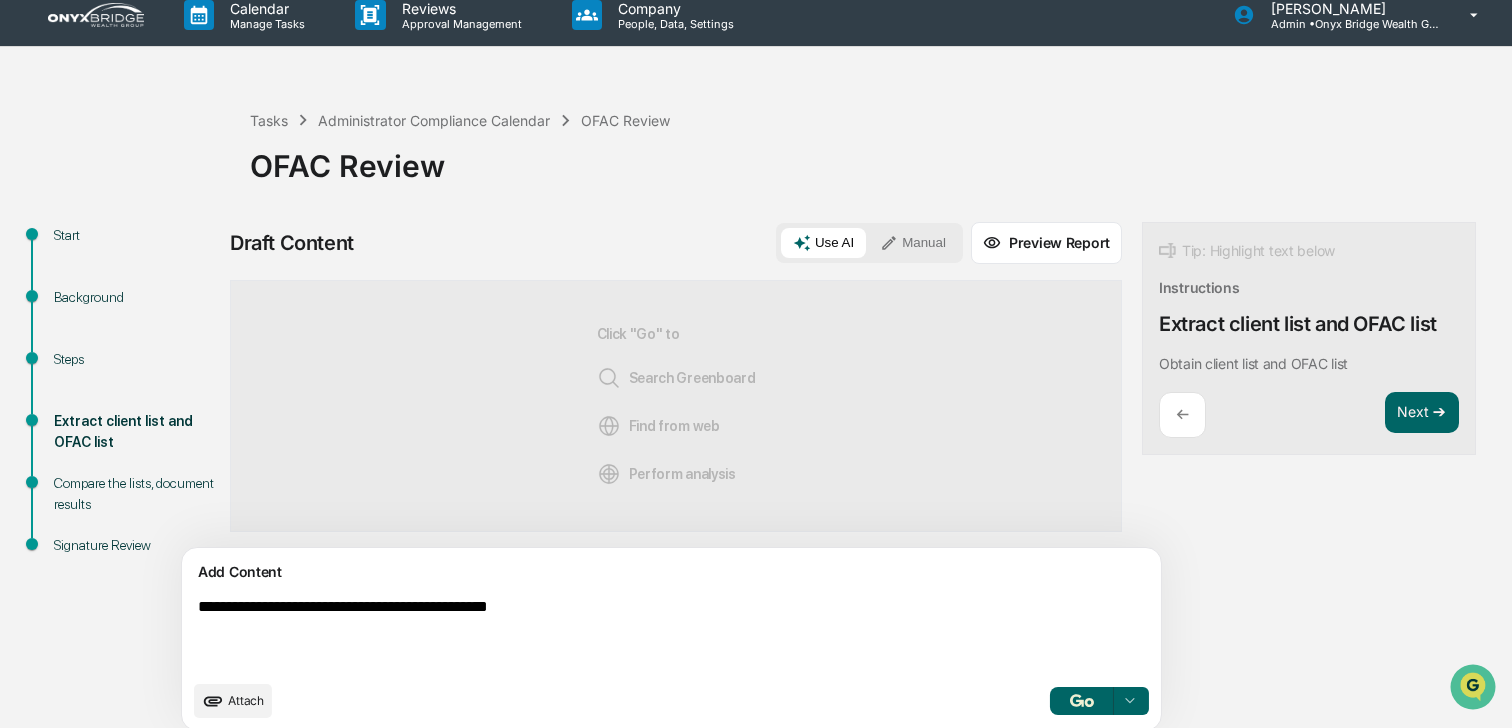 click on "**********" at bounding box center [625, 634] 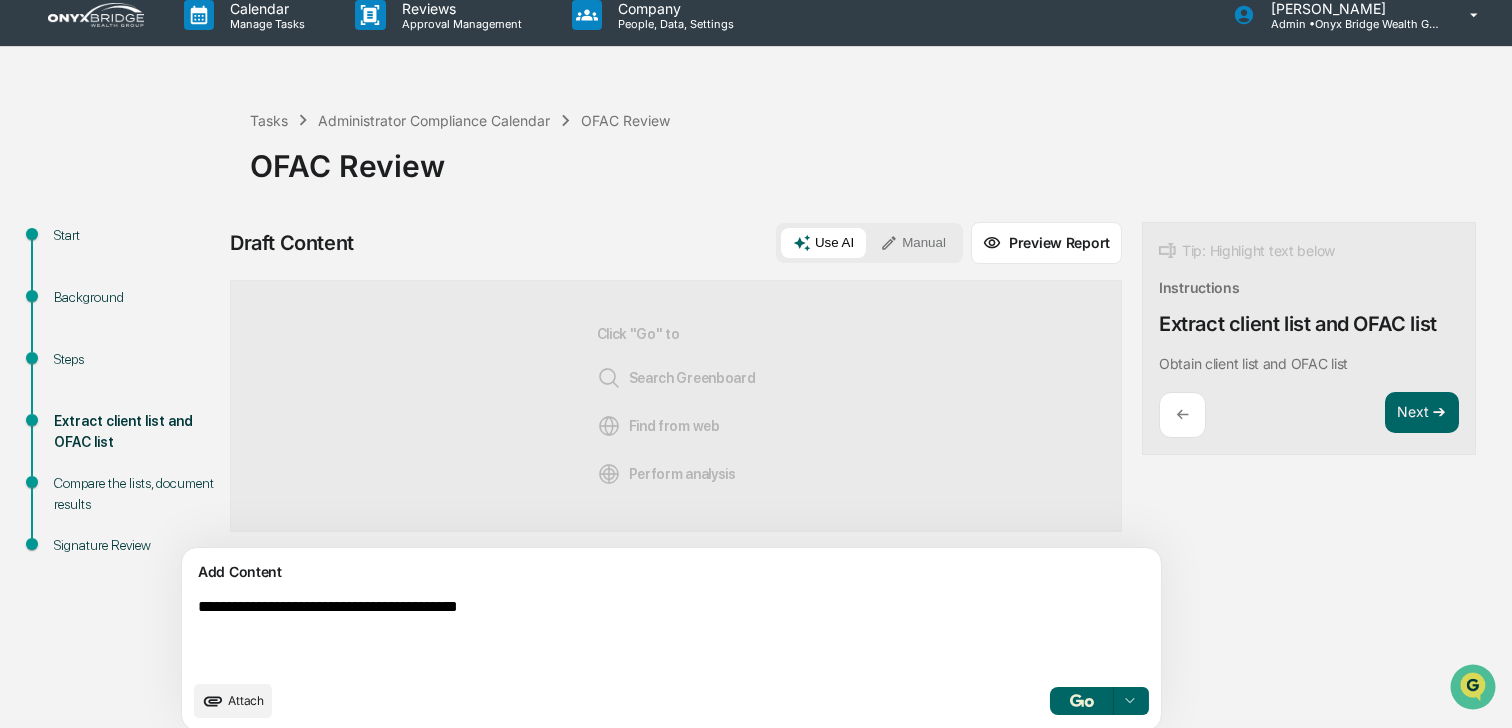 type on "**********" 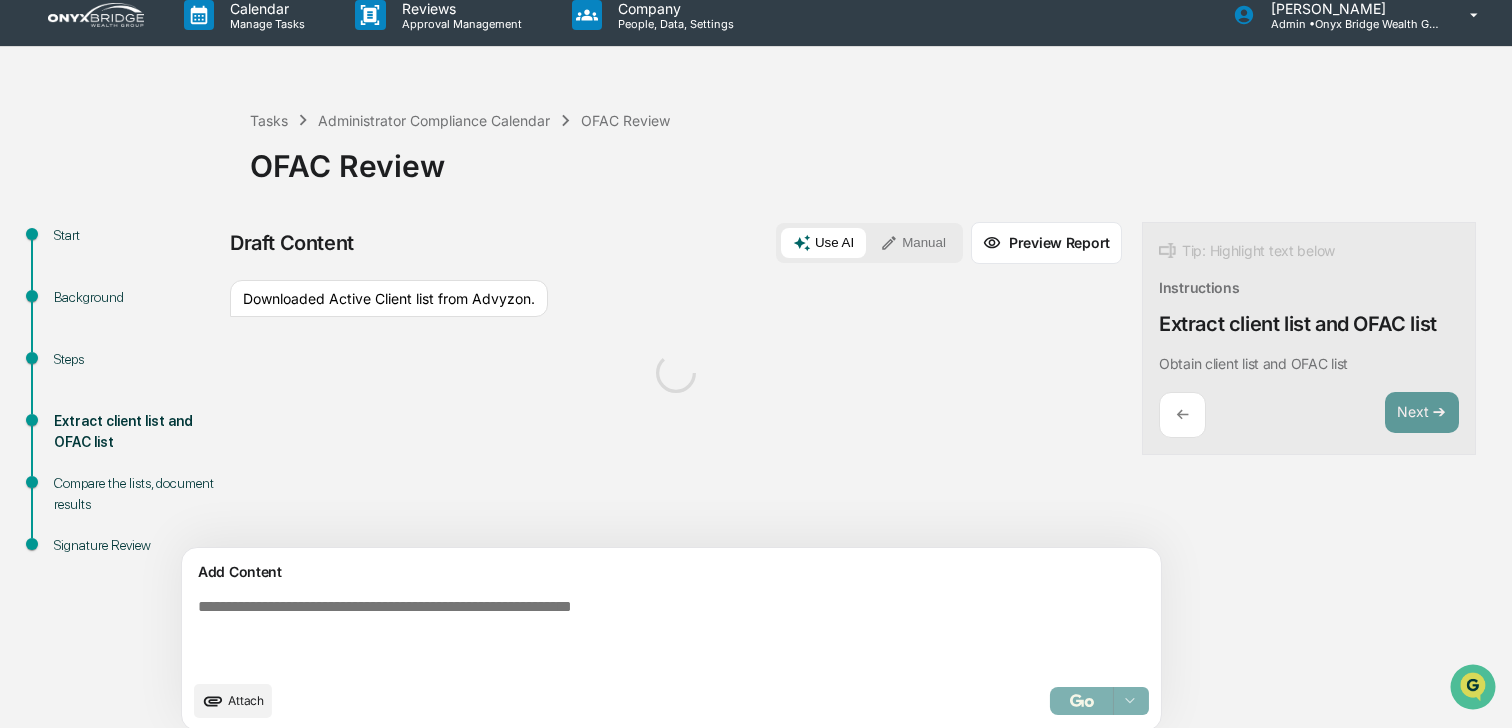 scroll, scrollTop: 32, scrollLeft: 0, axis: vertical 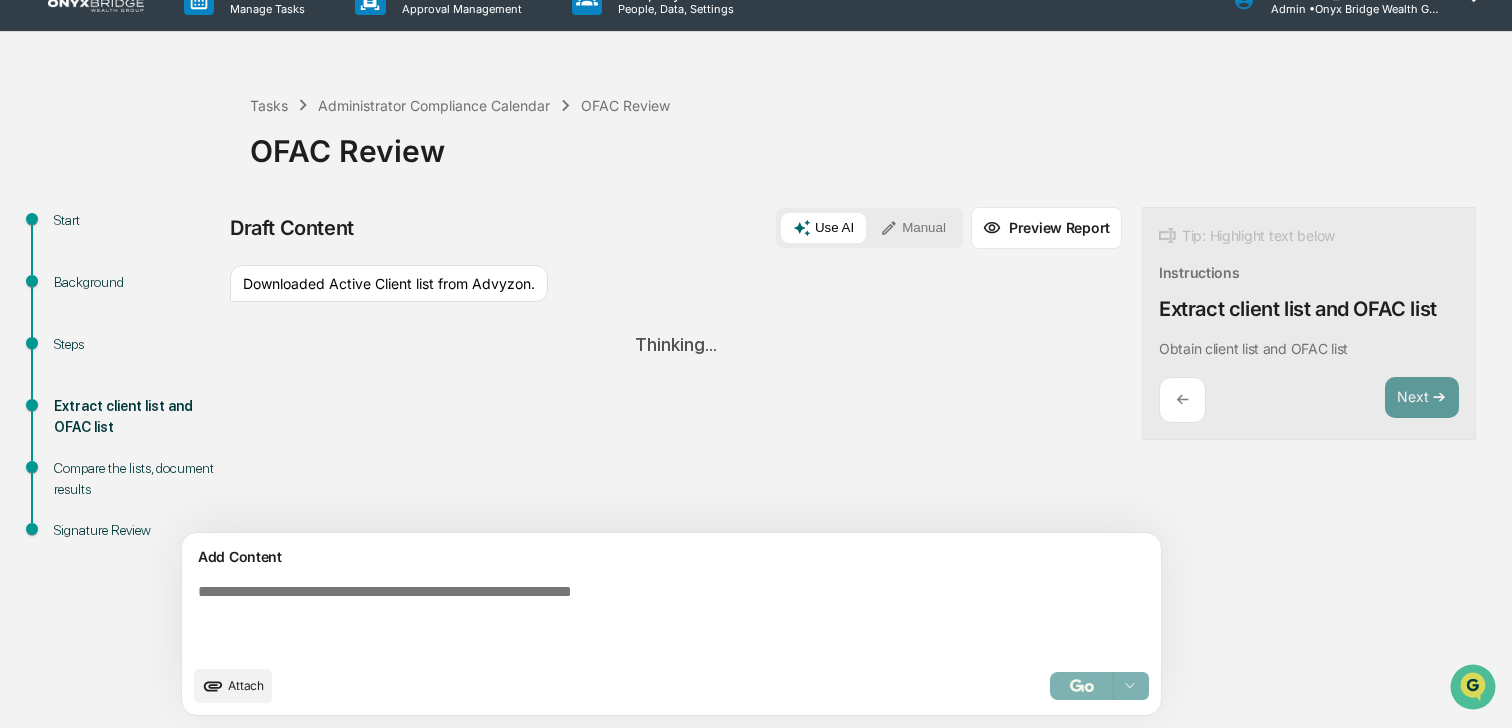 click on "Manual" at bounding box center (913, 228) 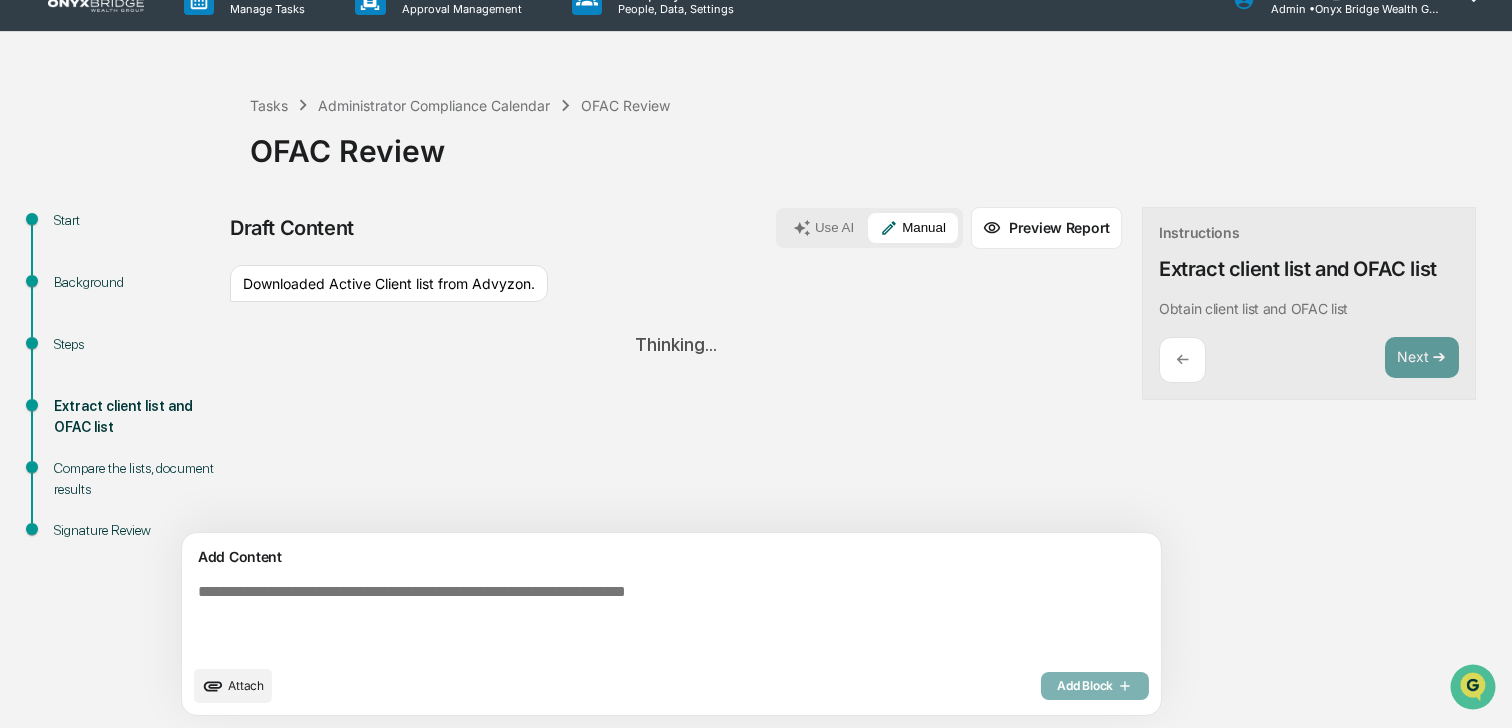 click at bounding box center (625, 619) 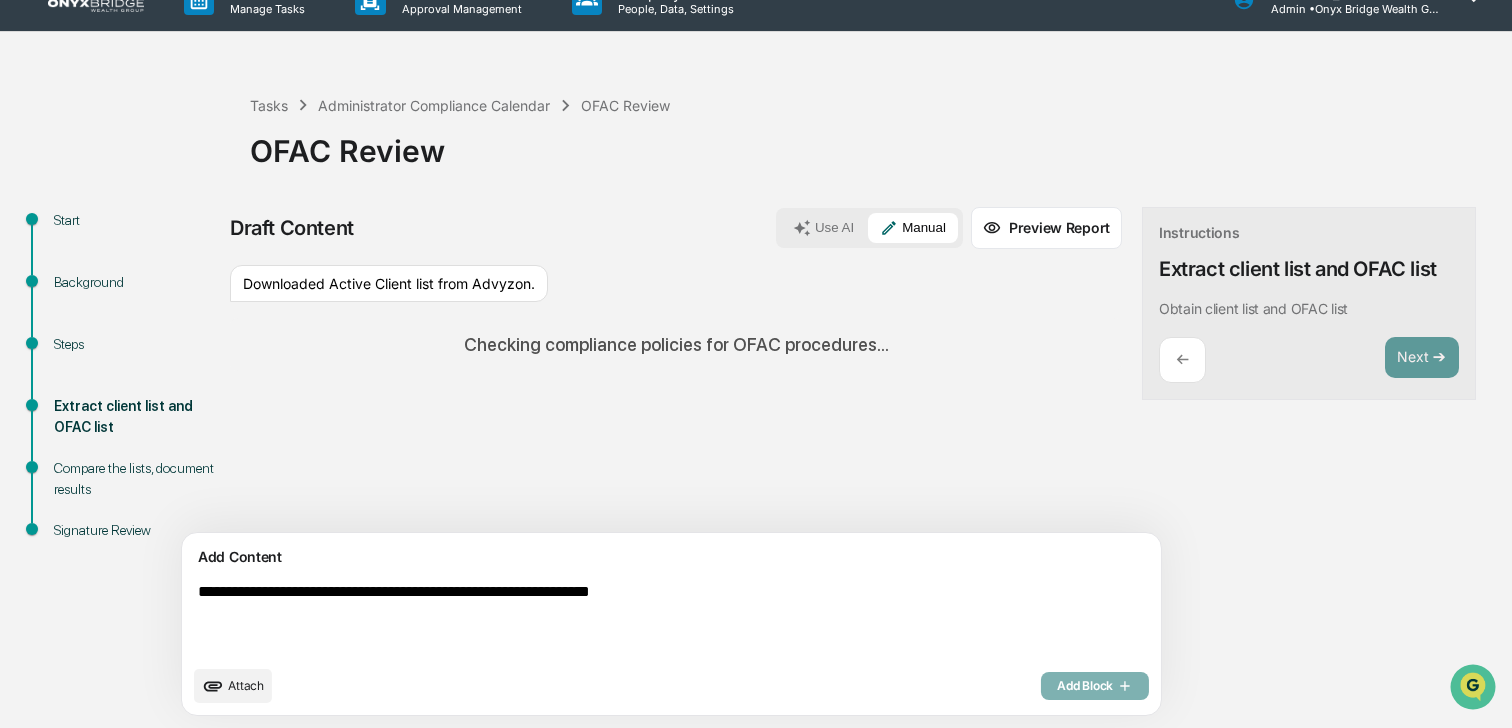 click on "Add Block" at bounding box center (1095, 686) 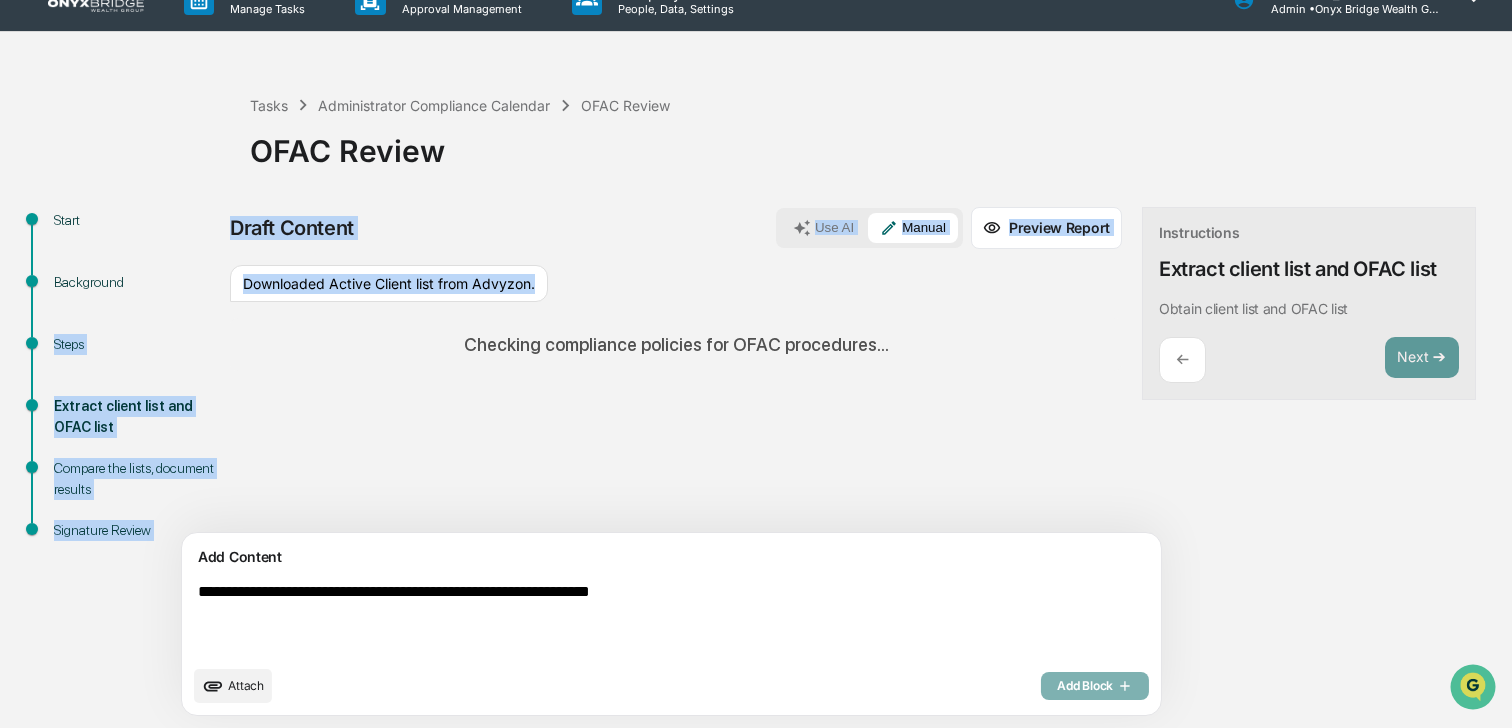 drag, startPoint x: 537, startPoint y: 289, endPoint x: 214, endPoint y: 289, distance: 323 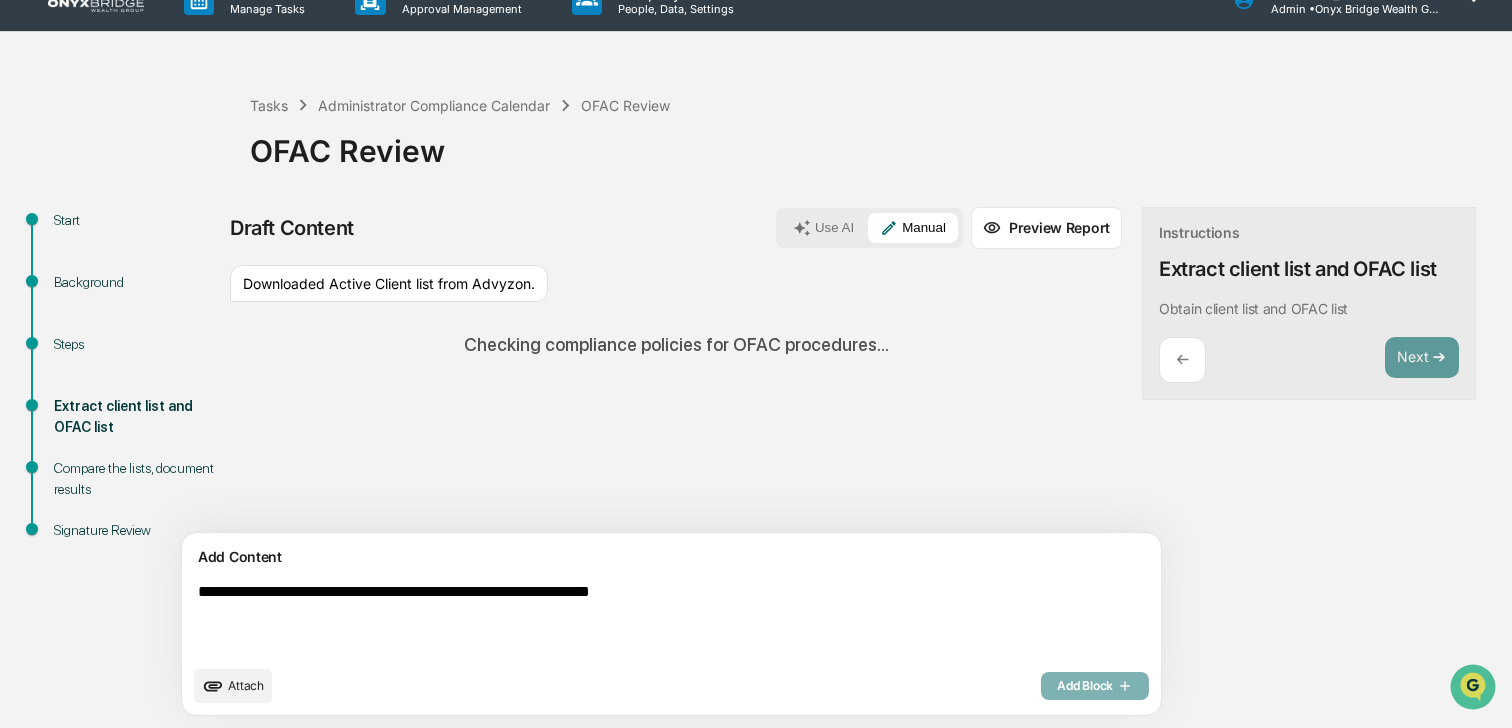 click on "Sources Downloaded Active Client list from Advyzon. Checking compliance policies for OFAC procedures..." at bounding box center [676, 399] 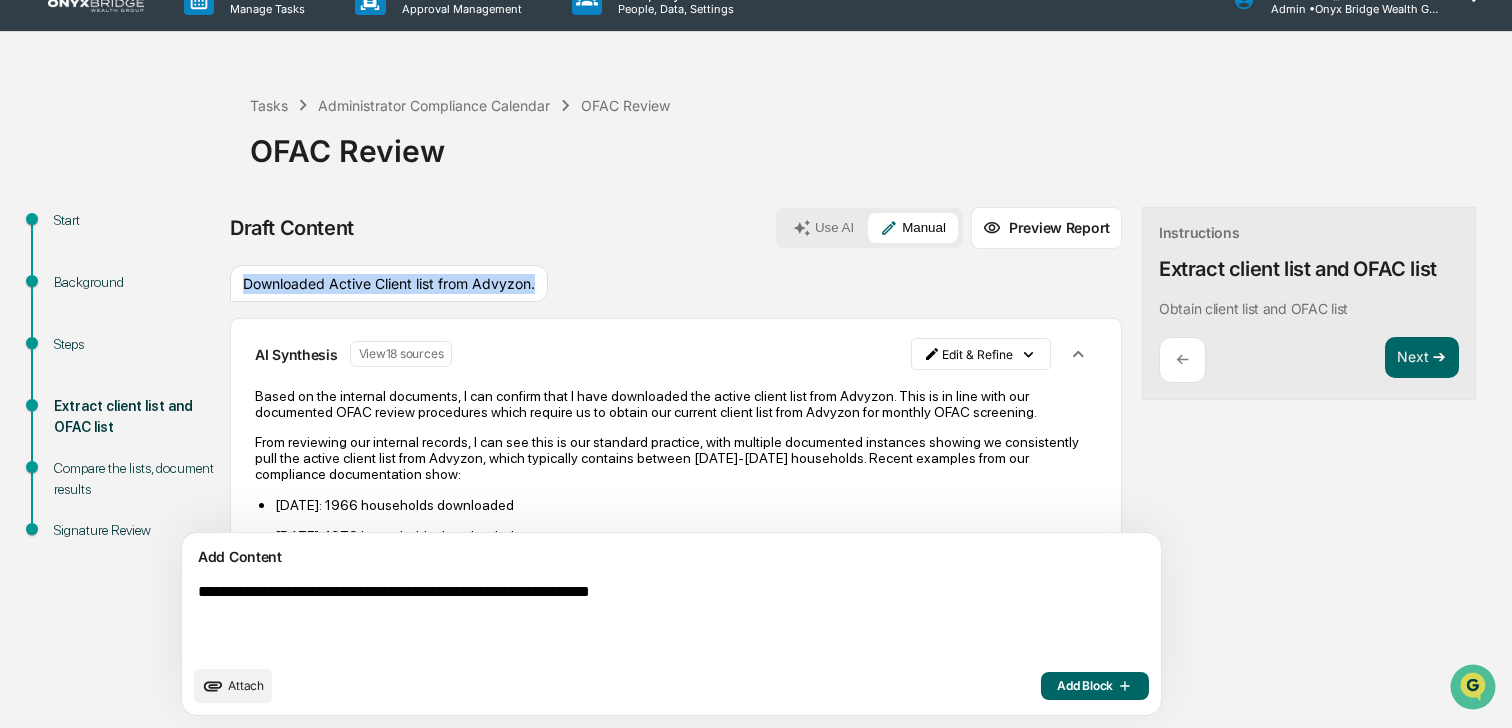 drag, startPoint x: 246, startPoint y: 288, endPoint x: 549, endPoint y: 286, distance: 303.0066 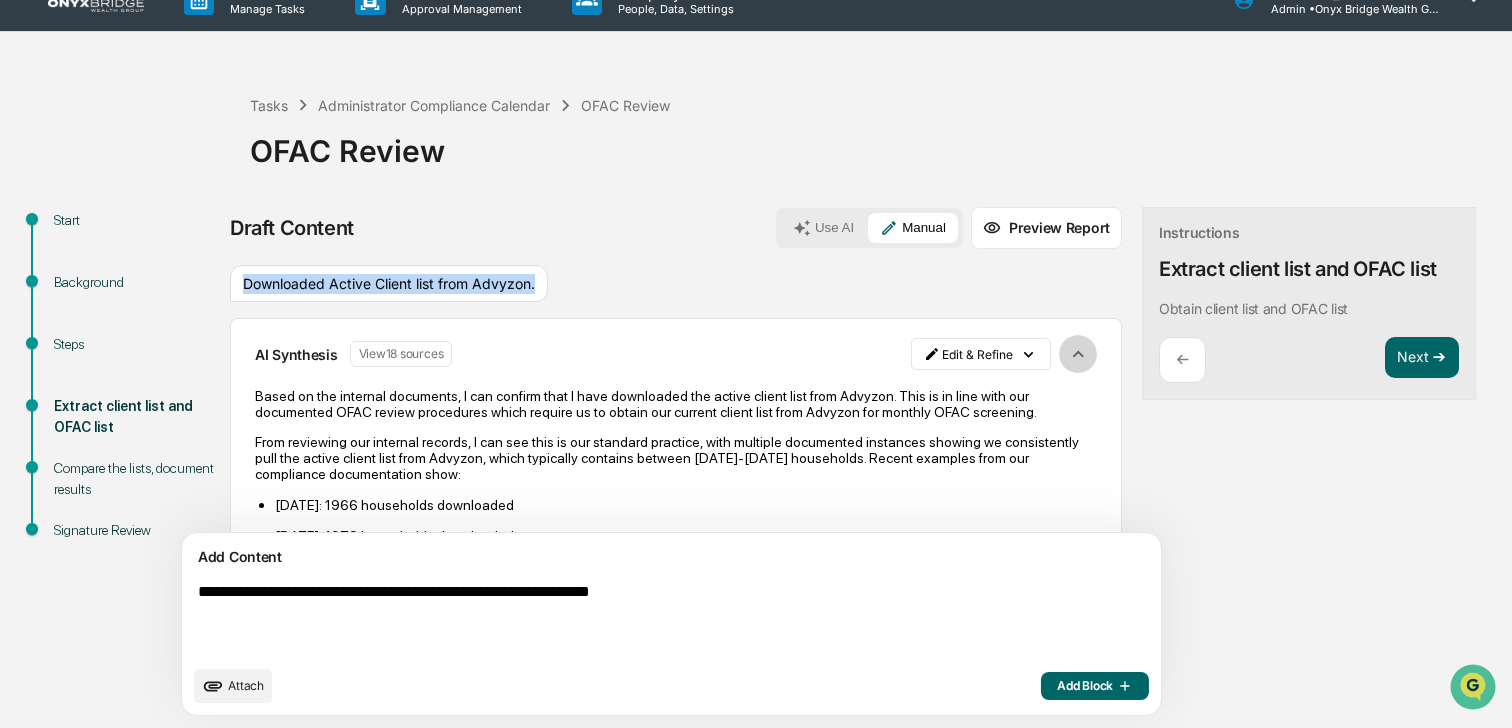 click 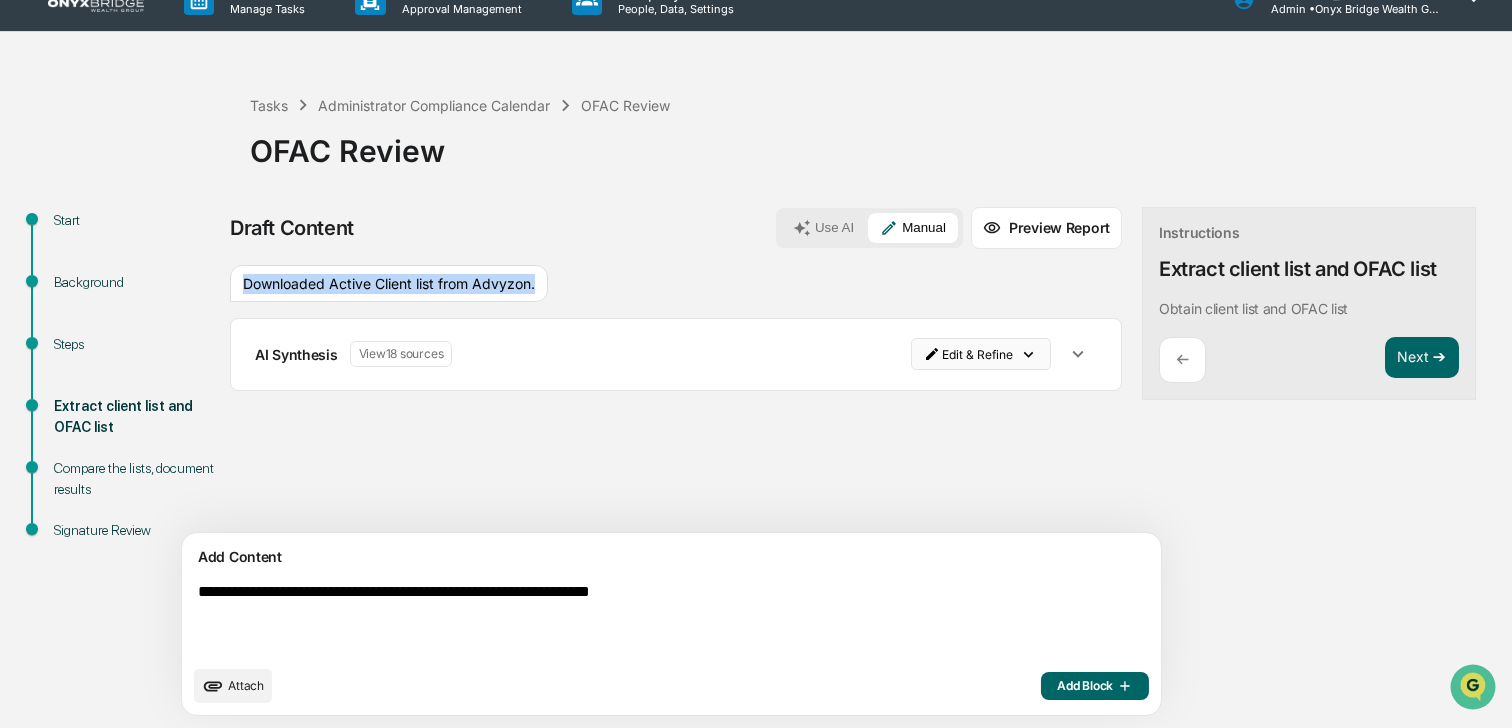click on "**********" at bounding box center (756, 333) 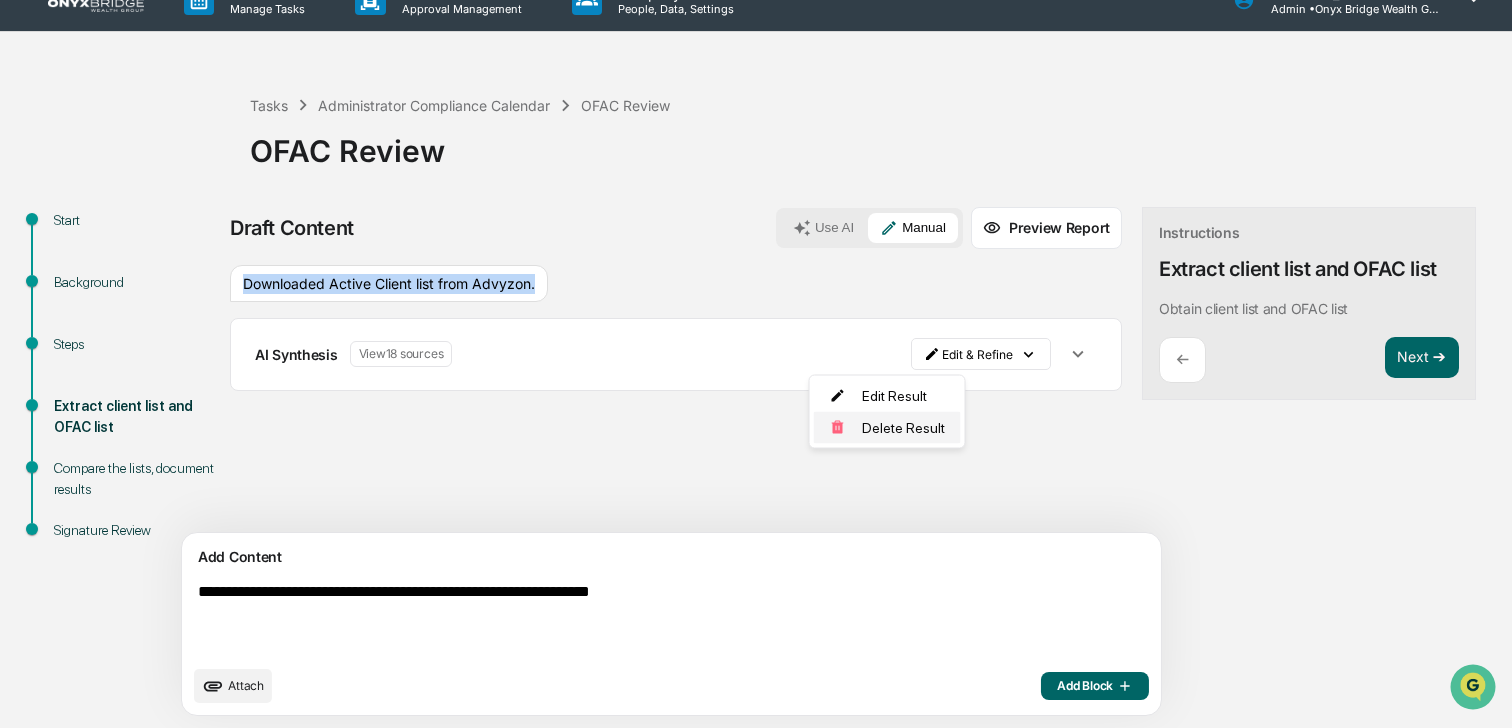 click on "Delete Result" at bounding box center [887, 428] 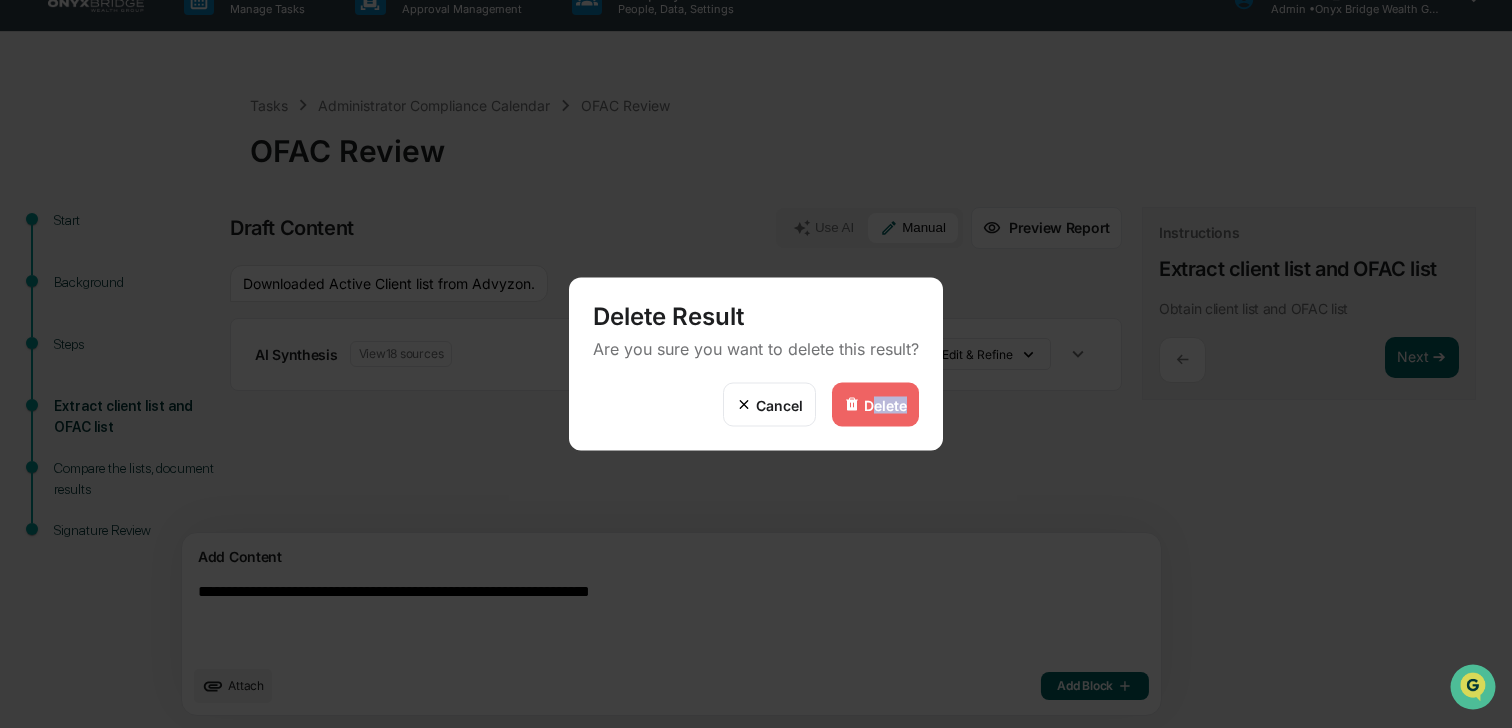 click on "Delete" at bounding box center (875, 405) 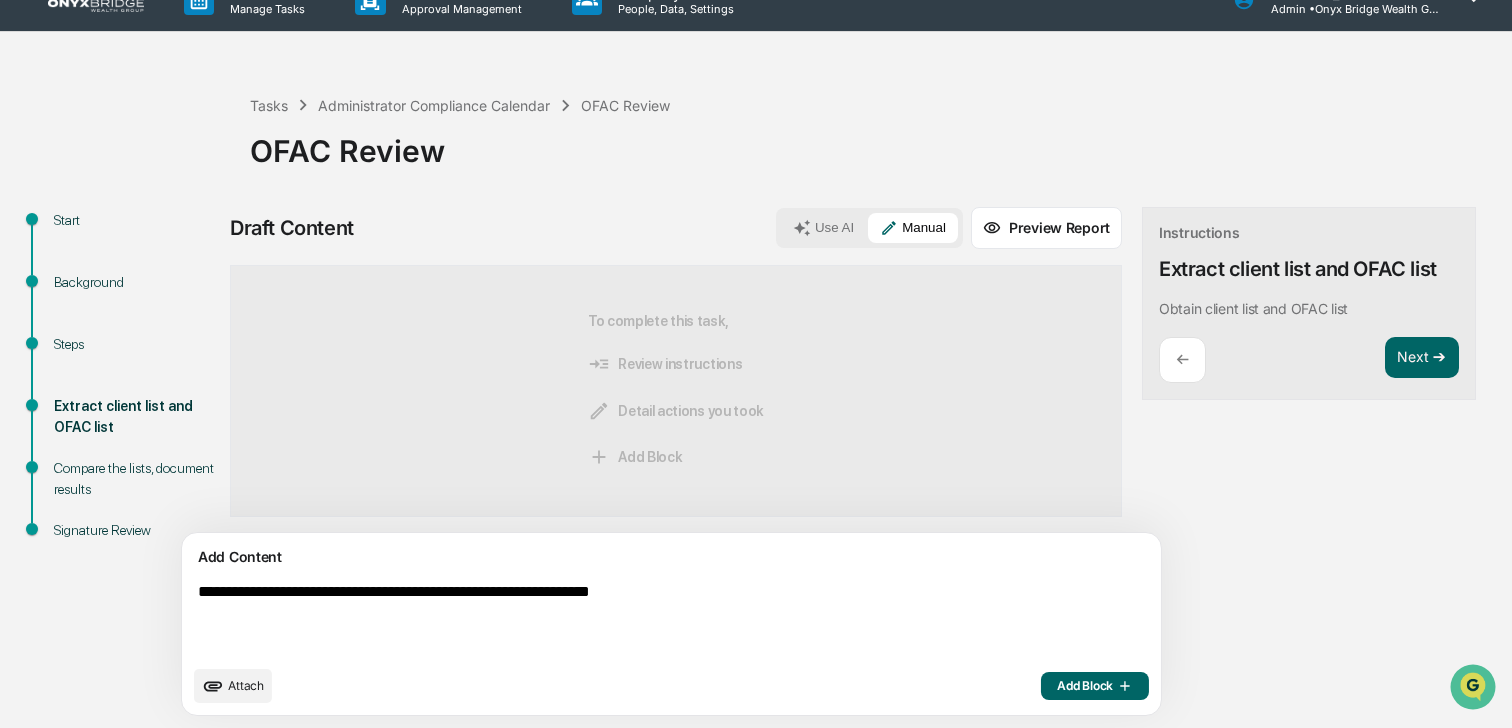click on "**********" at bounding box center (625, 619) 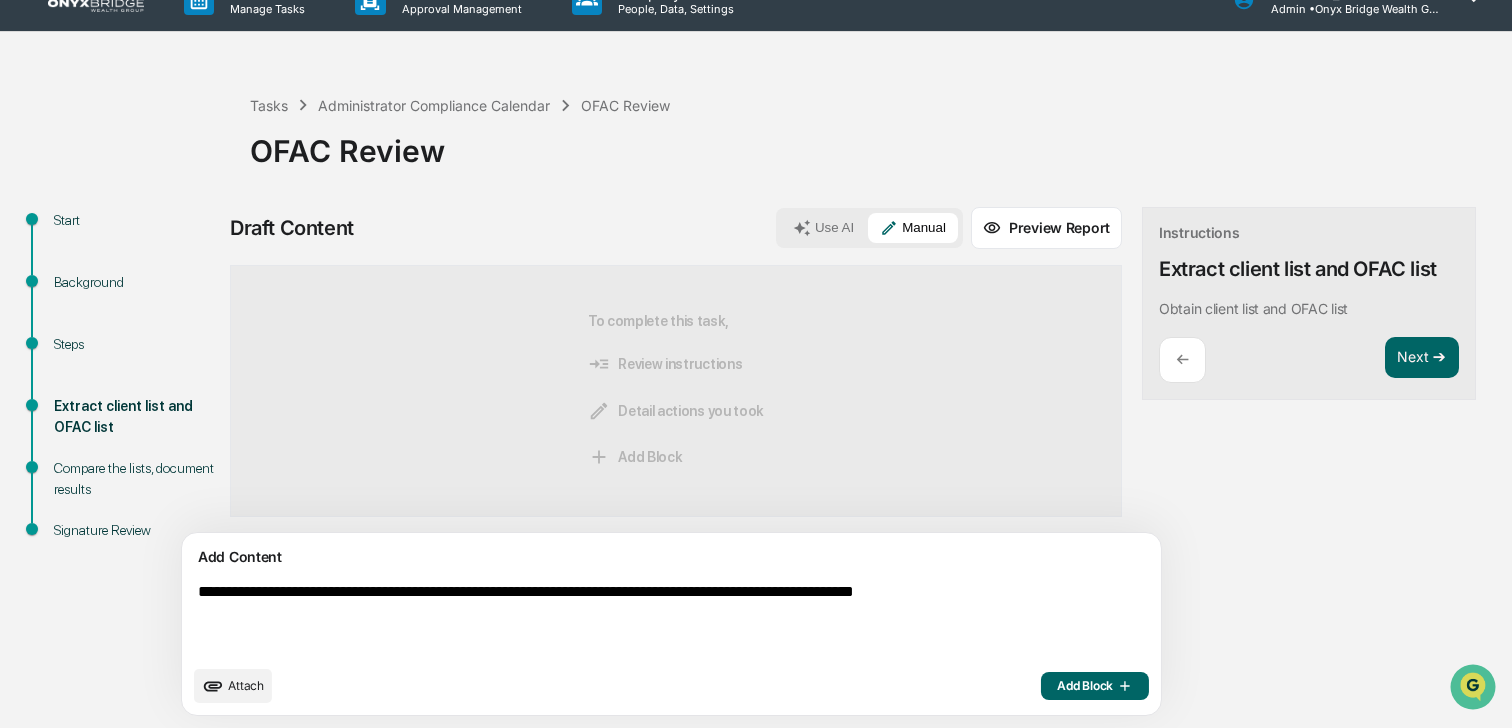 type on "**********" 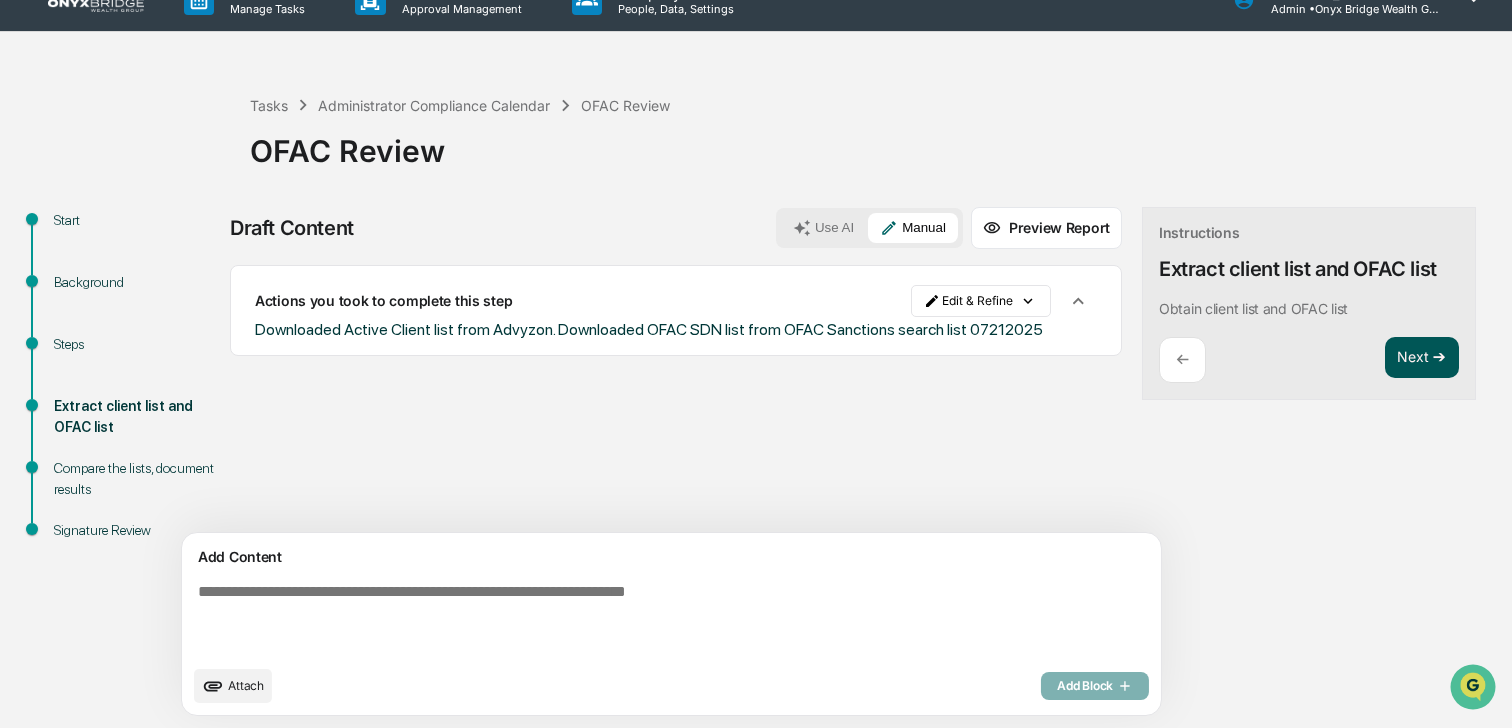 click on "Next ➔" at bounding box center (1422, 358) 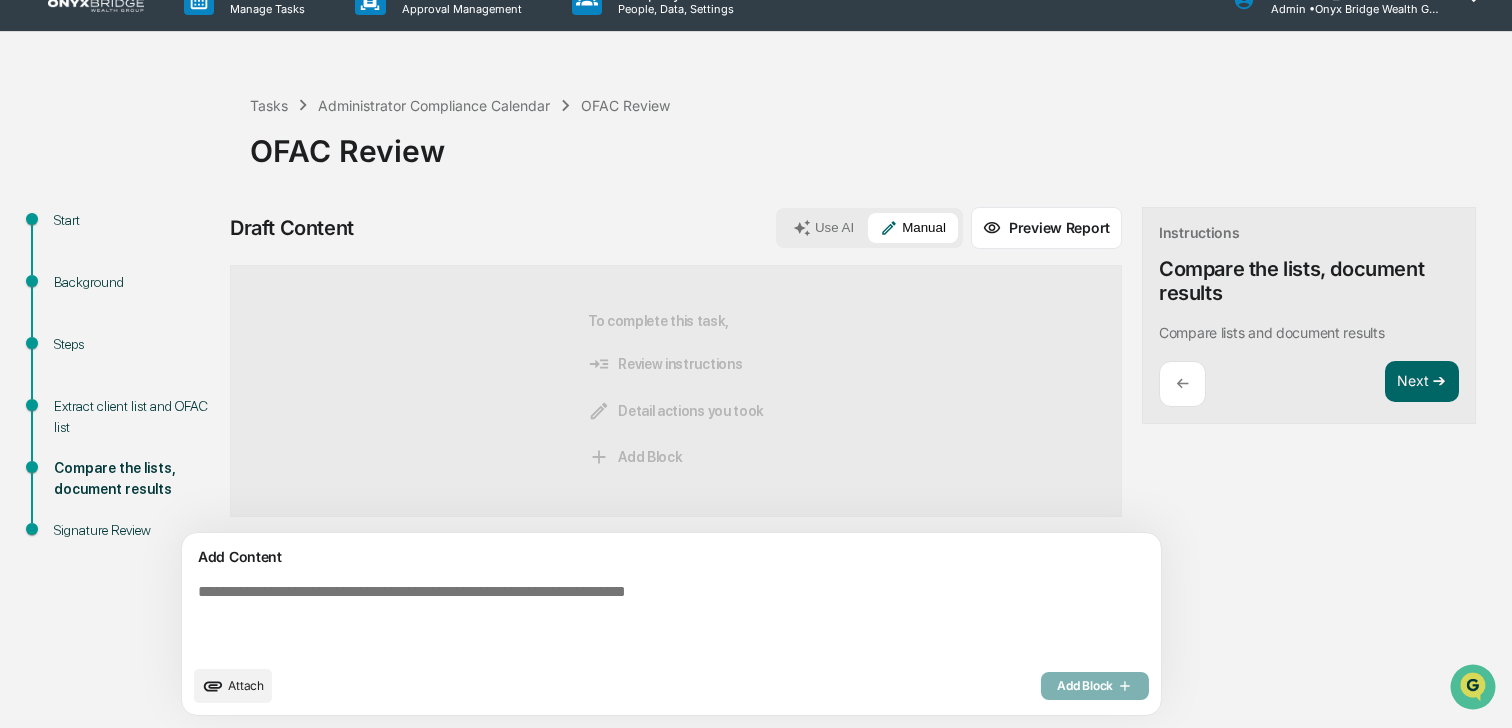 click at bounding box center [625, 619] 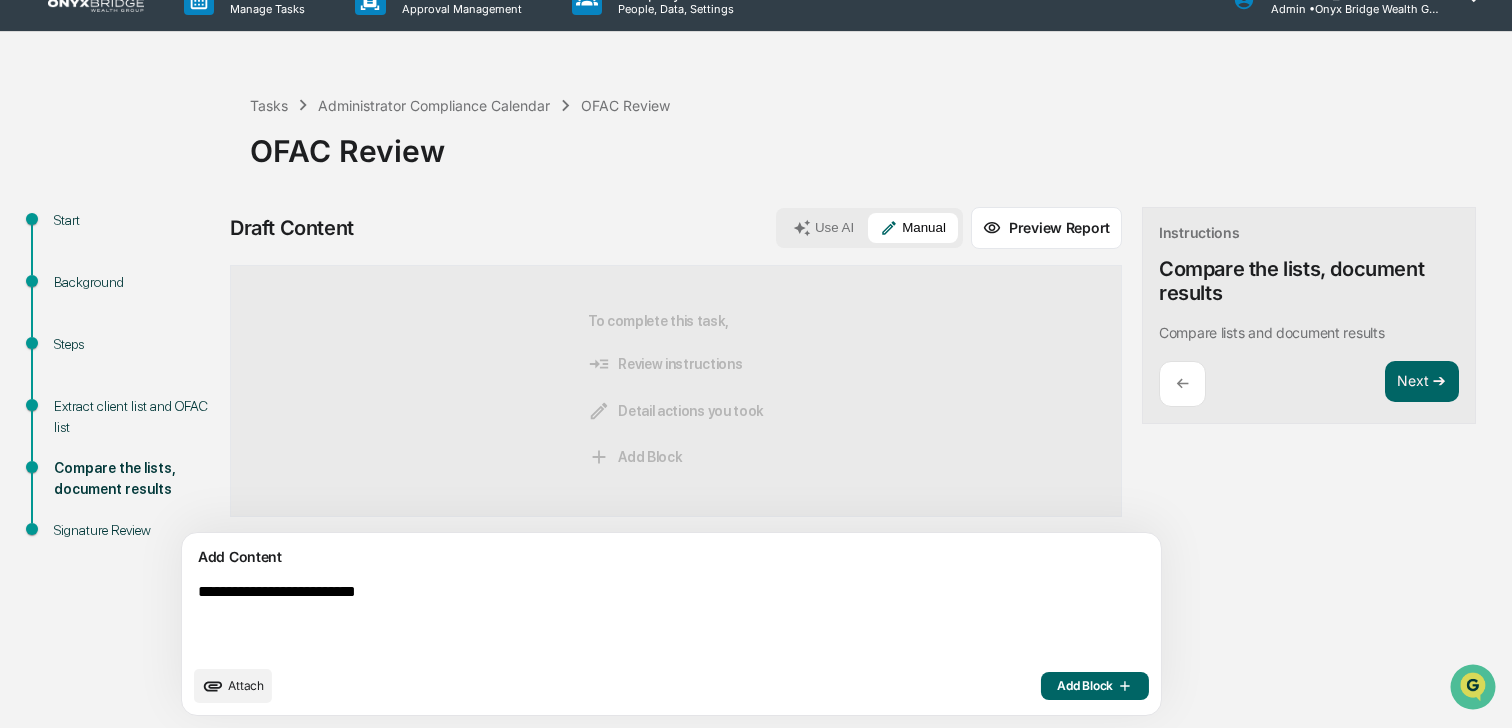 type on "**********" 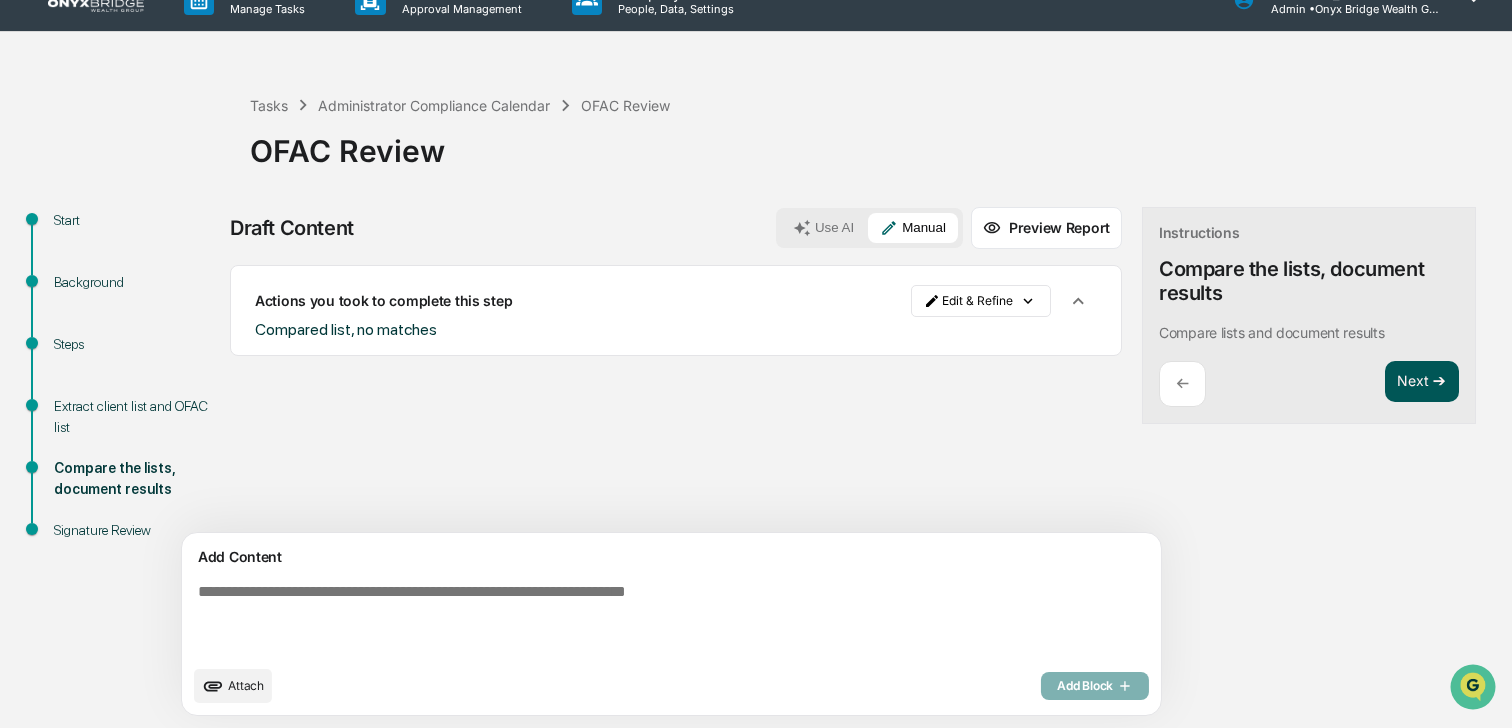click on "Next ➔" at bounding box center (1422, 382) 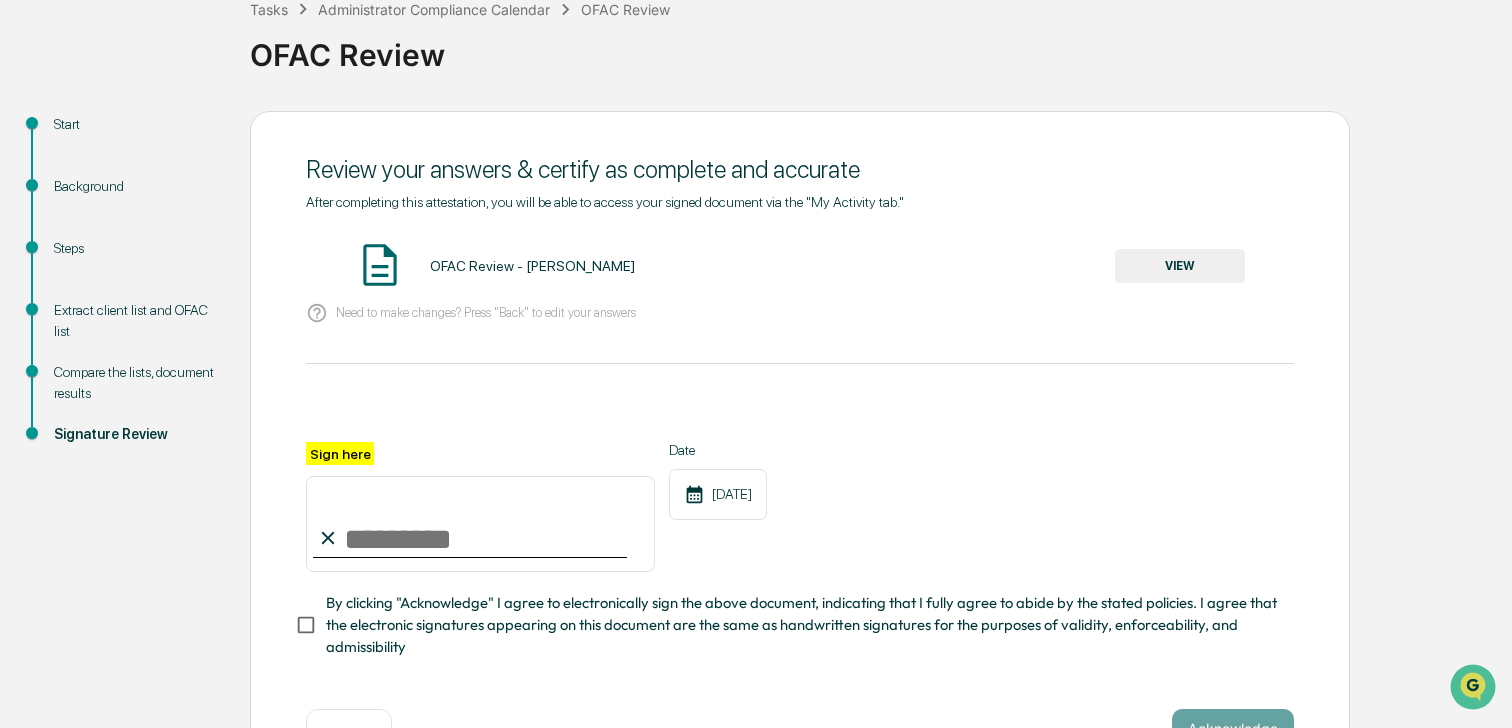 scroll, scrollTop: 130, scrollLeft: 0, axis: vertical 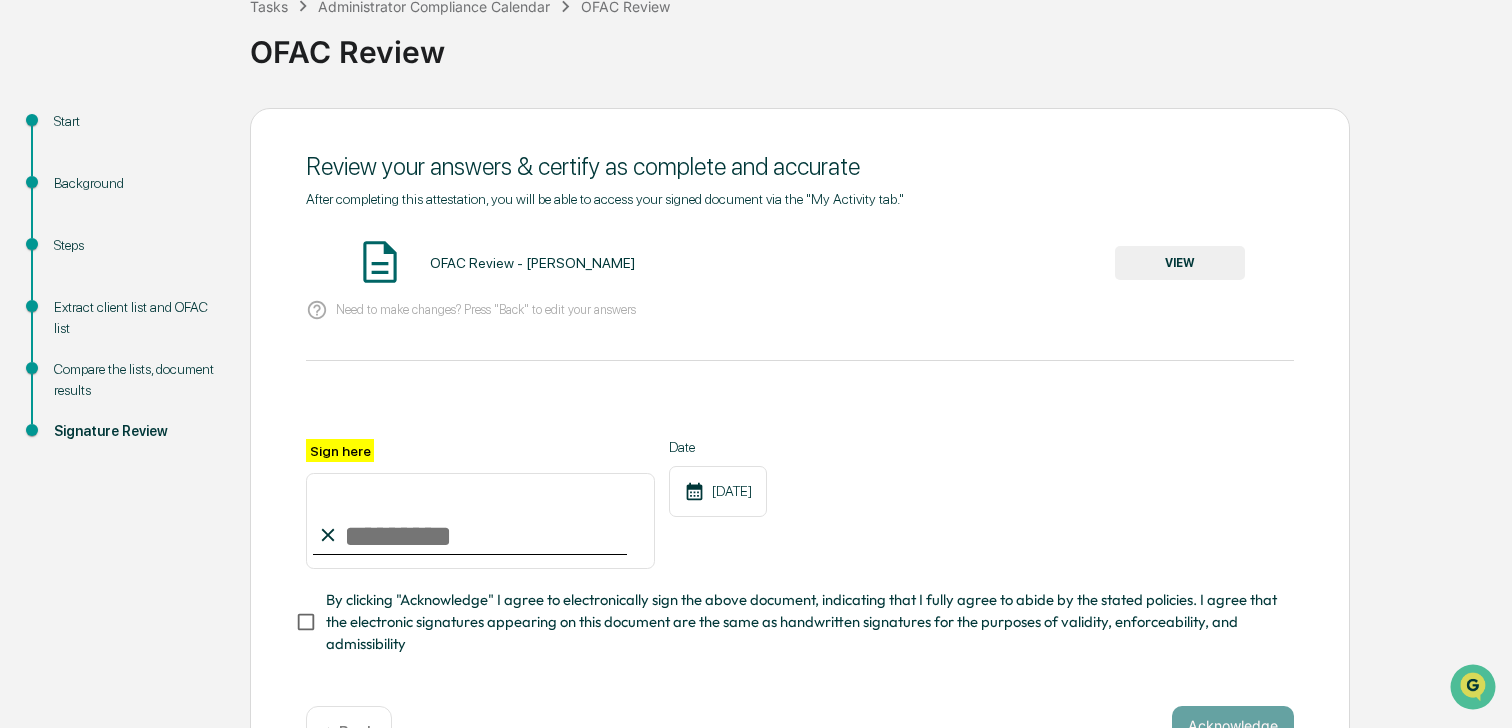 click on "Sign here" at bounding box center (480, 521) 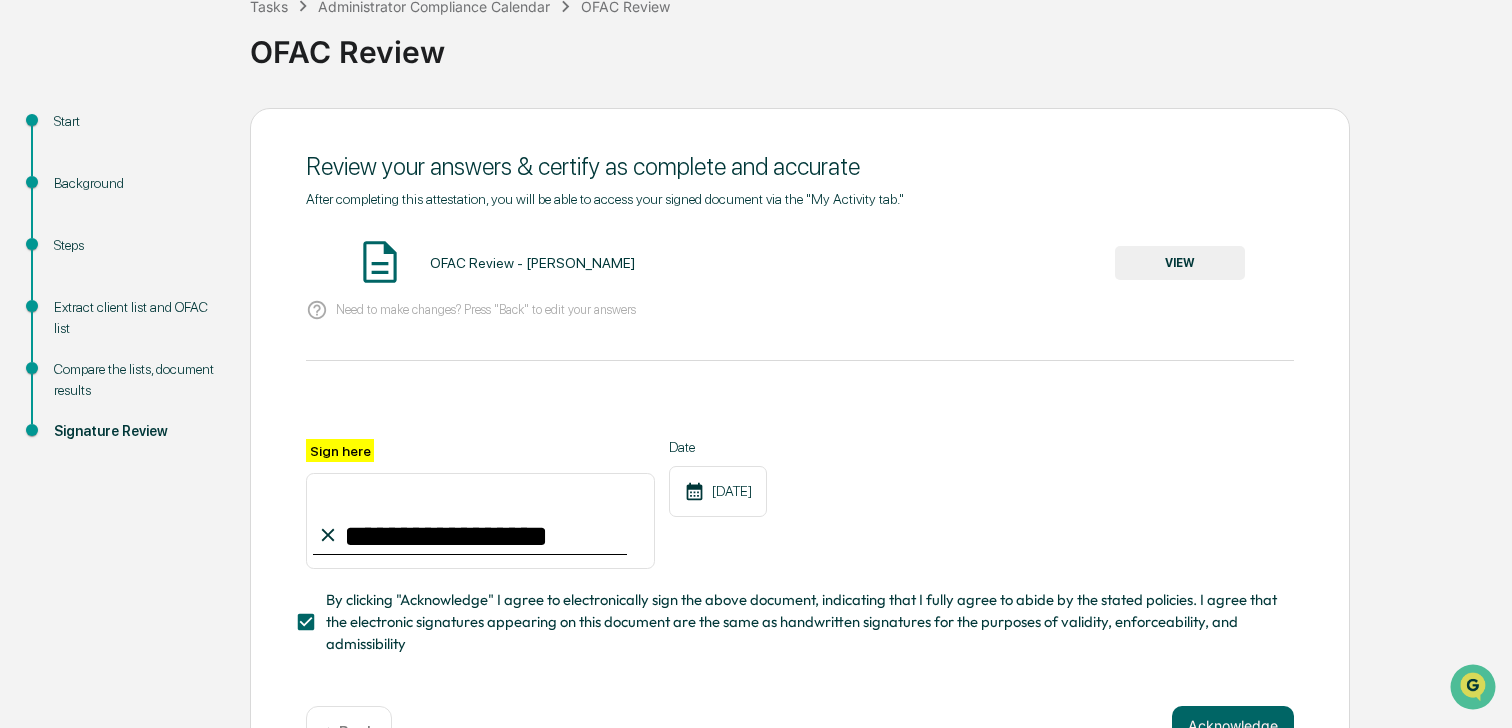 scroll, scrollTop: 193, scrollLeft: 0, axis: vertical 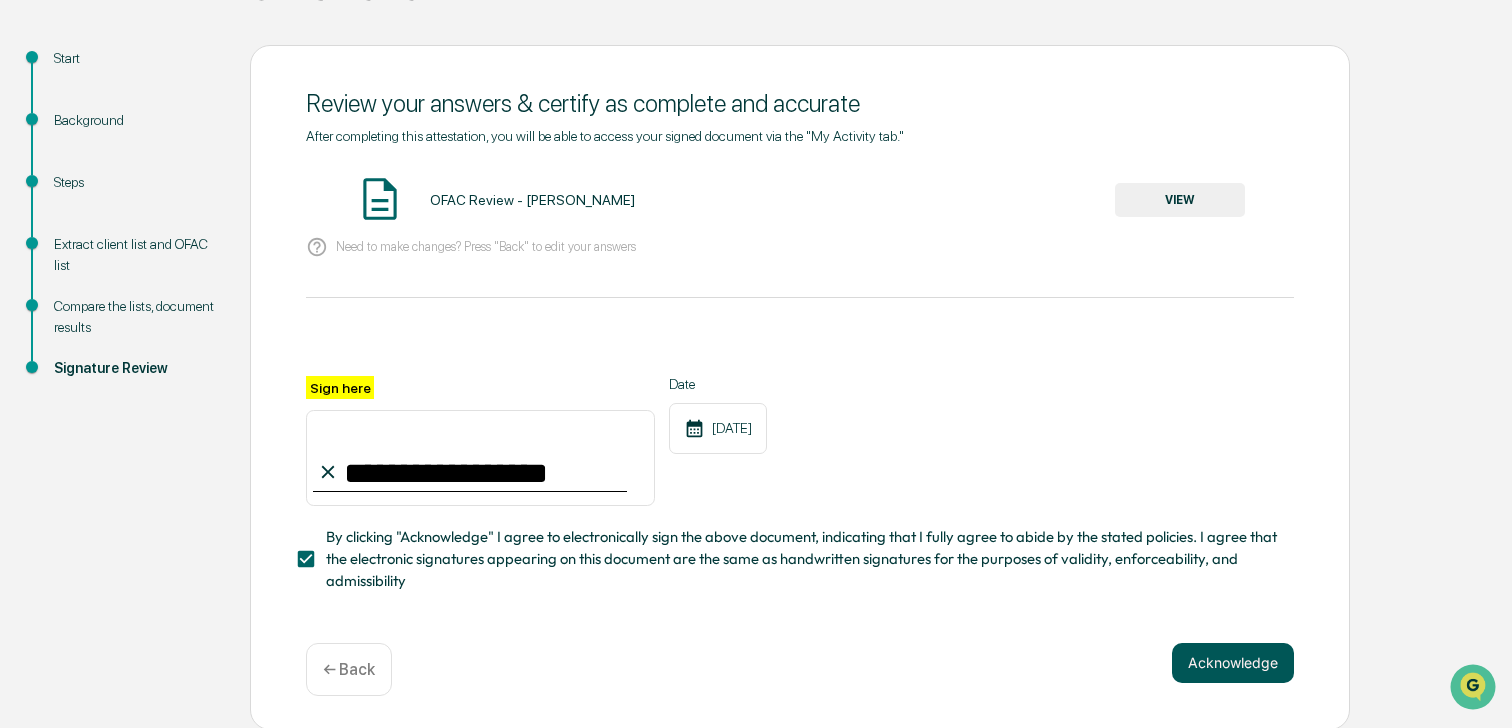 click on "Acknowledge" at bounding box center [1233, 663] 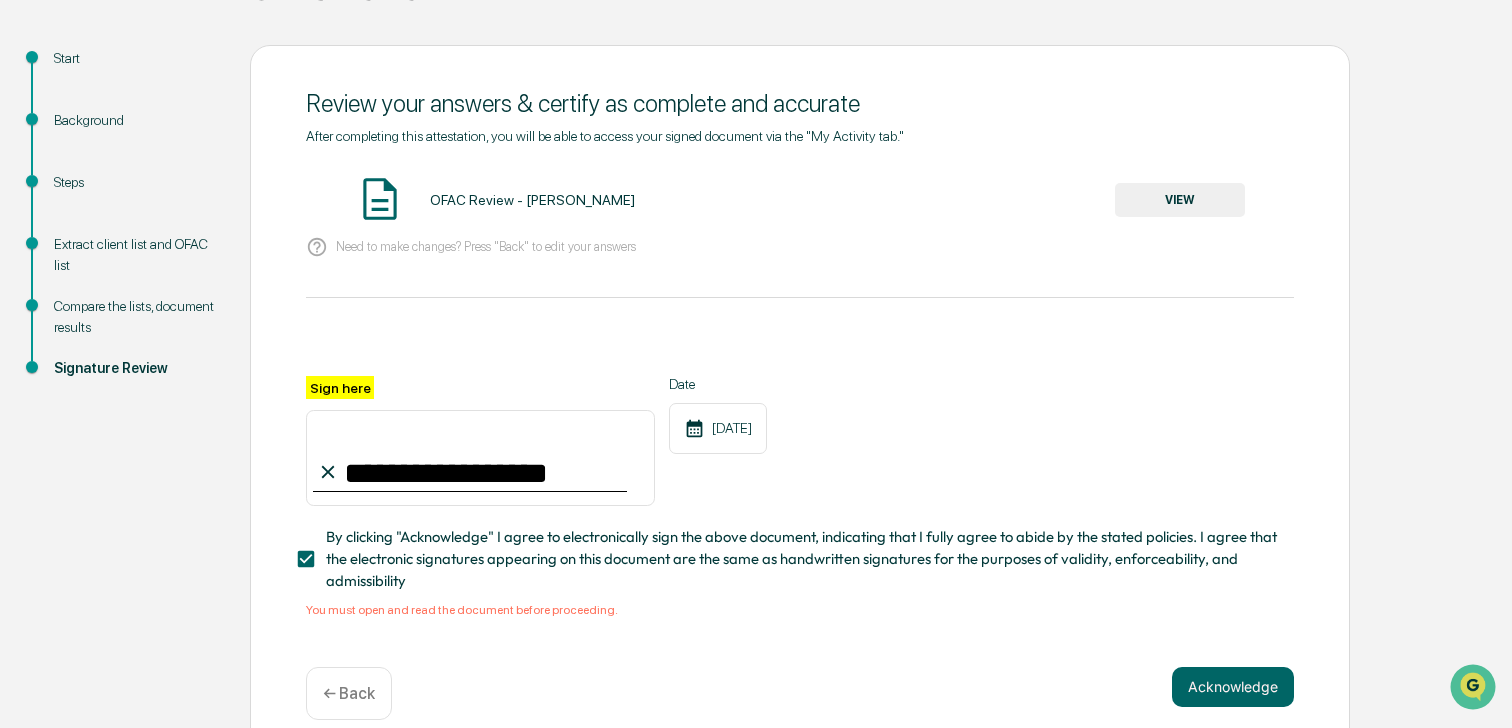 click on "VIEW" at bounding box center (1180, 200) 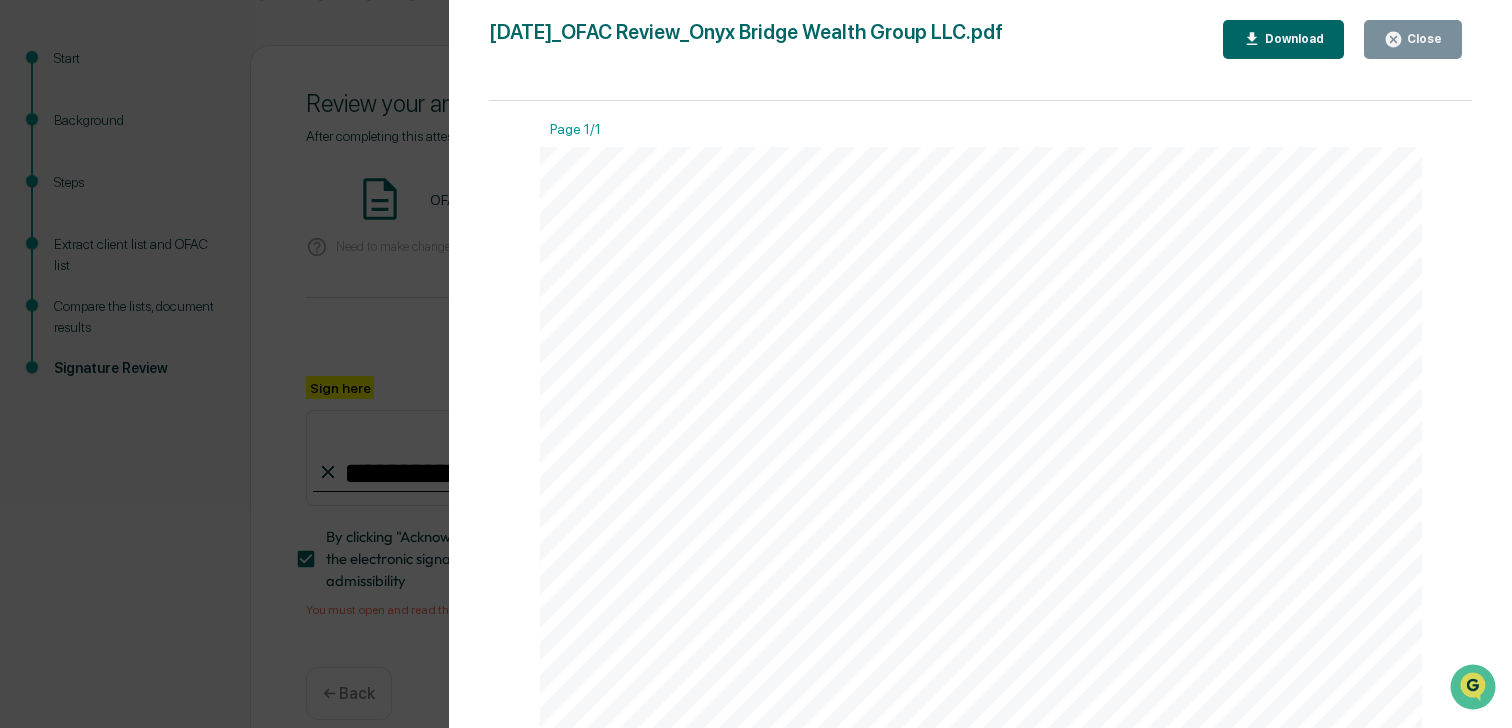 click on "Close" at bounding box center [1422, 39] 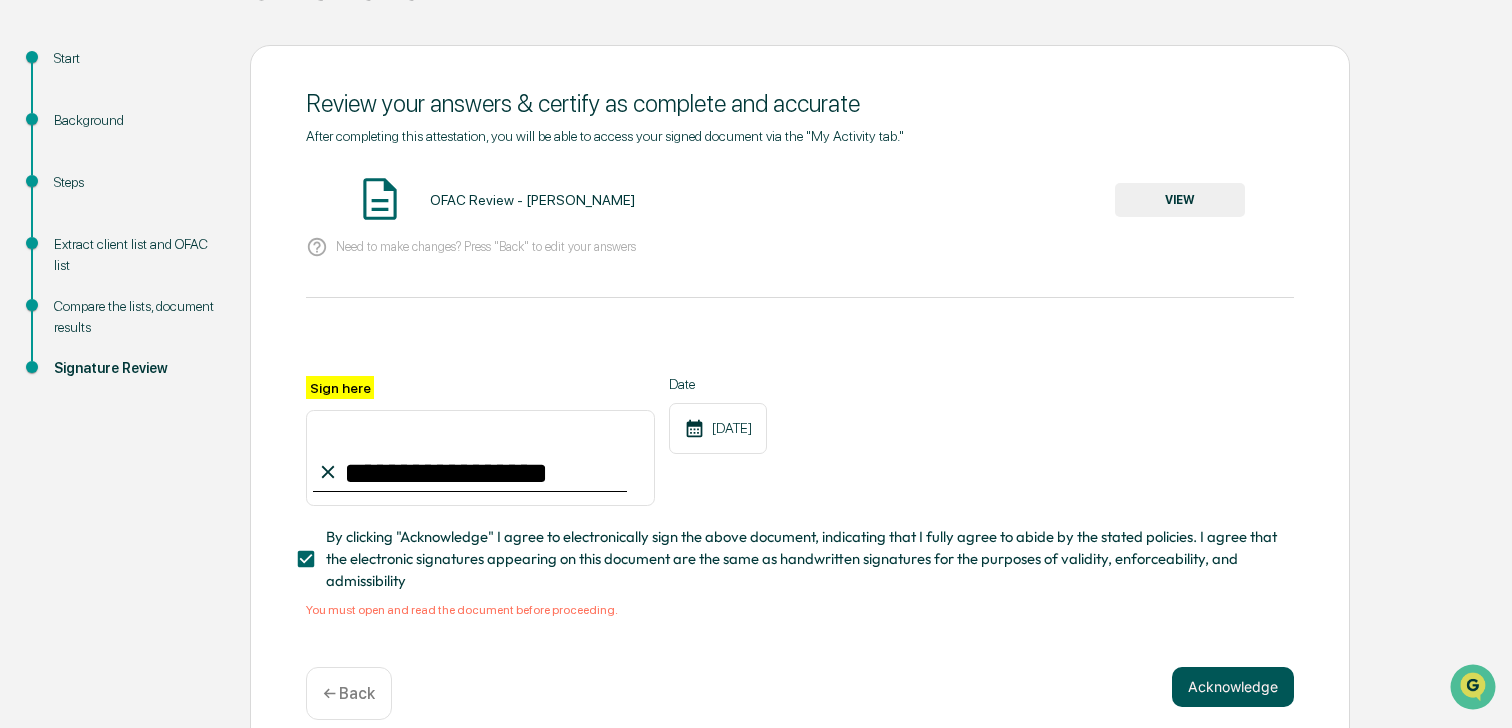 click on "Acknowledge" at bounding box center (1233, 687) 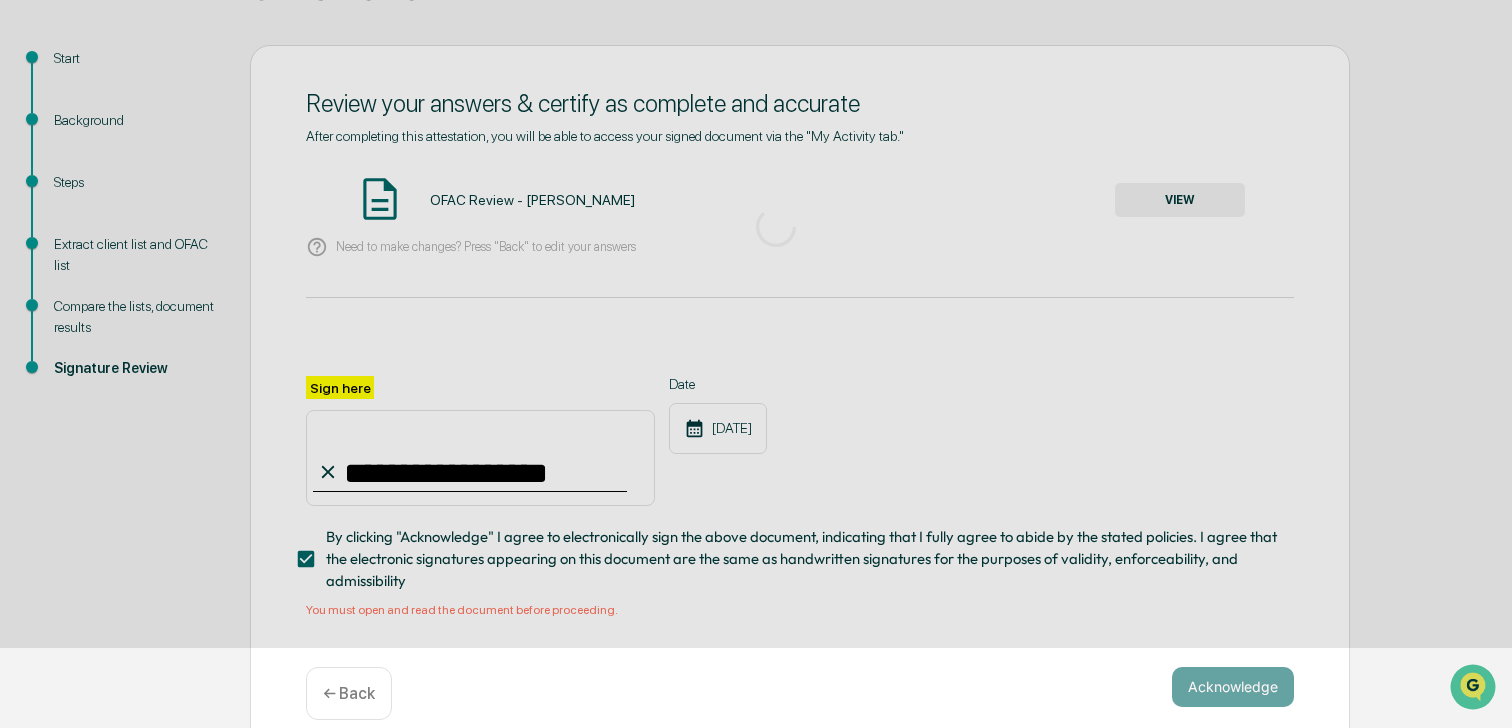 scroll, scrollTop: 78, scrollLeft: 0, axis: vertical 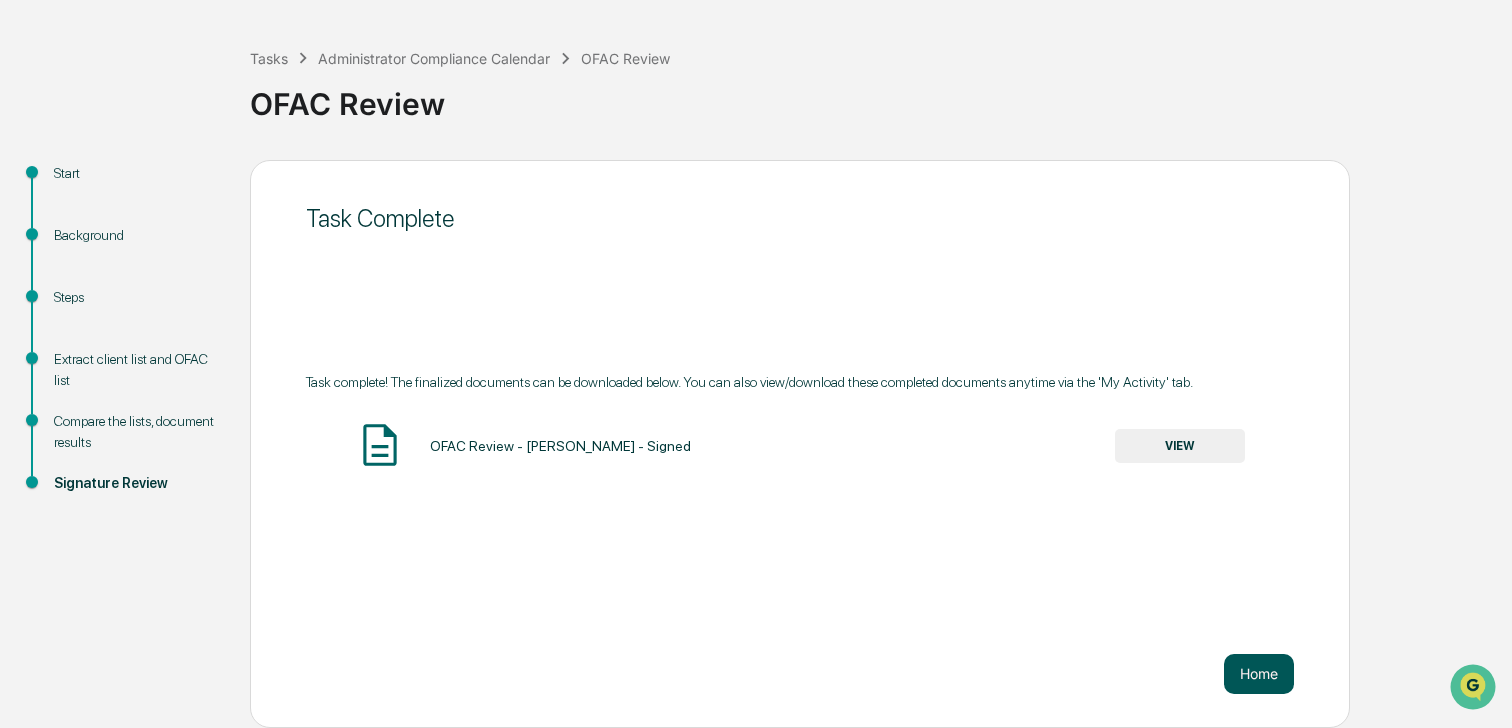click on "Home" at bounding box center [1259, 674] 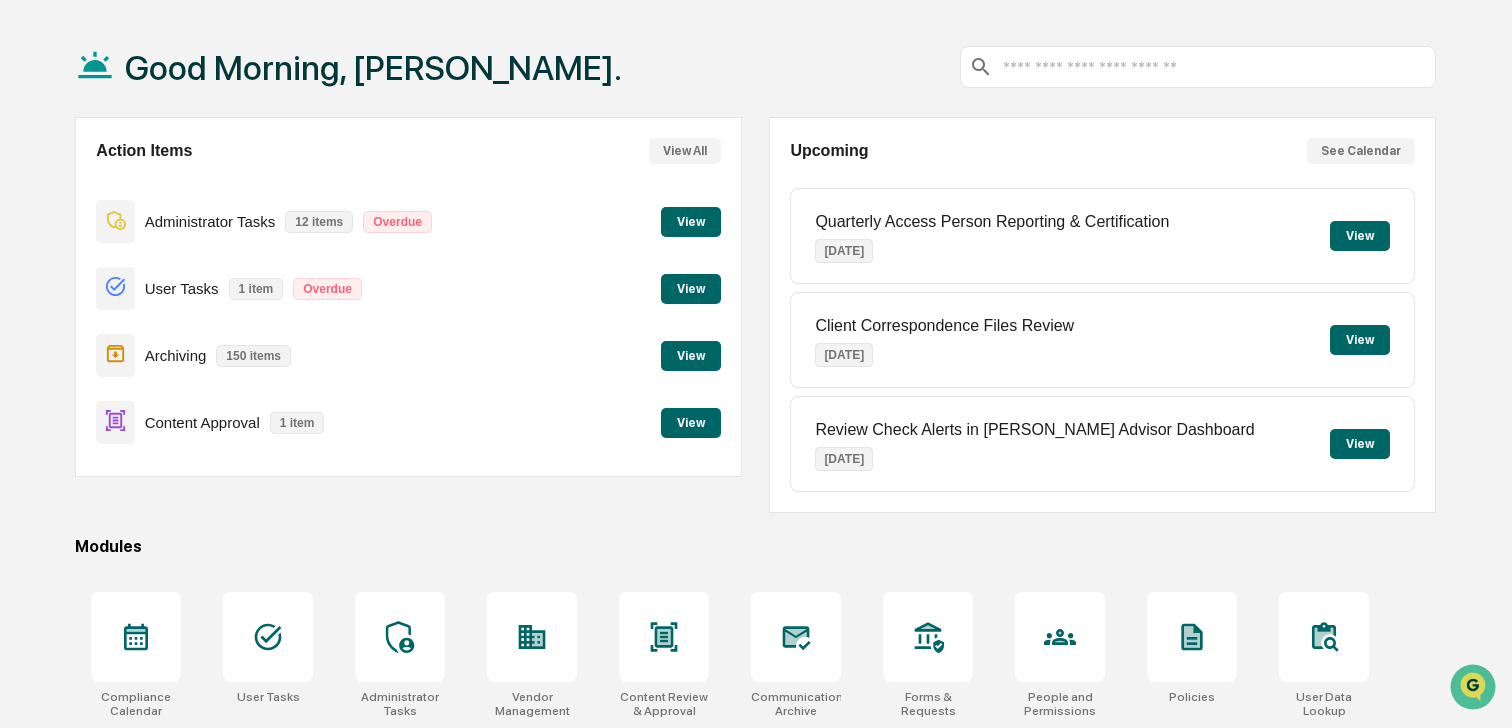scroll, scrollTop: 0, scrollLeft: 0, axis: both 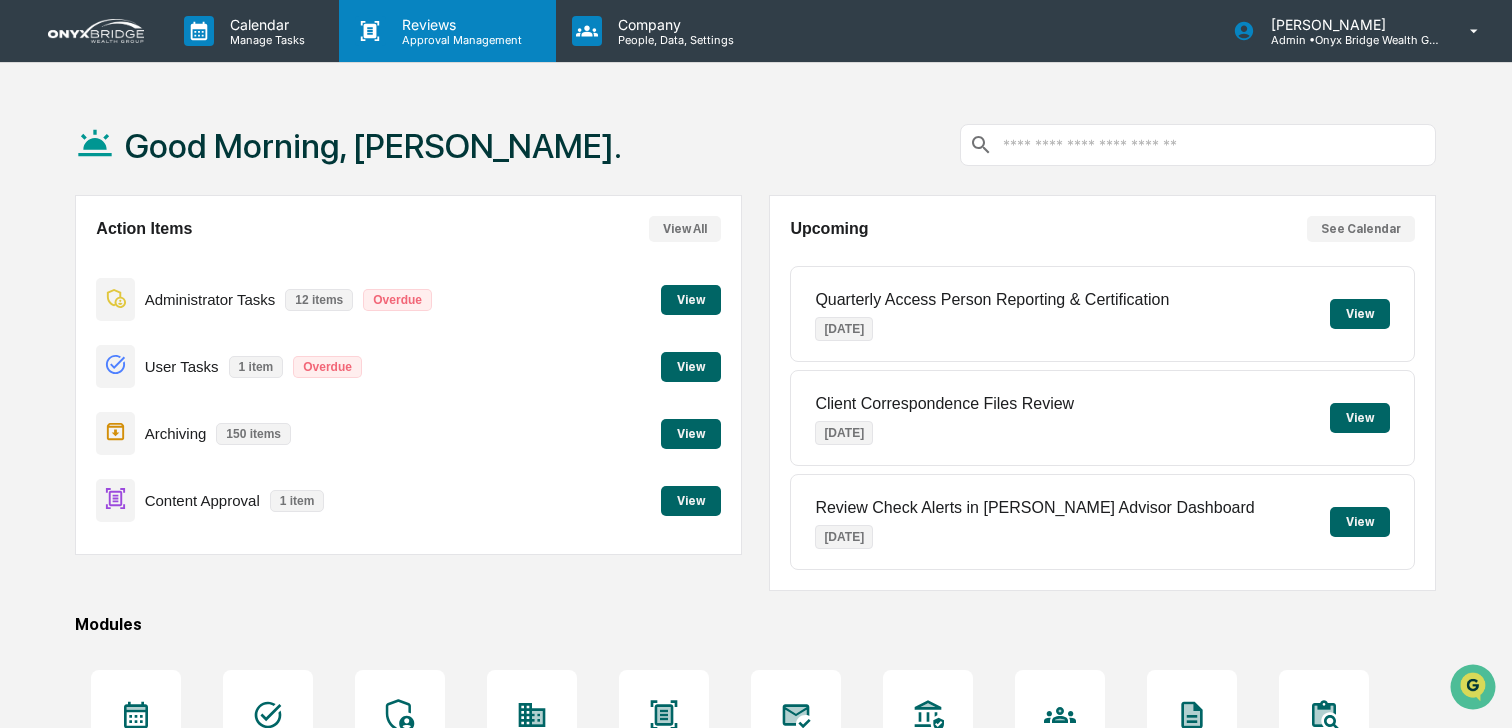 click on "Reviews Approval Management" at bounding box center [447, 31] 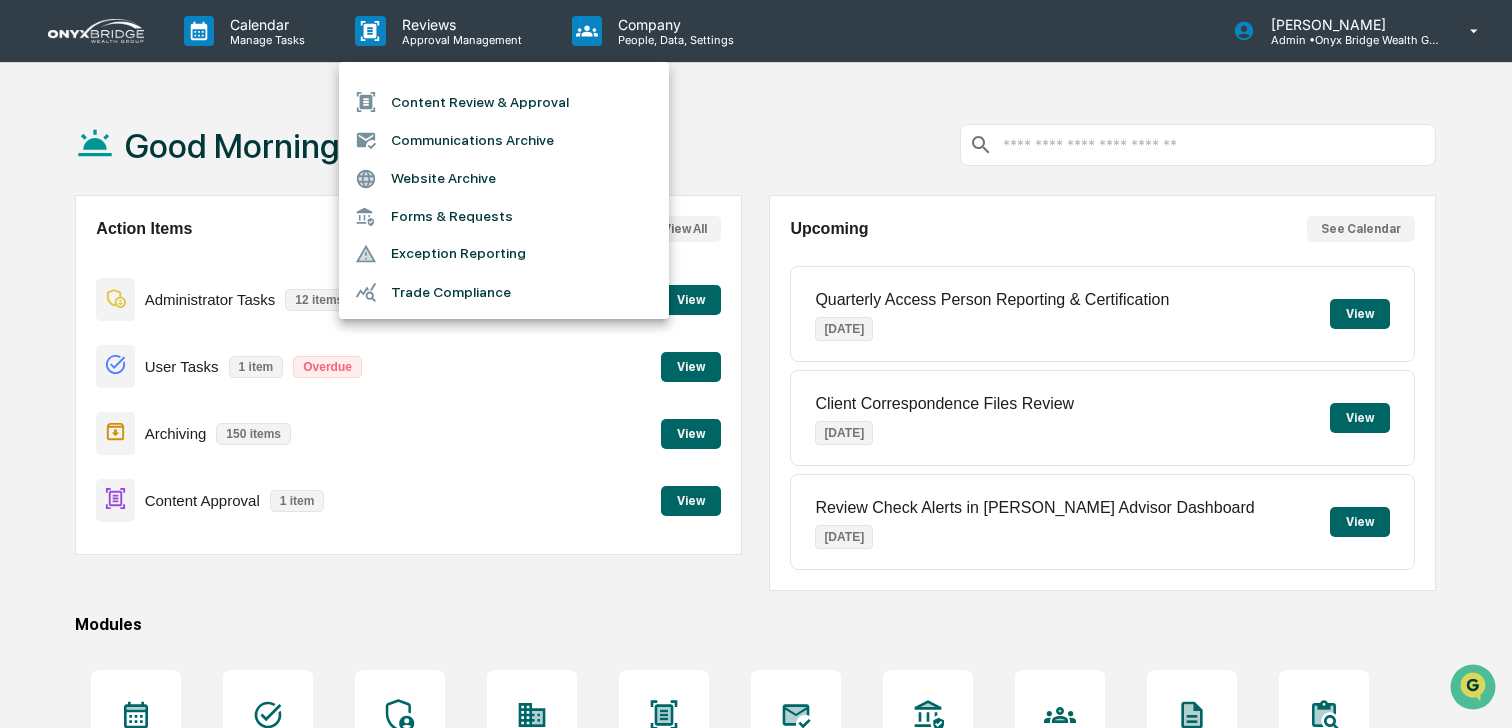 click at bounding box center (756, 364) 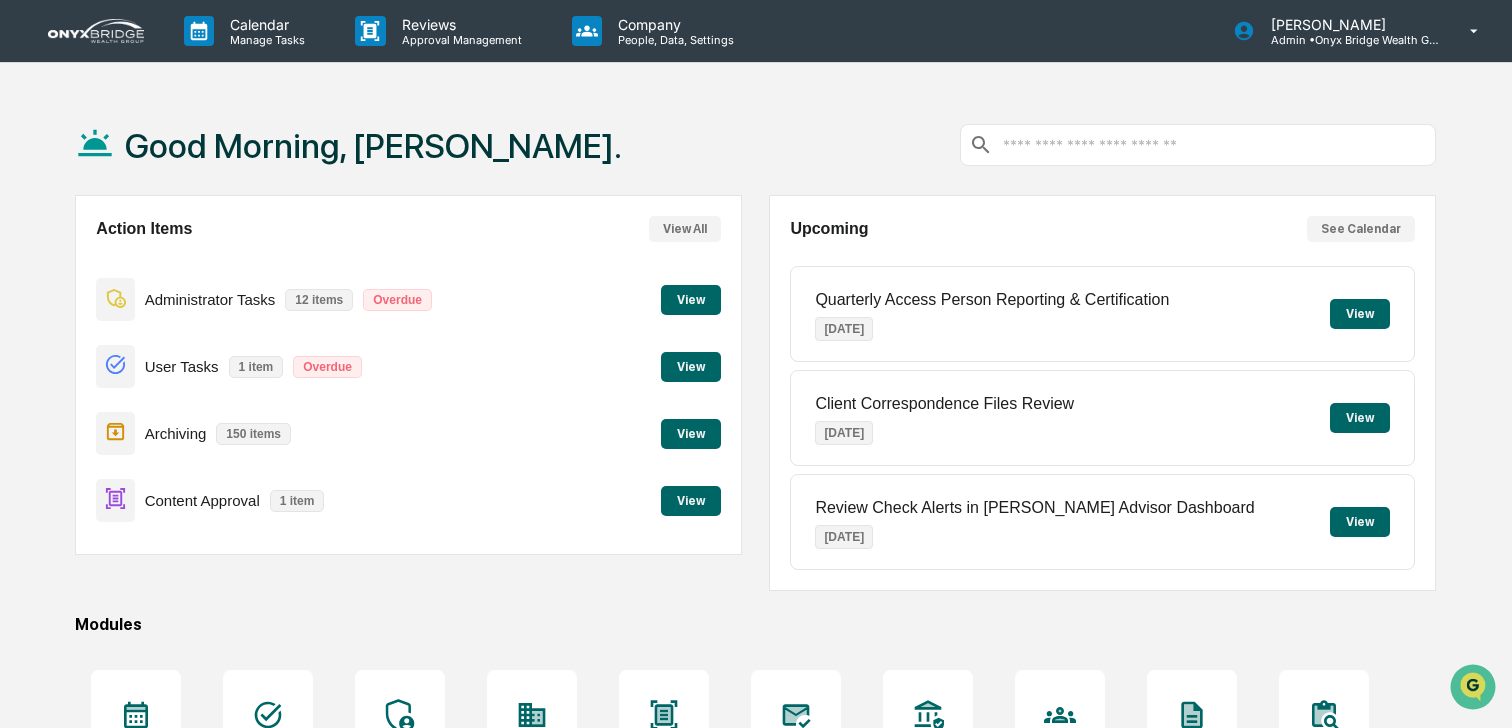 click on "View" at bounding box center (691, 367) 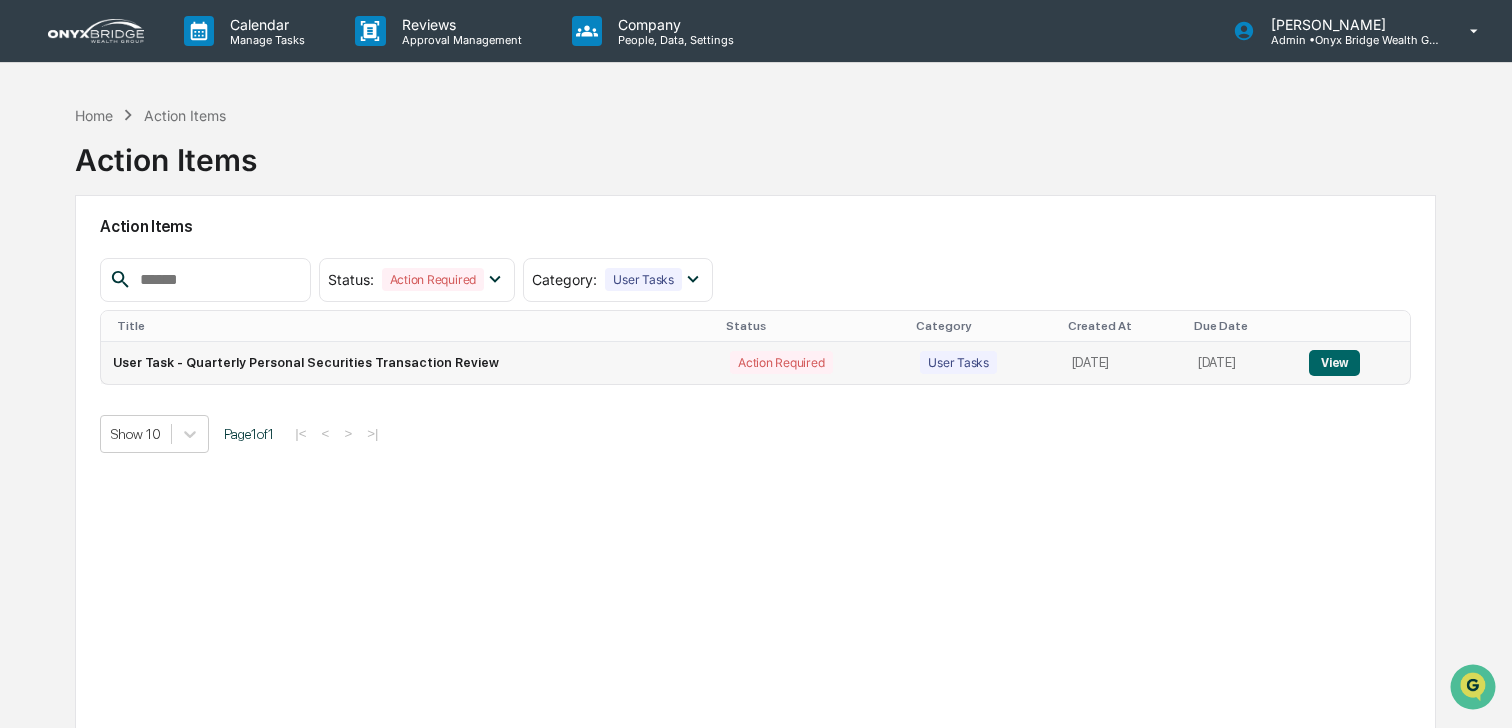 click on "View" at bounding box center (1334, 363) 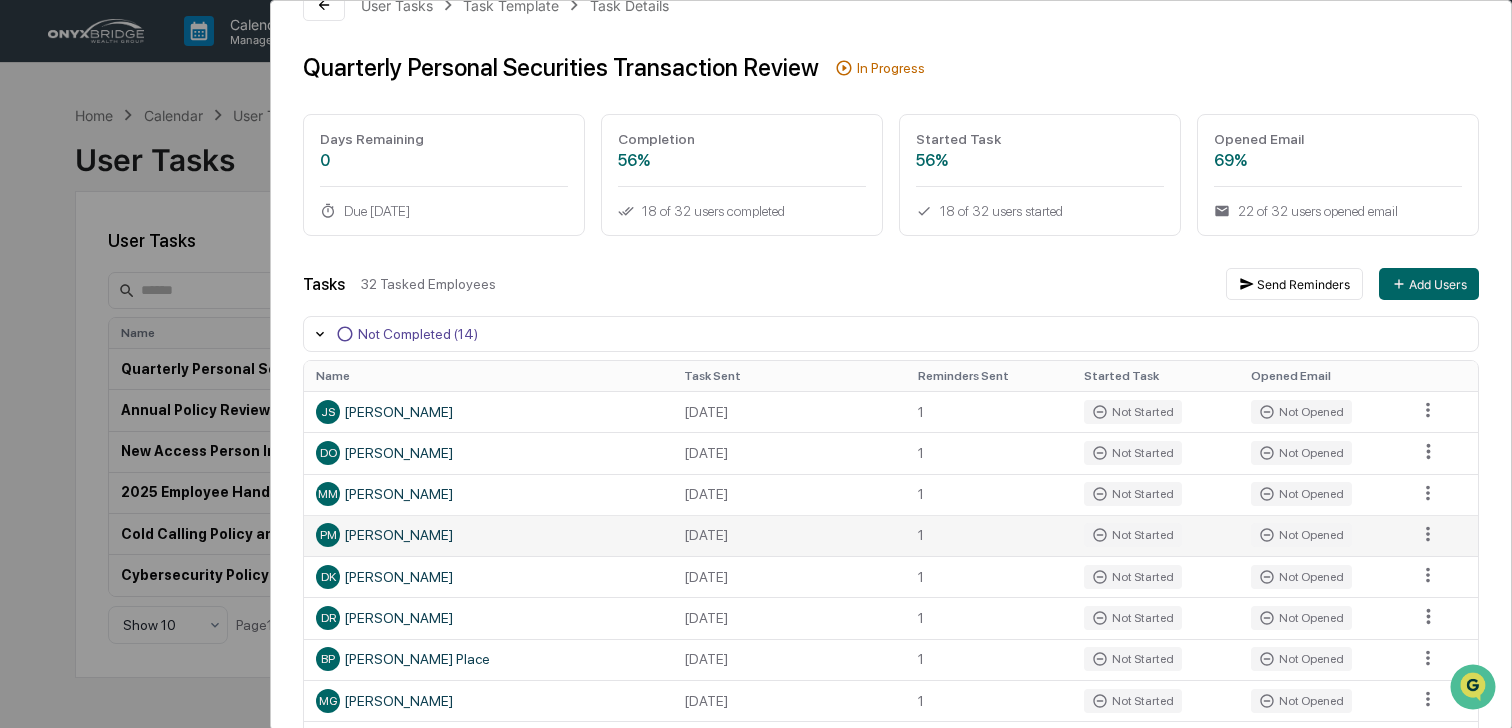 scroll, scrollTop: 64, scrollLeft: 0, axis: vertical 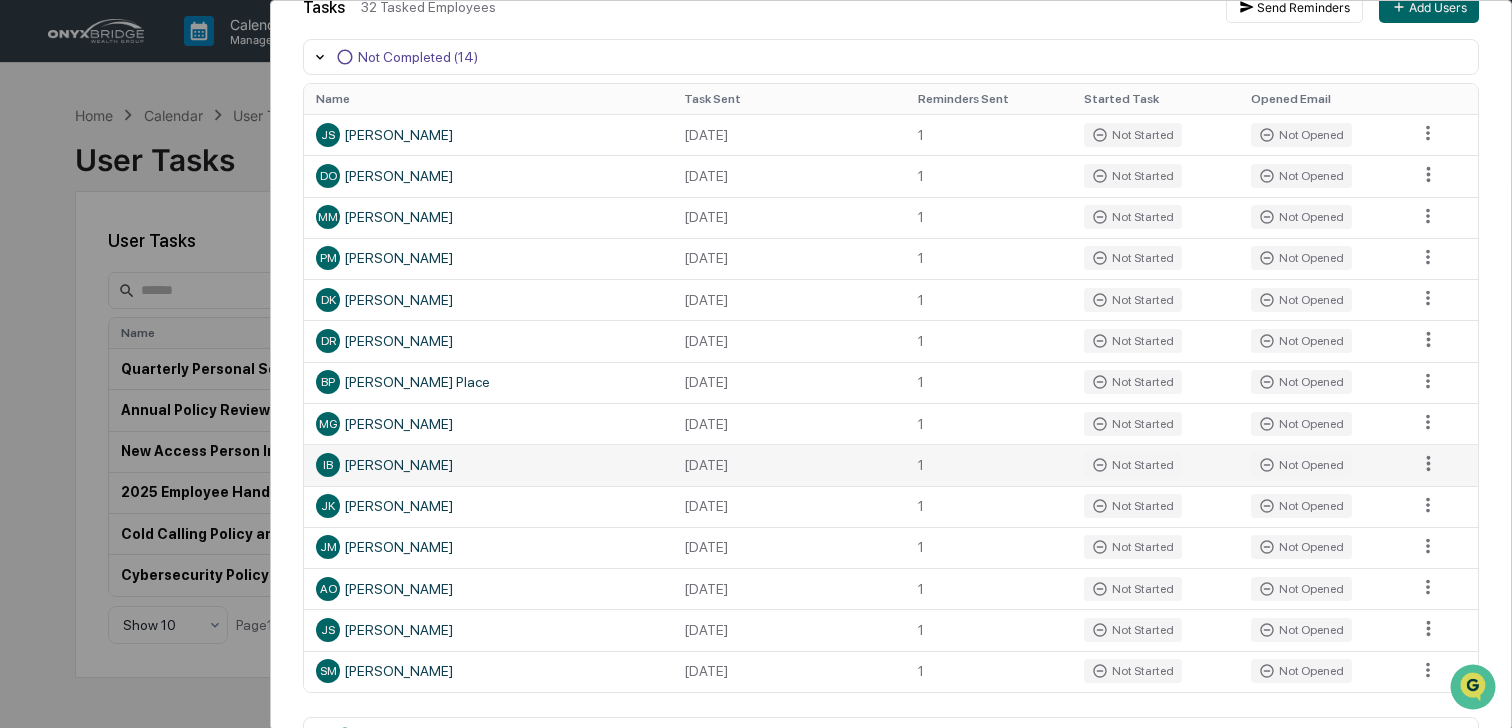 click on "IB [PERSON_NAME]" at bounding box center [488, 465] 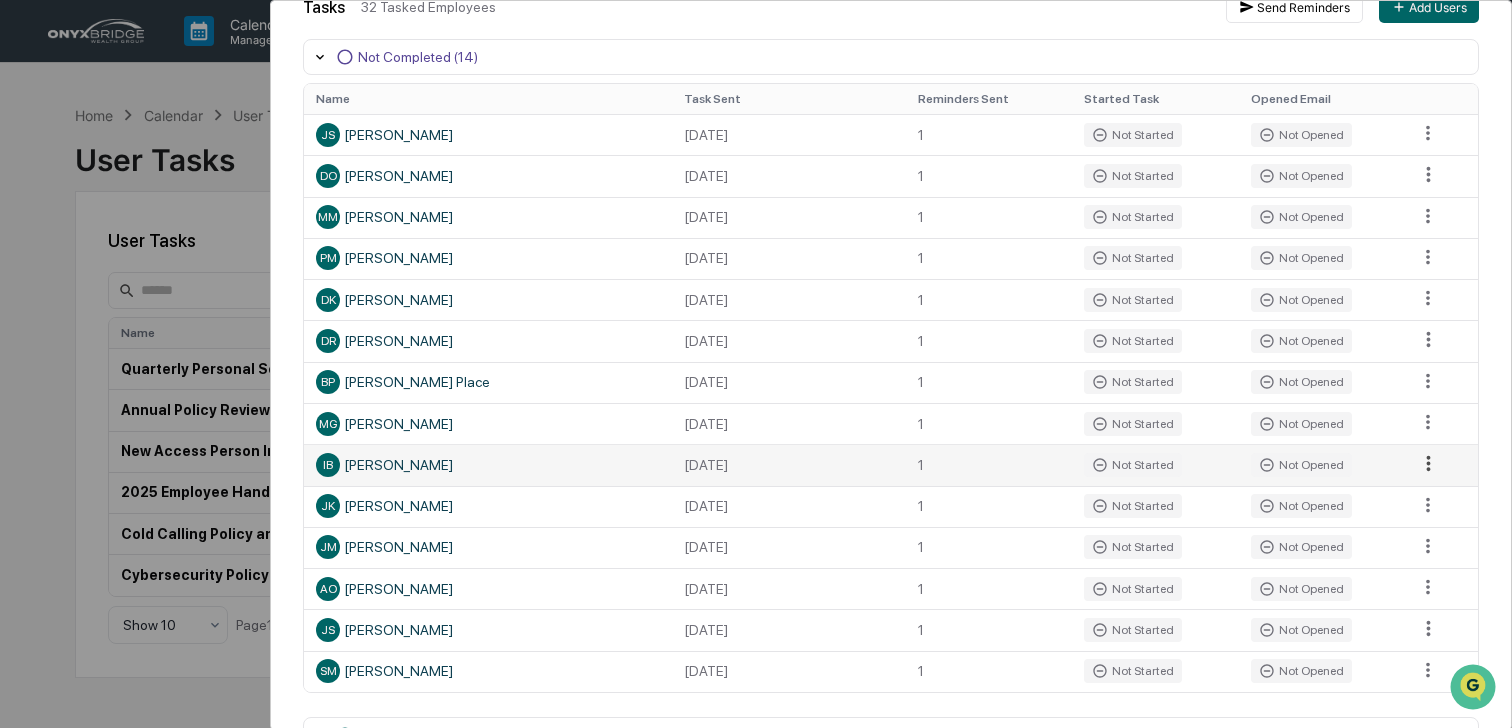 click on "Calendar Manage Tasks Reviews Approval Management Company People, Data, Settings [PERSON_NAME] Admin •  Onyx Bridge Wealth Group LLC Home Calendar User Tasks User Tasks User Tasks Create New Task All Statuses All Schedules Name Assigned To Schedule Status Last Send Date Next Scheduled Send Date Quarterly Personal Securities Transaction Review Users   Quarterly In Progress [DATE] [DATE] Annual Policy Review and Compliance Attestations Users   Annually Active [DATE] [DATE] New Access Person Initial Policy Review, Holdings Reporting, and Compliance Attestations Users  Onboarding Active [DATE] None 2025 Employee Handbook Updates Users  One Time Draft [DATE] None Cold Calling Policy and Procedure Cold Calling Participants  One Time Draft [DATE] None Cybersecurity Policy Review Users  One Time Draft [DATE] None Show 10 Page  1  of  1 User Tasks Quarterly Personal Securities Transaction Review Task Details In Progress Days Remaining 0 Due [DATE]" at bounding box center [756, 364] 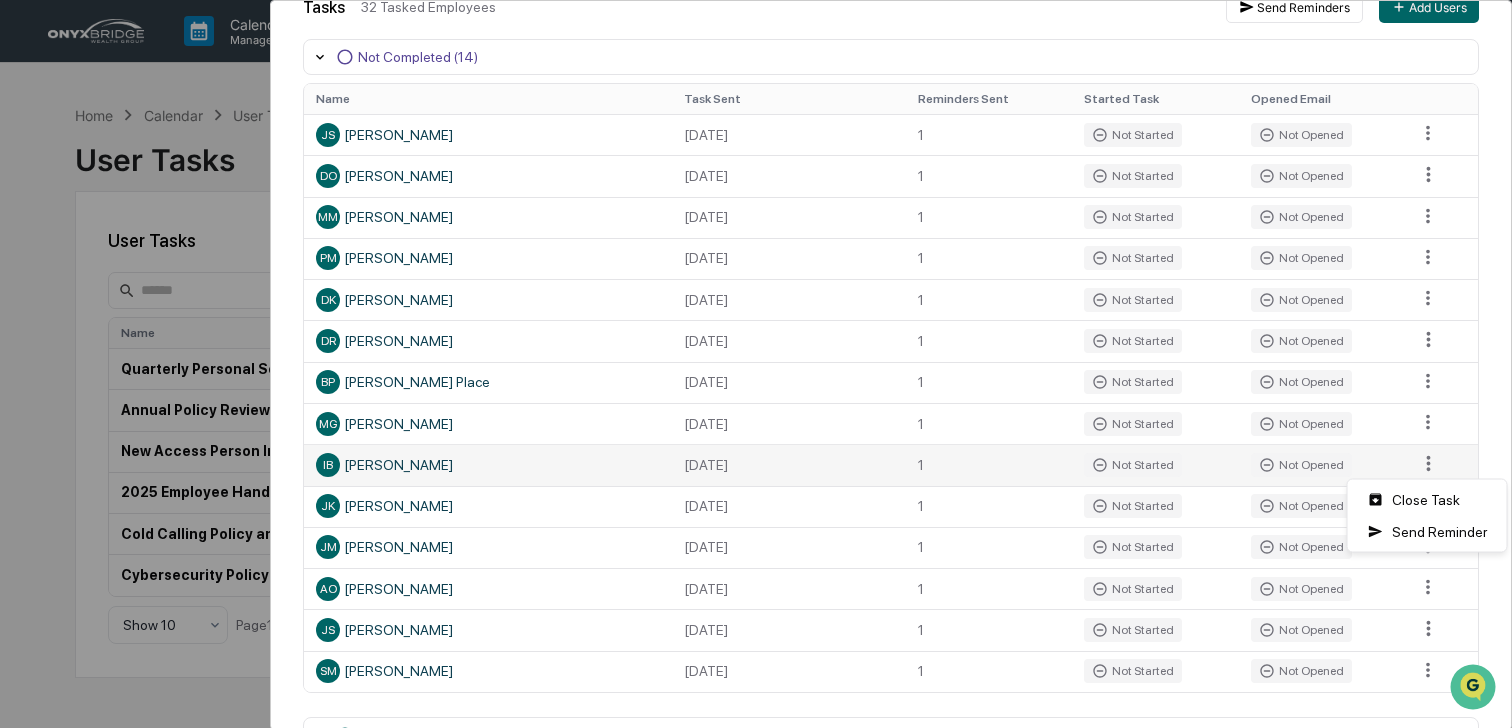 click on "Calendar Manage Tasks Reviews Approval Management Company People, Data, Settings [PERSON_NAME] Admin •  Onyx Bridge Wealth Group LLC Home Calendar User Tasks User Tasks User Tasks Create New Task All Statuses All Schedules Name Assigned To Schedule Status Last Send Date Next Scheduled Send Date Quarterly Personal Securities Transaction Review Users   Quarterly In Progress [DATE] [DATE] Annual Policy Review and Compliance Attestations Users   Annually Active [DATE] [DATE] New Access Person Initial Policy Review, Holdings Reporting, and Compliance Attestations Users  Onboarding Active [DATE] None 2025 Employee Handbook Updates Users  One Time Draft [DATE] None Cold Calling Policy and Procedure Cold Calling Participants  One Time Draft [DATE] None Cybersecurity Policy Review Users  One Time Draft [DATE] None Show 10 Page  1  of  1 User Tasks Quarterly Personal Securities Transaction Review Task Details In Progress Days Remaining 0 Due [DATE]" at bounding box center [756, 364] 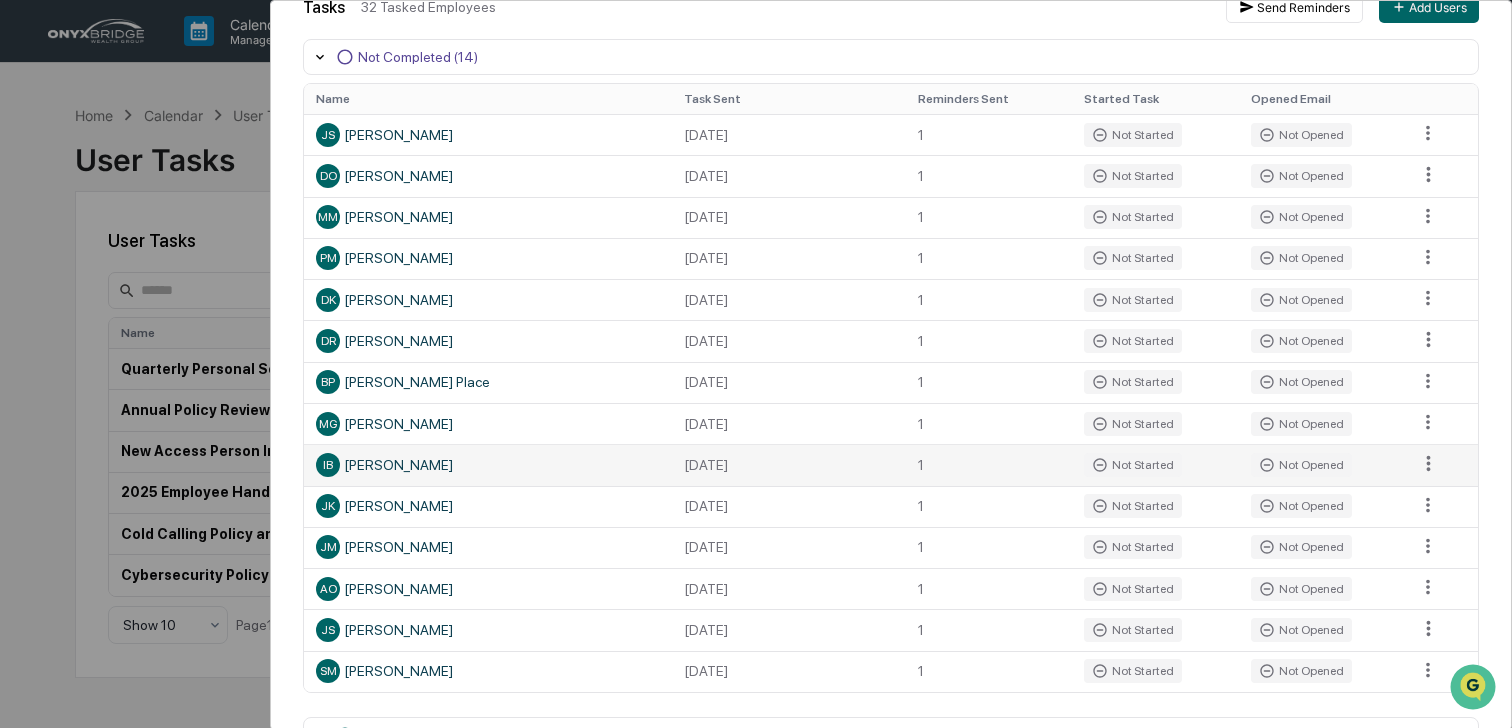 click 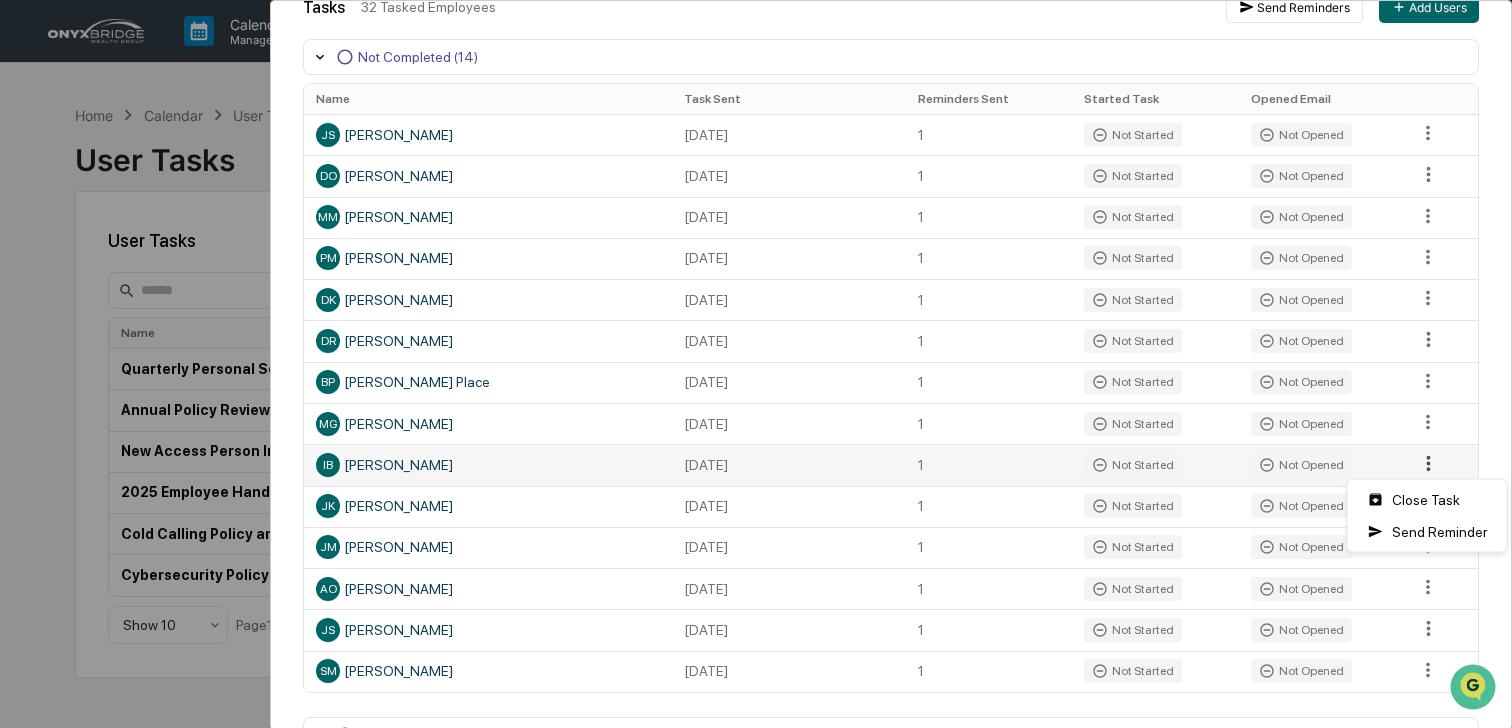 click on "Calendar Manage Tasks Reviews Approval Management Company People, Data, Settings [PERSON_NAME] Admin •  Onyx Bridge Wealth Group LLC Home Calendar User Tasks User Tasks User Tasks Create New Task All Statuses All Schedules Name Assigned To Schedule Status Last Send Date Next Scheduled Send Date Quarterly Personal Securities Transaction Review Users   Quarterly In Progress [DATE] [DATE] Annual Policy Review and Compliance Attestations Users   Annually Active [DATE] [DATE] New Access Person Initial Policy Review, Holdings Reporting, and Compliance Attestations Users  Onboarding Active [DATE] None 2025 Employee Handbook Updates Users  One Time Draft [DATE] None Cold Calling Policy and Procedure Cold Calling Participants  One Time Draft [DATE] None Cybersecurity Policy Review Users  One Time Draft [DATE] None Show 10 Page  1  of  1 User Tasks Quarterly Personal Securities Transaction Review Task Details In Progress Days Remaining 0 Due [DATE]" at bounding box center [756, 364] 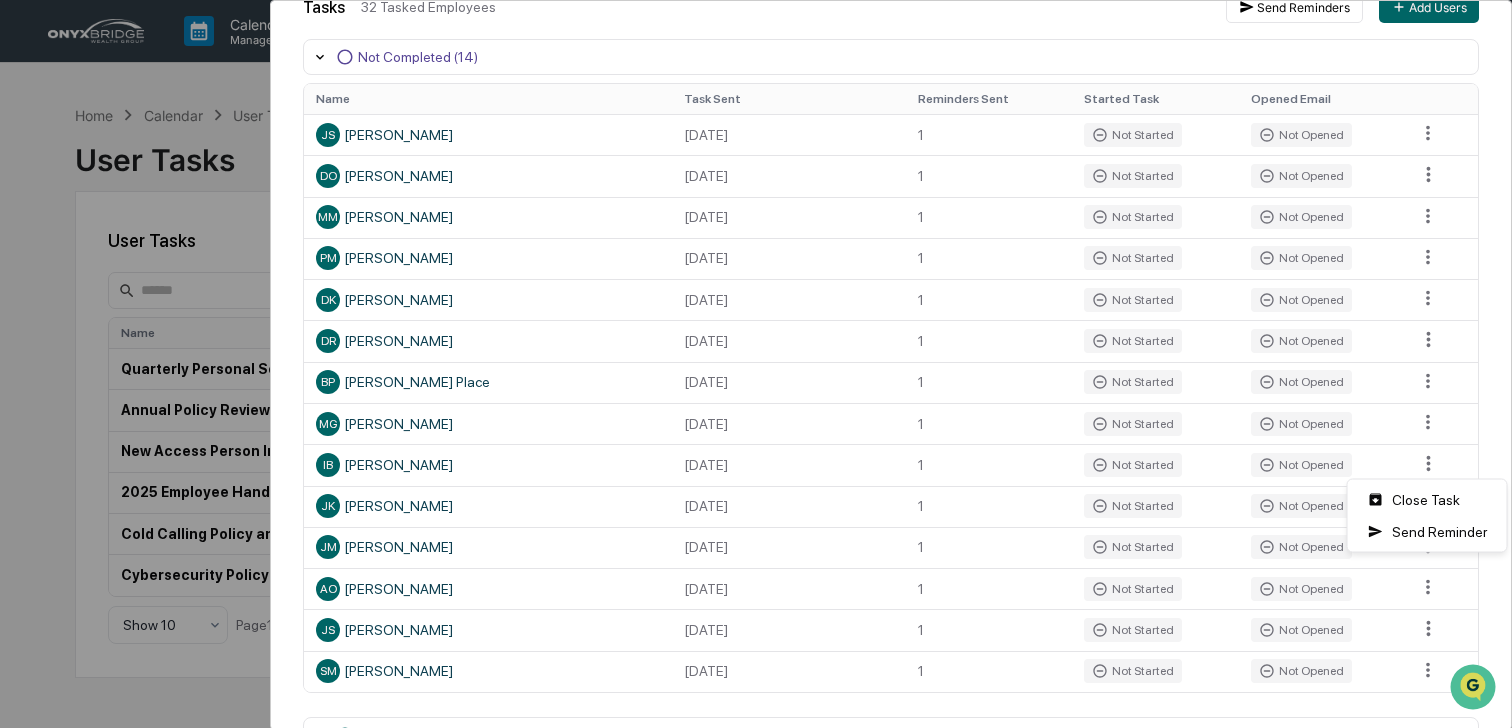 click on "Calendar Manage Tasks Reviews Approval Management Company People, Data, Settings [PERSON_NAME] Admin •  Onyx Bridge Wealth Group LLC Home Calendar User Tasks User Tasks User Tasks Create New Task All Statuses All Schedules Name Assigned To Schedule Status Last Send Date Next Scheduled Send Date Quarterly Personal Securities Transaction Review Users   Quarterly In Progress [DATE] [DATE] Annual Policy Review and Compliance Attestations Users   Annually Active [DATE] [DATE] New Access Person Initial Policy Review, Holdings Reporting, and Compliance Attestations Users  Onboarding Active [DATE] None 2025 Employee Handbook Updates Users  One Time Draft [DATE] None Cold Calling Policy and Procedure Cold Calling Participants  One Time Draft [DATE] None Cybersecurity Policy Review Users  One Time Draft [DATE] None Show 10 Page  1  of  1 User Tasks Quarterly Personal Securities Transaction Review Task Details In Progress Days Remaining 0 Due [DATE]" at bounding box center (756, 364) 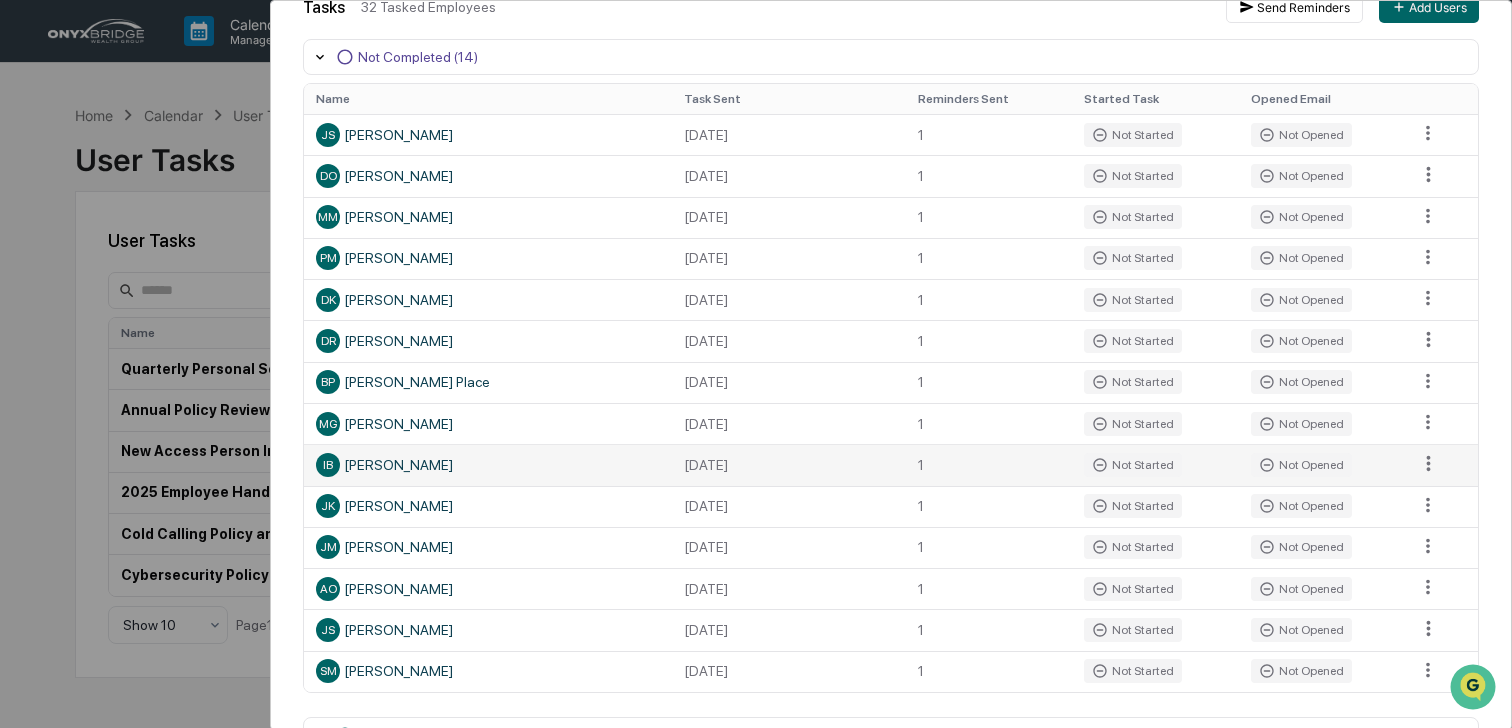 click on "IB [PERSON_NAME]" at bounding box center (488, 465) 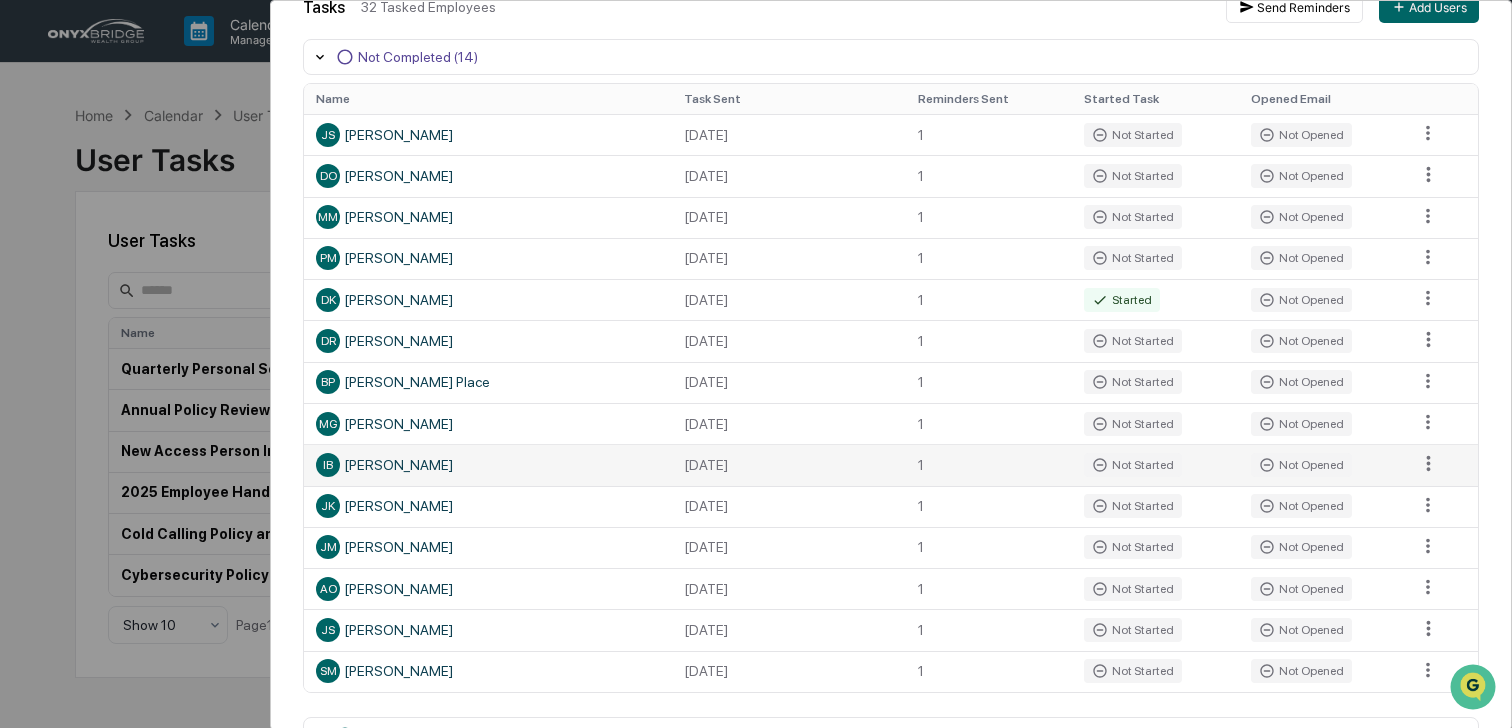 click on "IB [PERSON_NAME]" at bounding box center (488, 465) 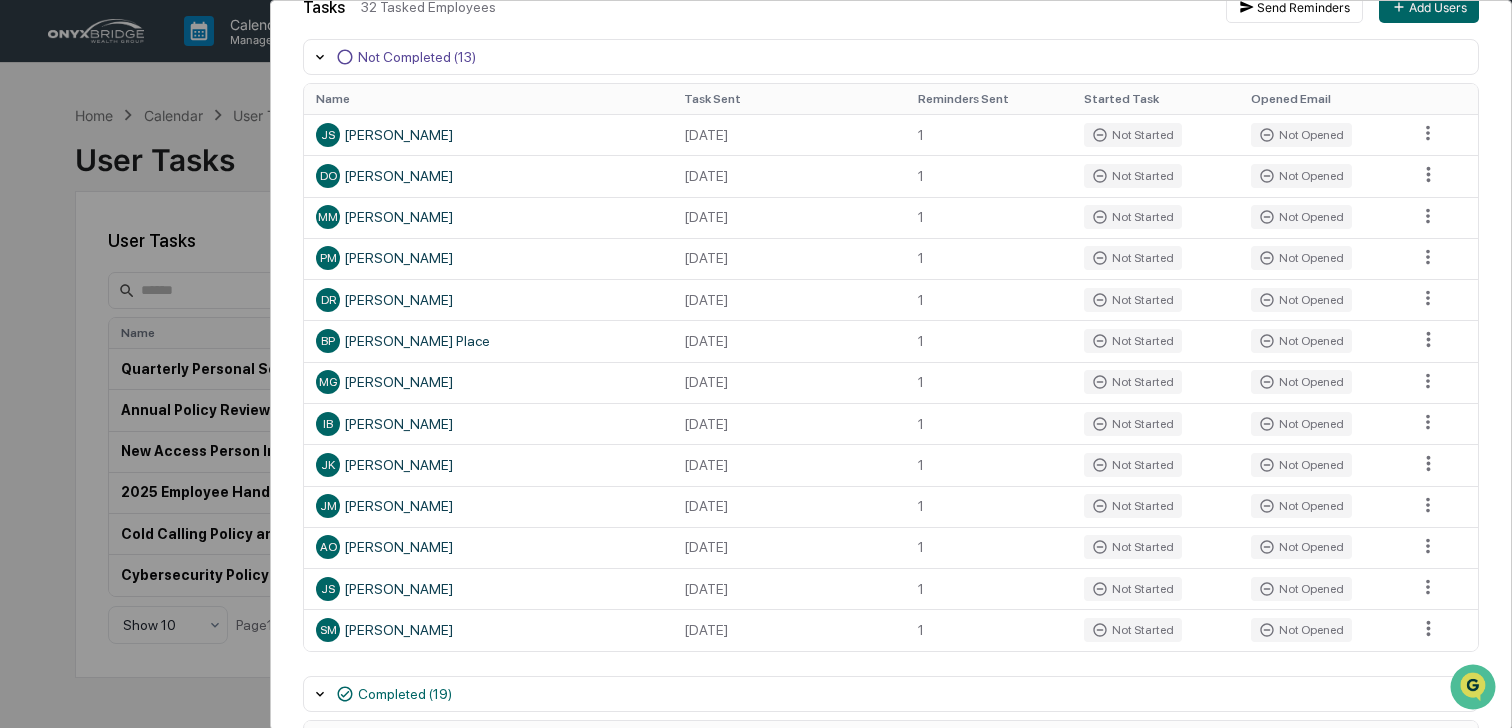 click on "Tasks 32 Tasked Employees Send Reminders Add Users Not Completed (13) Name Task Sent Reminders Sent Started Task Opened Email JS [PERSON_NAME] [DATE] 1 Not Started Not Opened DO [PERSON_NAME] [DATE] 1 Not Started Not Opened MM [PERSON_NAME] [DATE] 1 Not Started Not Opened PM [PERSON_NAME] [DATE] 1 Not Started Not Opened [PERSON_NAME] [DATE] 1 Not Started Not Opened BP Brandon Place [DATE] 1 Not Started Not Opened MG [PERSON_NAME] [DATE] 1 Not Started Not Opened IB [PERSON_NAME] [DATE] 1 Not Started Not Opened [PERSON_NAME] [PERSON_NAME] [DATE] 1 Not Started Not Opened [PERSON_NAME] [DATE] 1 Not Started Not Opened AO [PERSON_NAME] [DATE] 1 Not Started Not Opened JS [PERSON_NAME] [DATE] 1 Not Started Not Opened SM [PERSON_NAME] [DATE] 1 Not Started Not Opened Completed (19) Name Task Sent Reminders Sent Started Task Opened Email MW [PERSON_NAME] [DATE] 0 Completed Not Opened RW [PERSON_NAME] [DATE] 0 Completed Not Opened JC 0 CS 0" at bounding box center [891, 793] 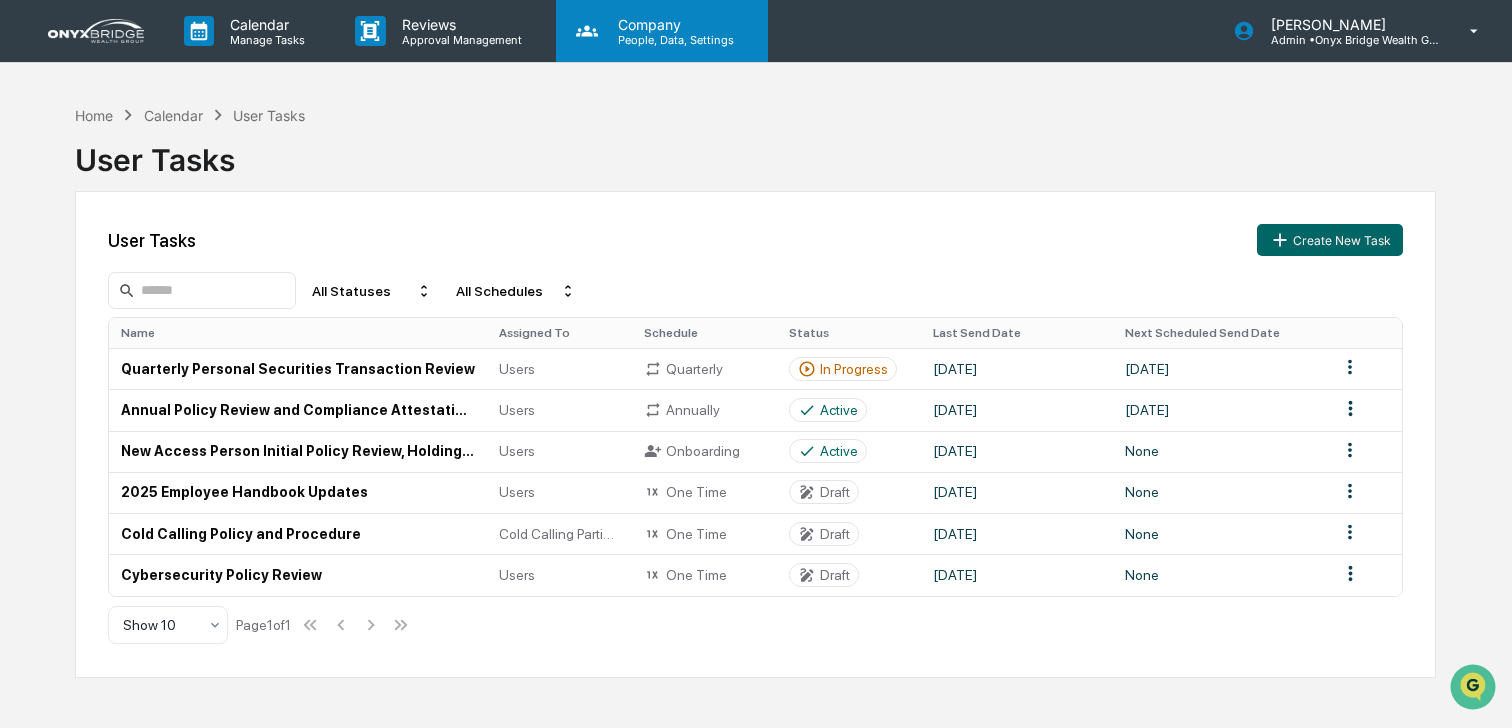 click on "Company" at bounding box center (673, 24) 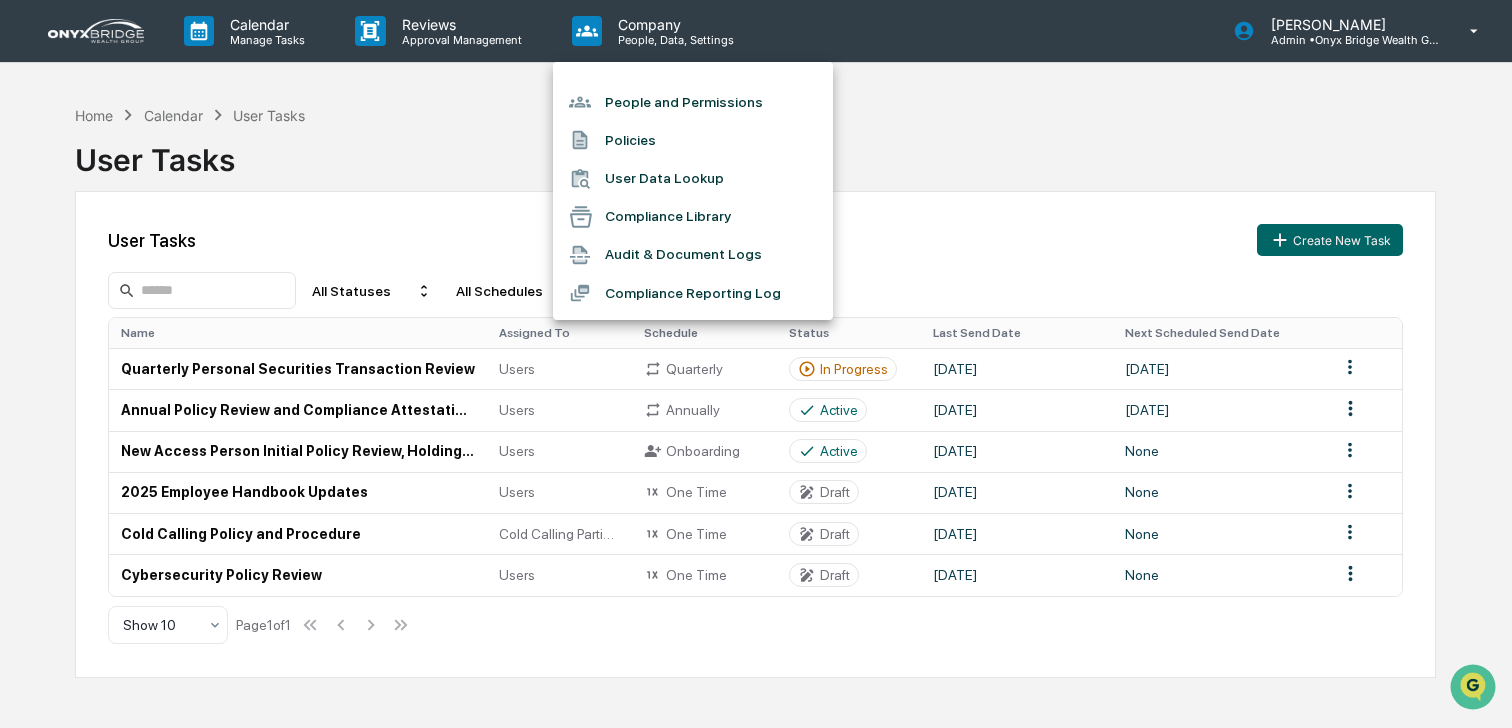 click on "People and Permissions" at bounding box center [693, 102] 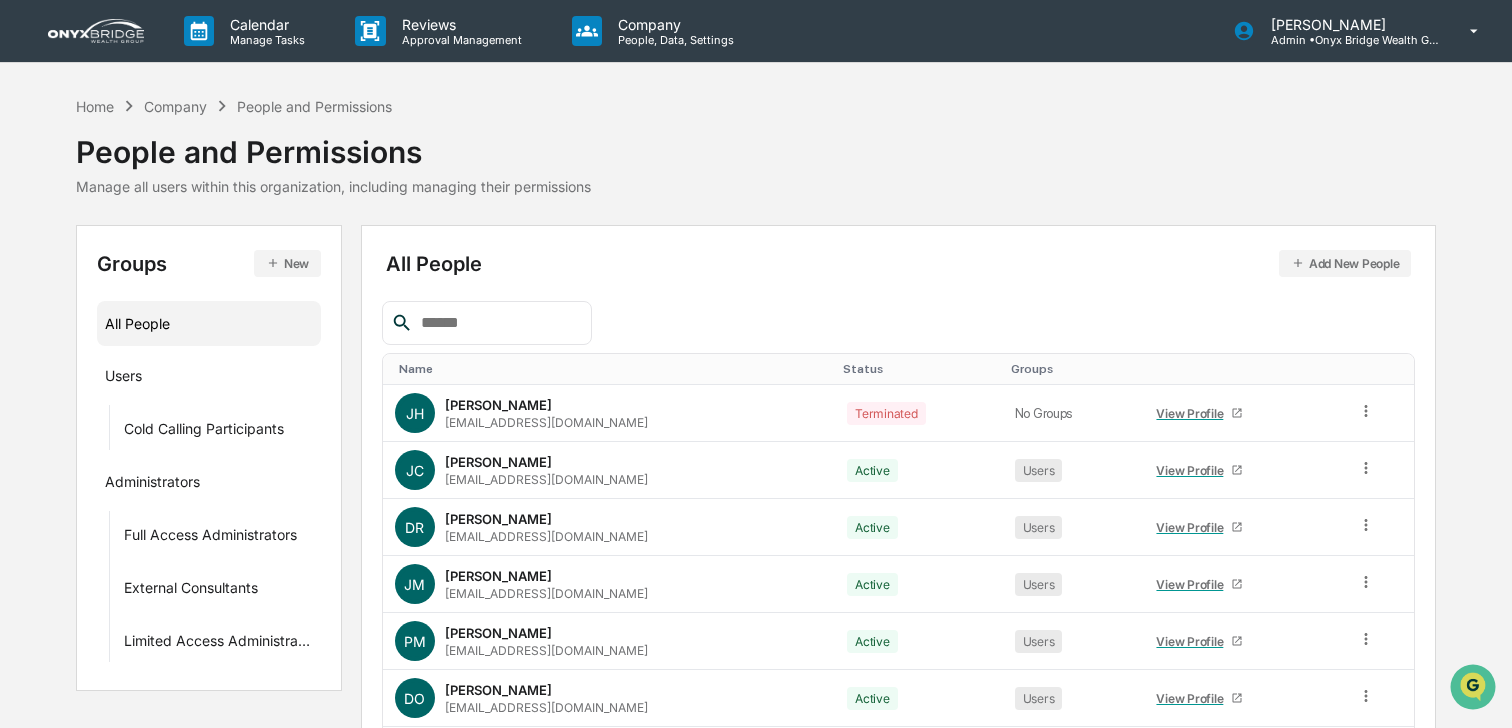 click at bounding box center (498, 323) 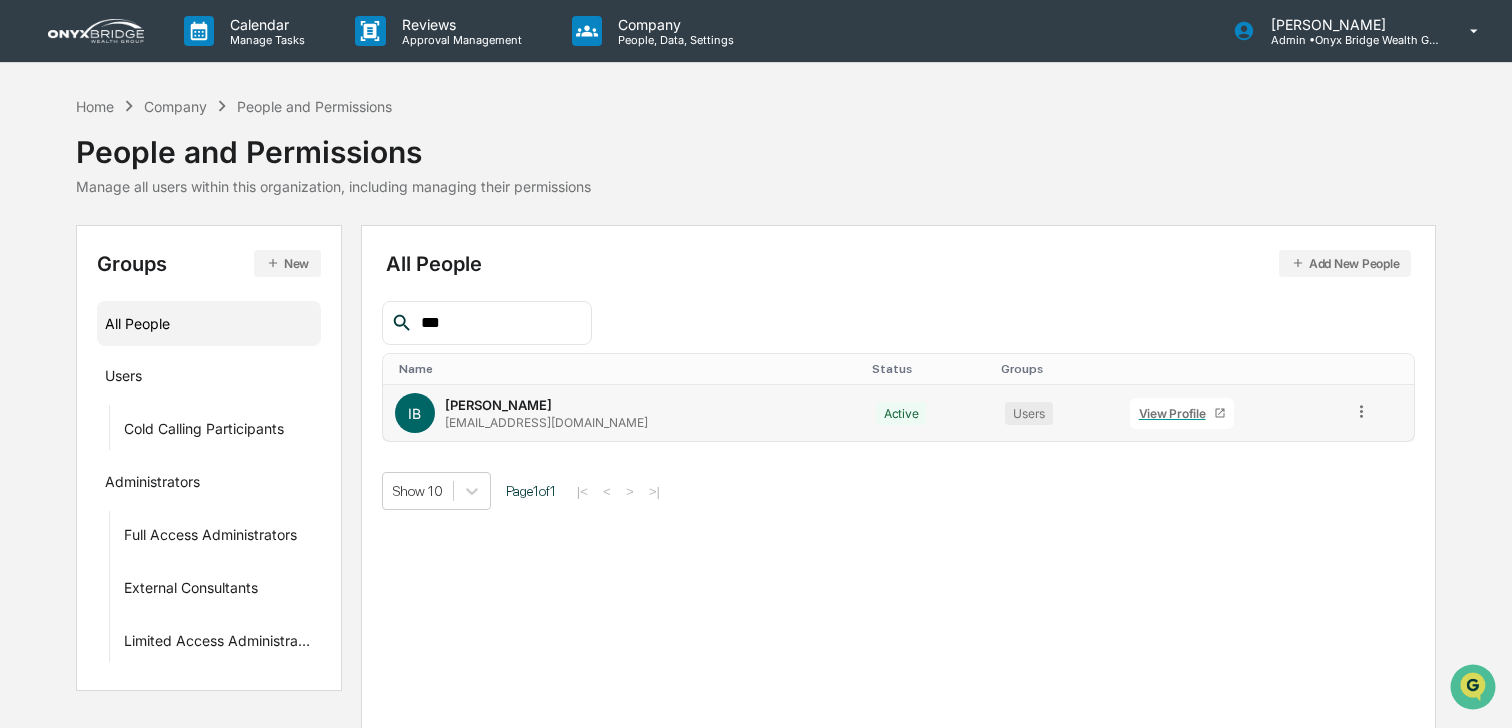 type on "***" 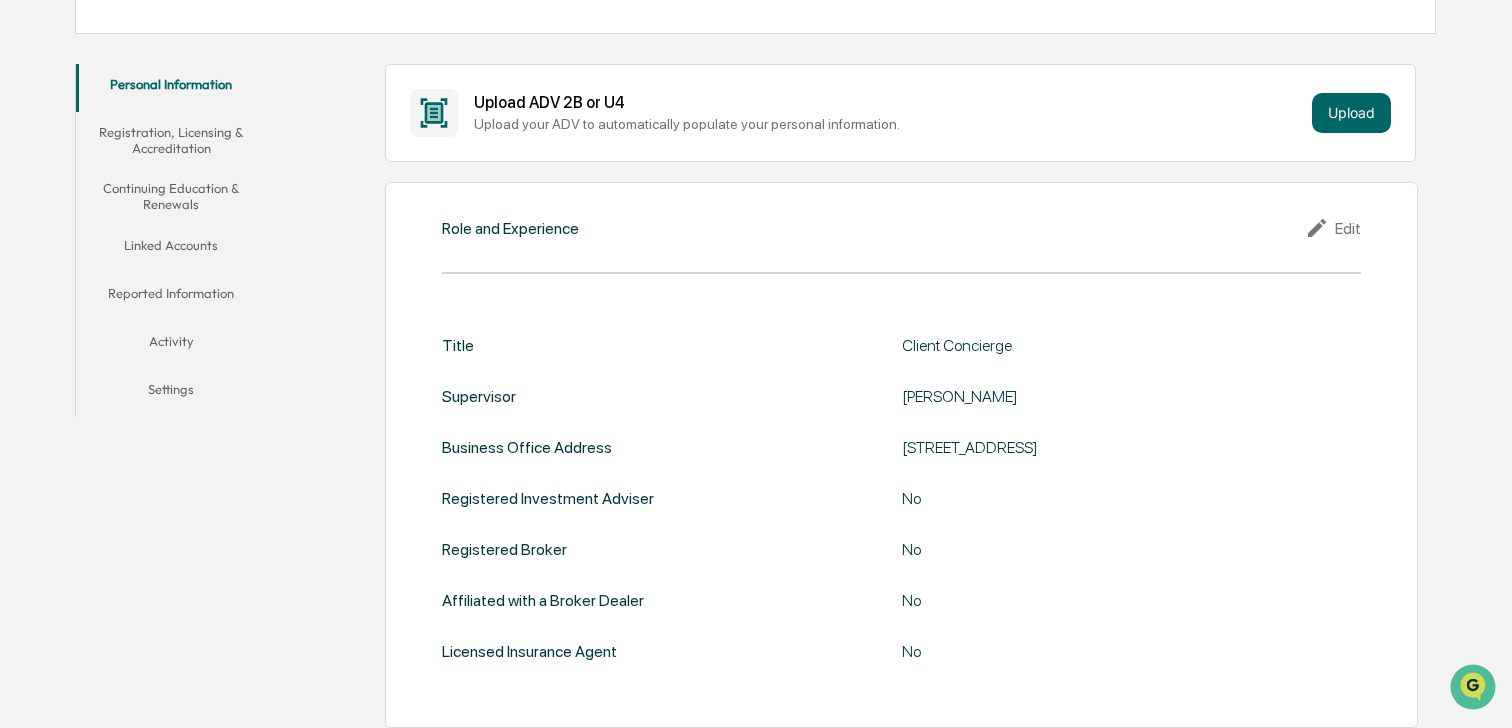 click on "Activity" at bounding box center (171, 345) 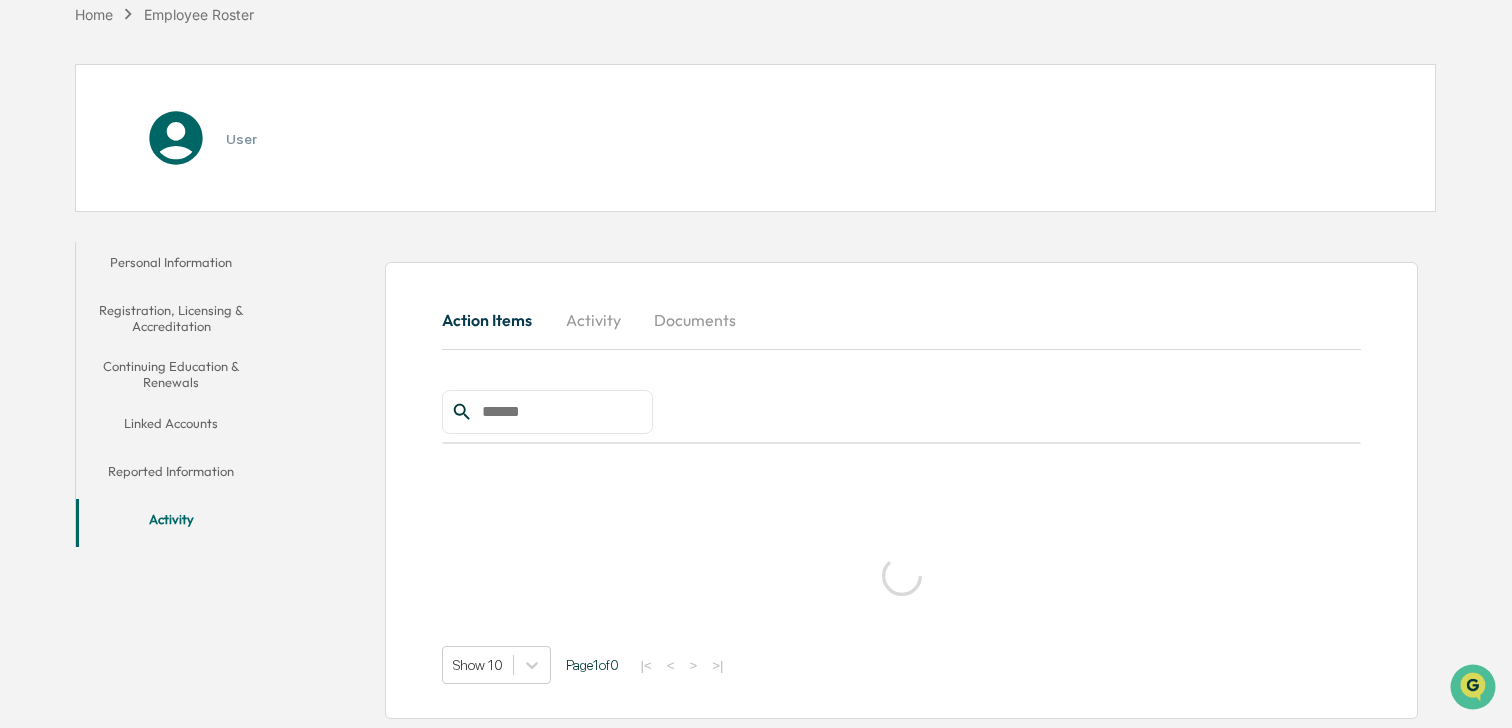 scroll, scrollTop: 326, scrollLeft: 0, axis: vertical 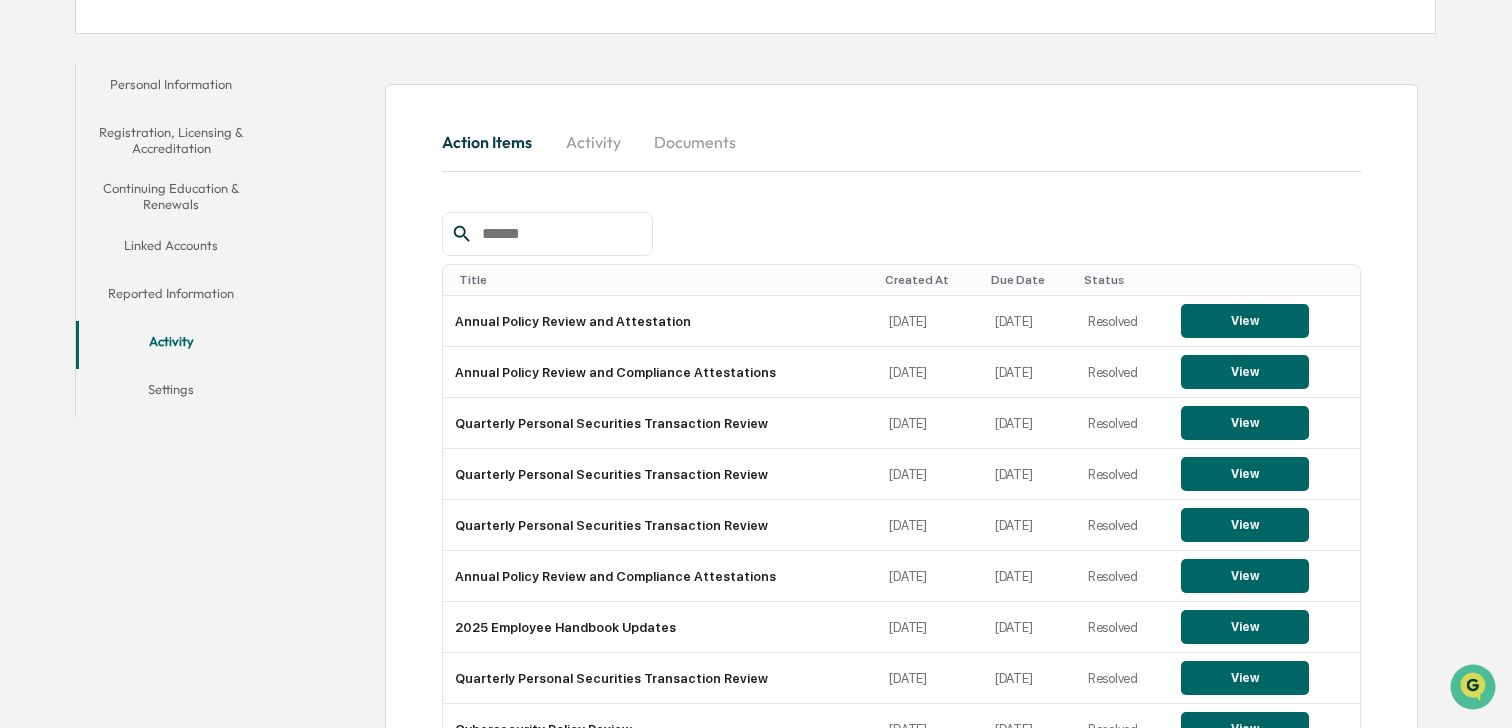 click on "Due Date" at bounding box center (1029, 280) 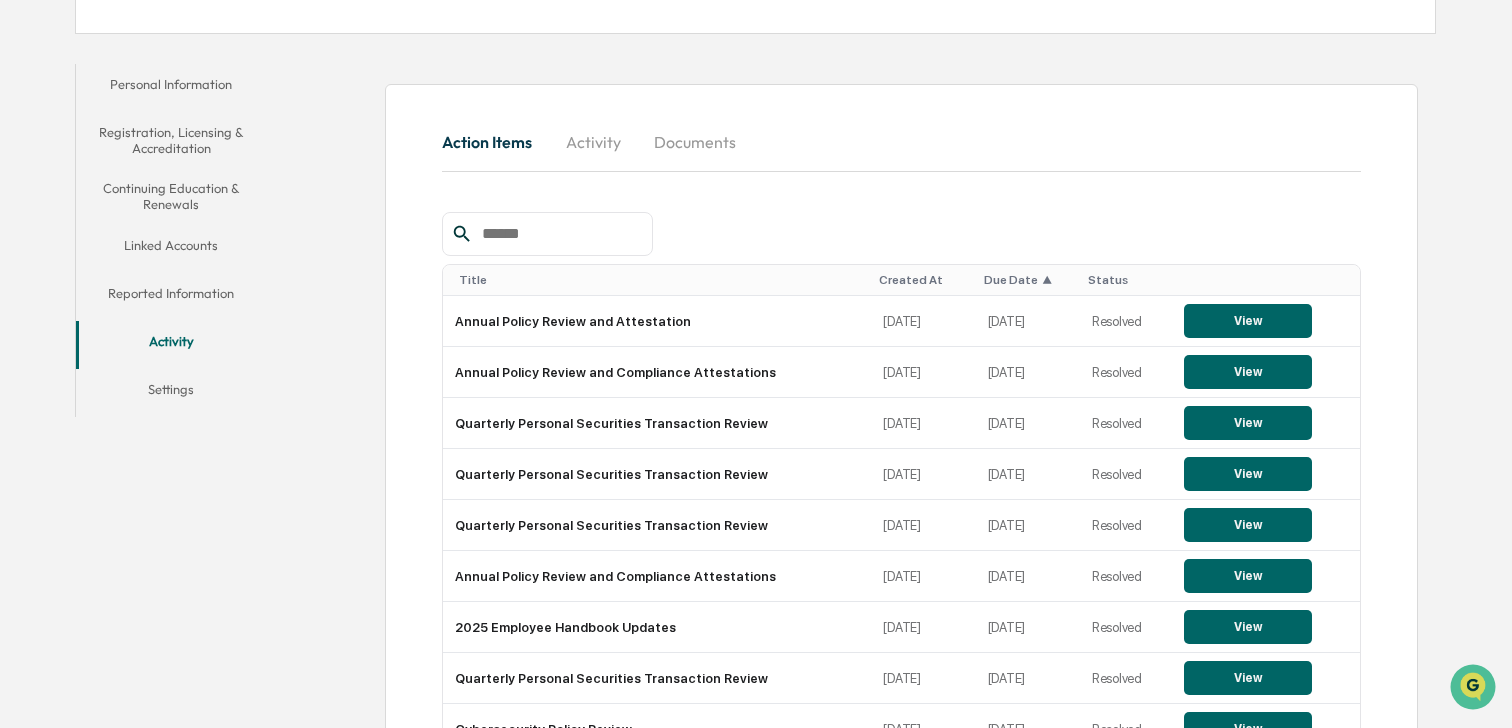 click on "Due Date ▲" at bounding box center [1028, 280] 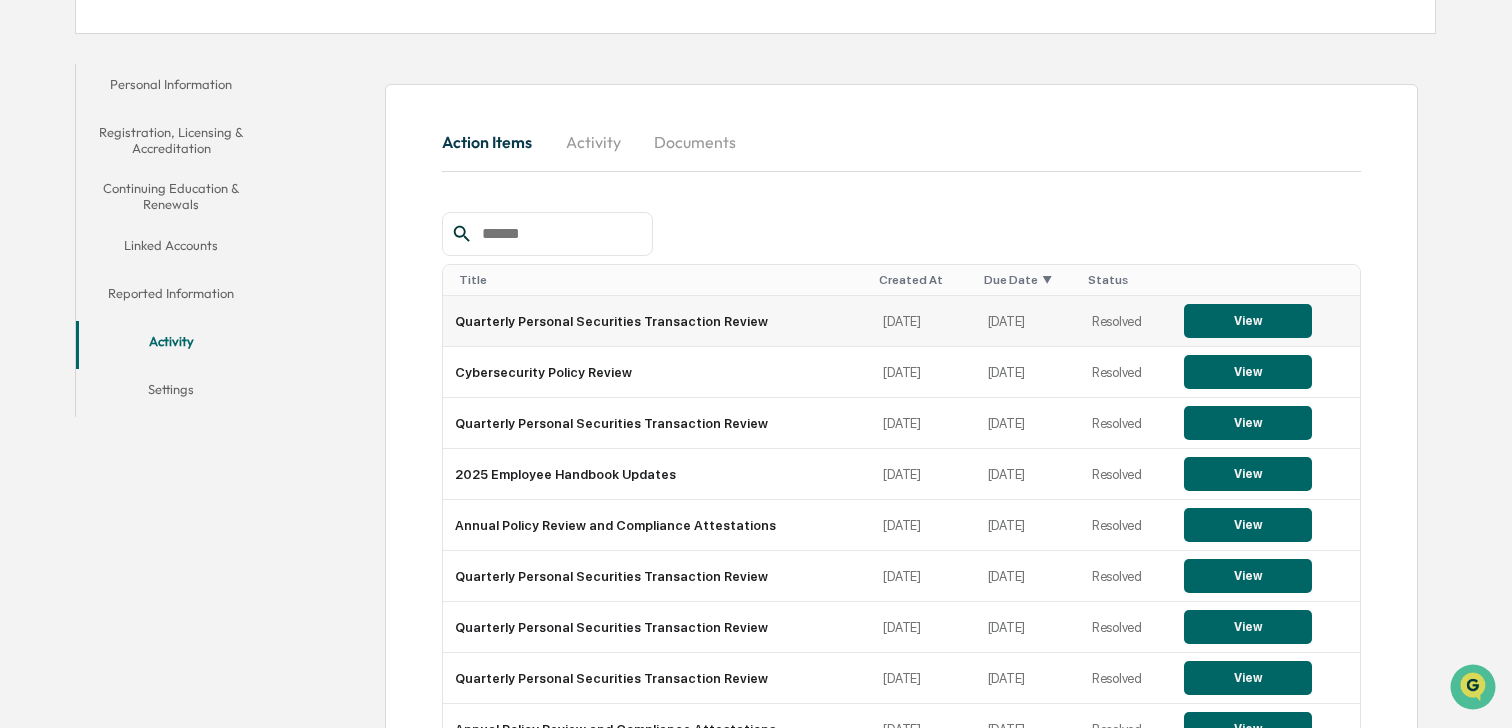 click on "Quarterly Personal Securities Transaction Review" at bounding box center (657, 321) 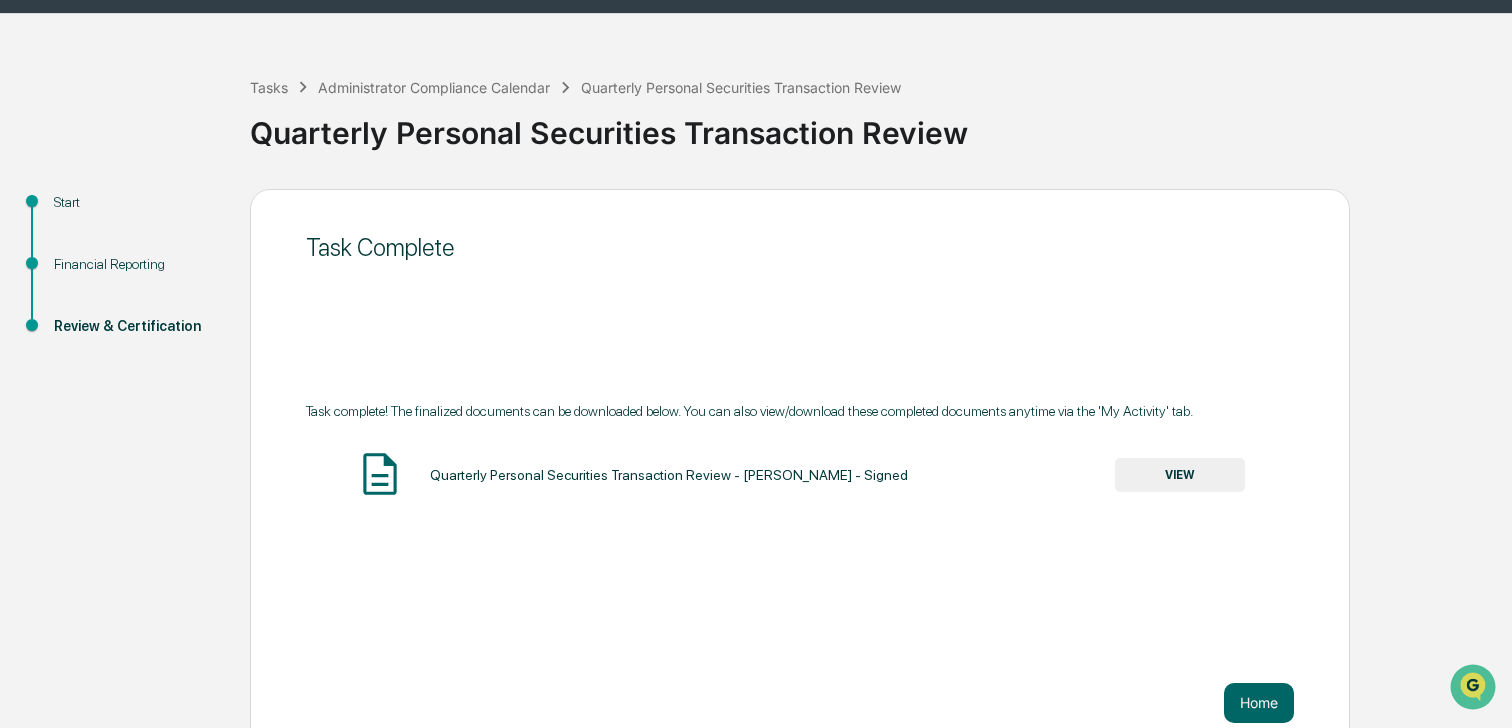 scroll, scrollTop: 78, scrollLeft: 0, axis: vertical 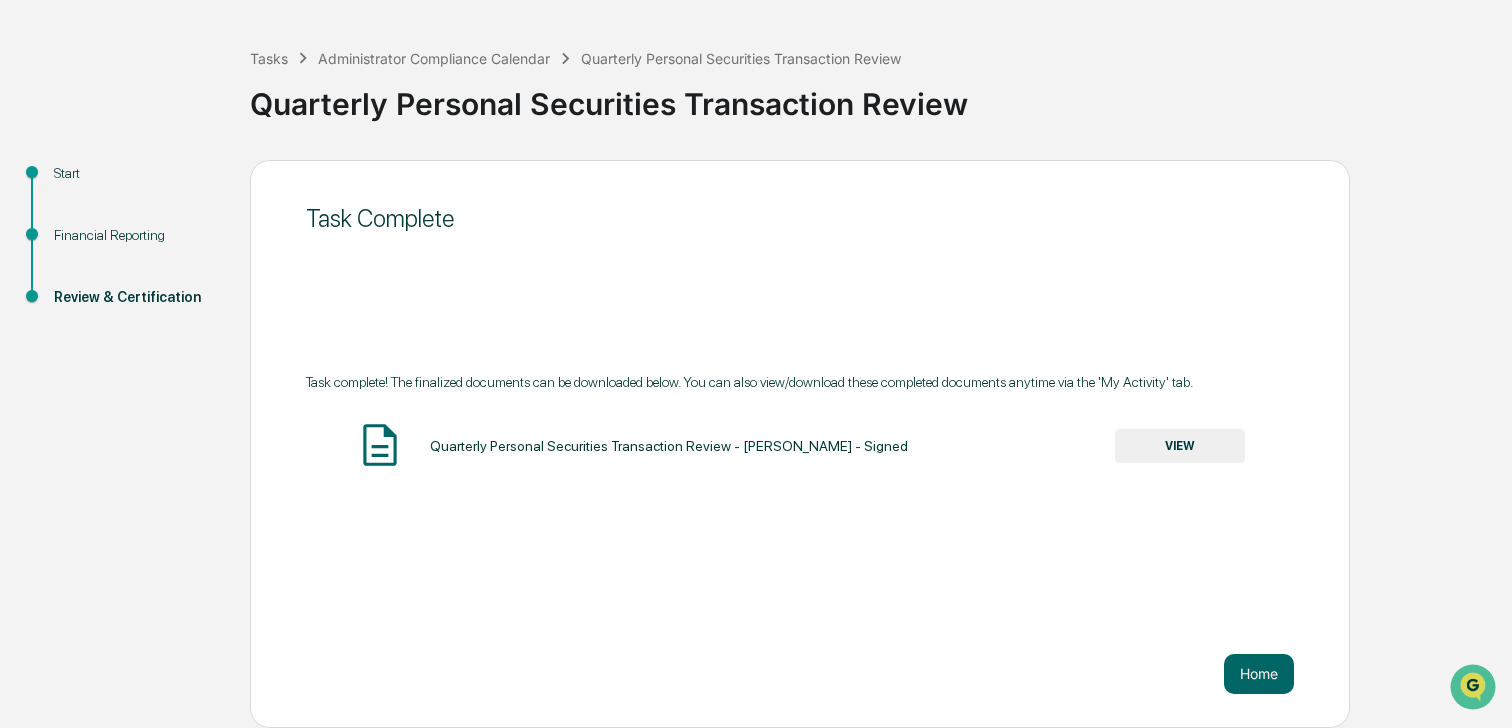 click on "VIEW" at bounding box center (1180, 446) 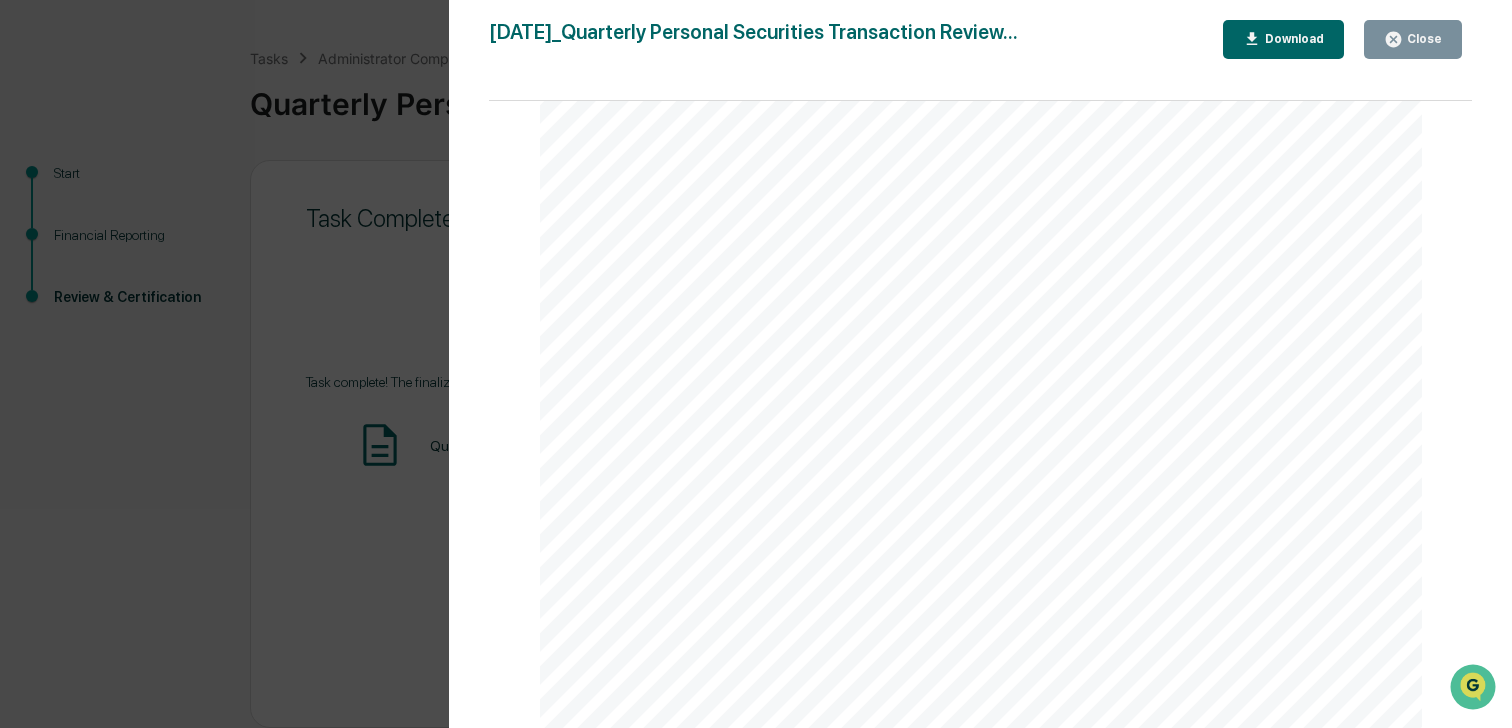 scroll, scrollTop: 8448, scrollLeft: 0, axis: vertical 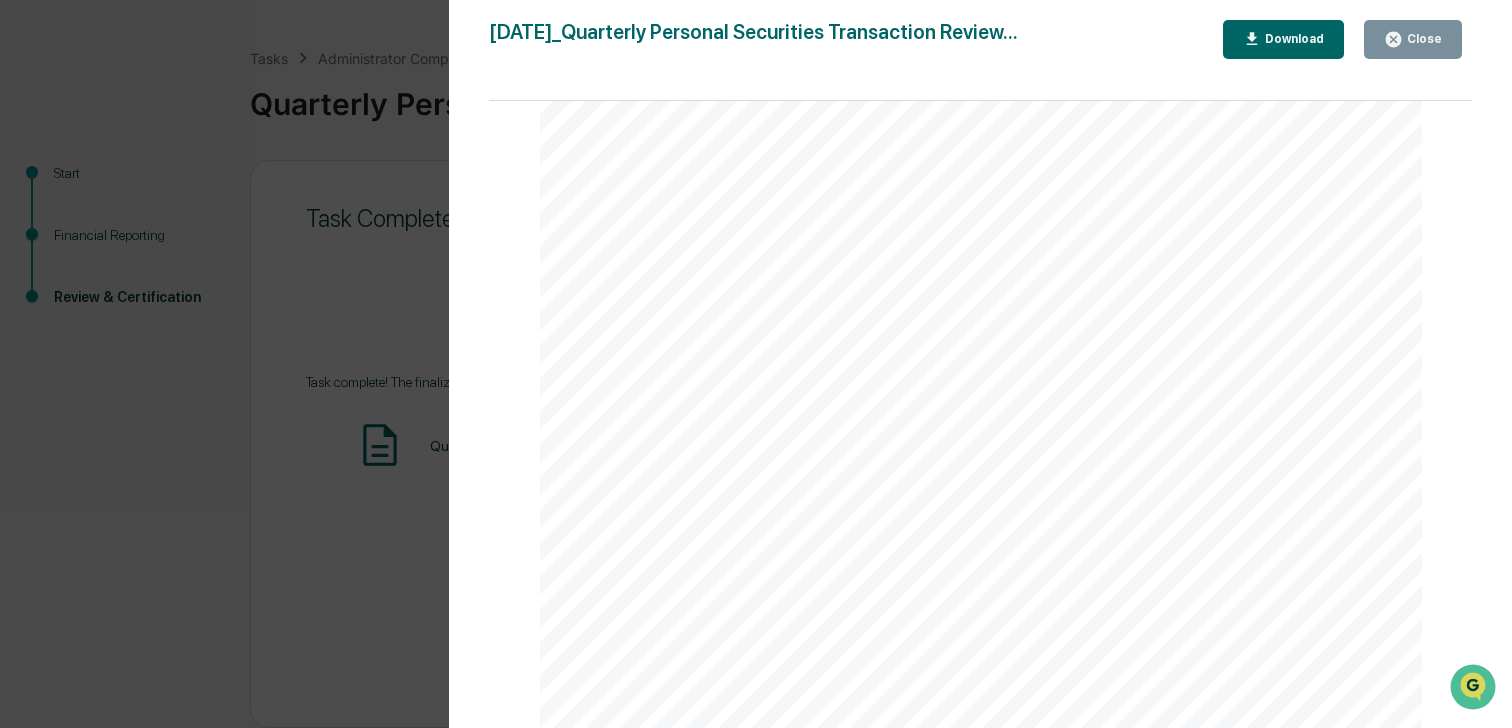 click 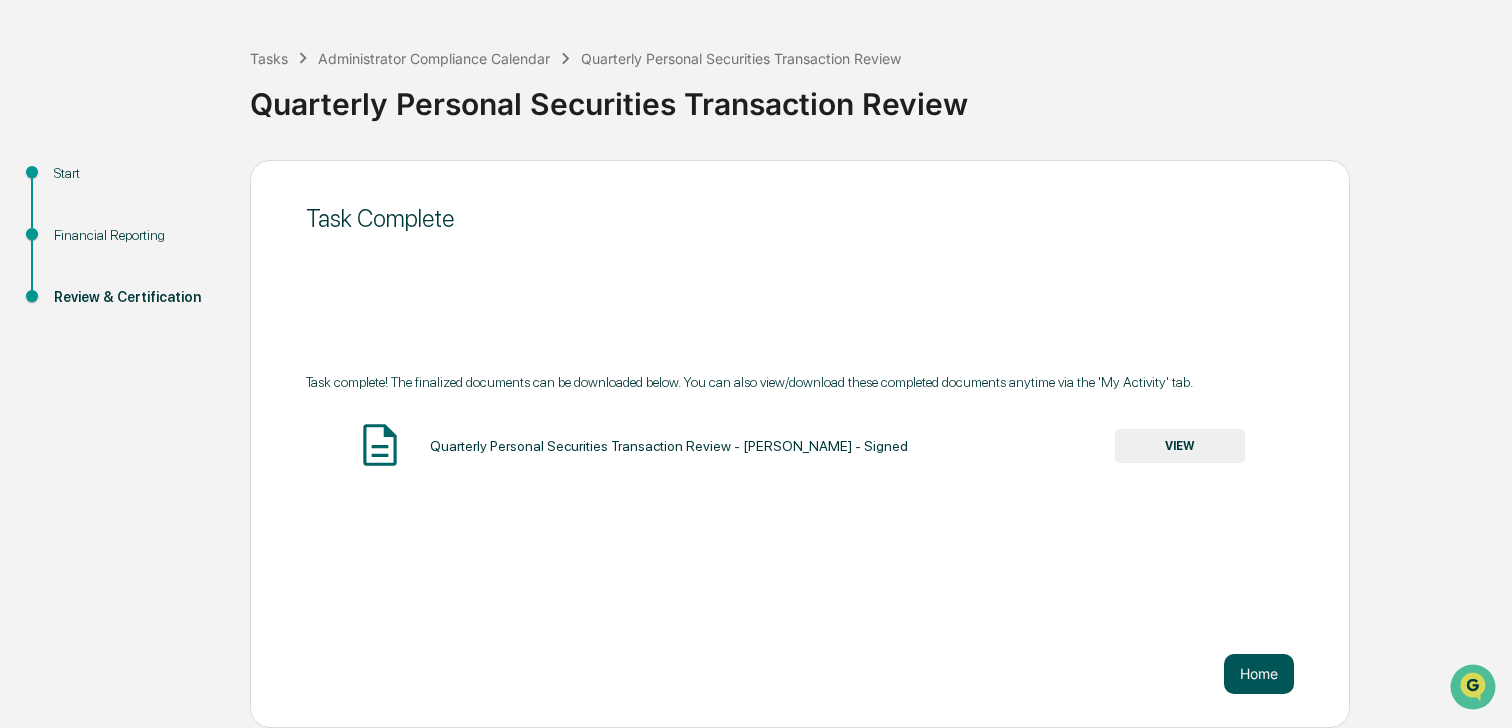 click on "Home" at bounding box center [1259, 674] 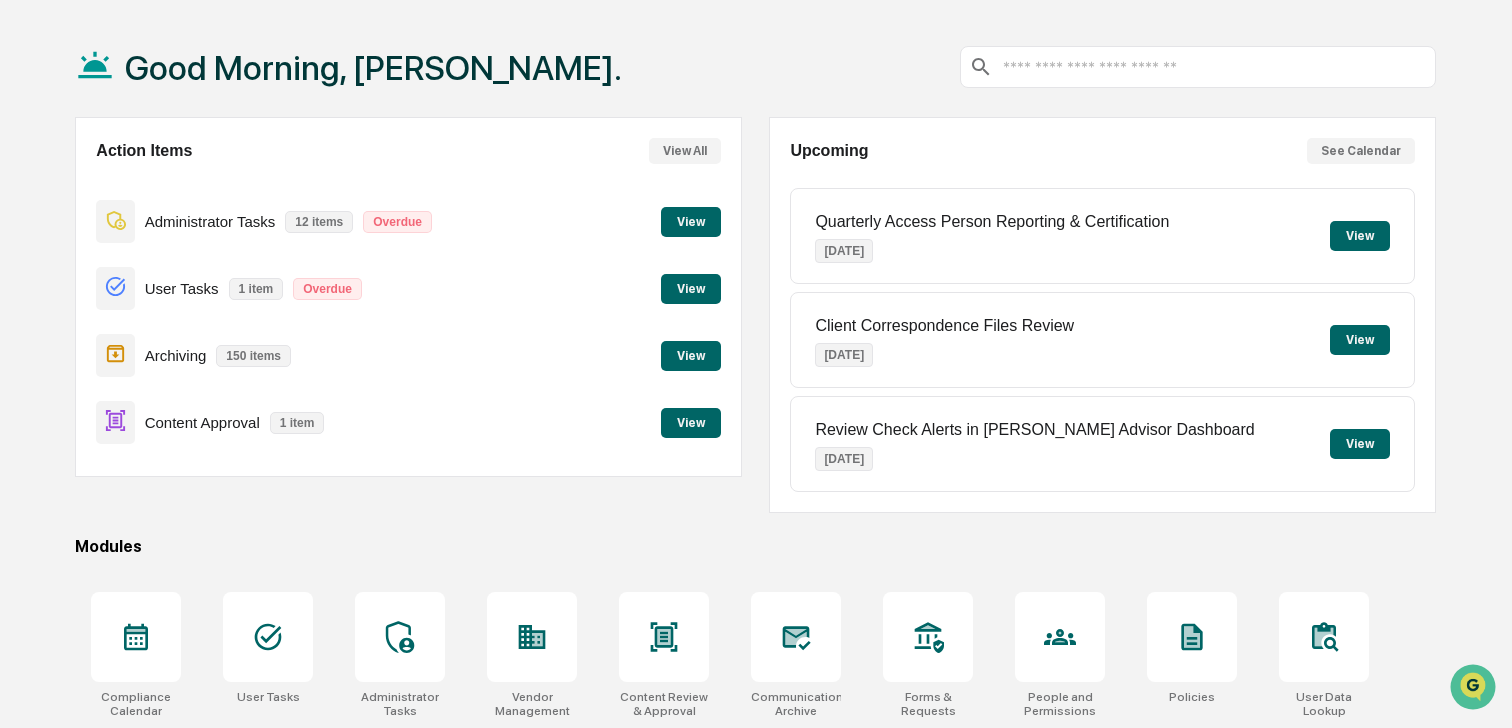 scroll, scrollTop: 0, scrollLeft: 0, axis: both 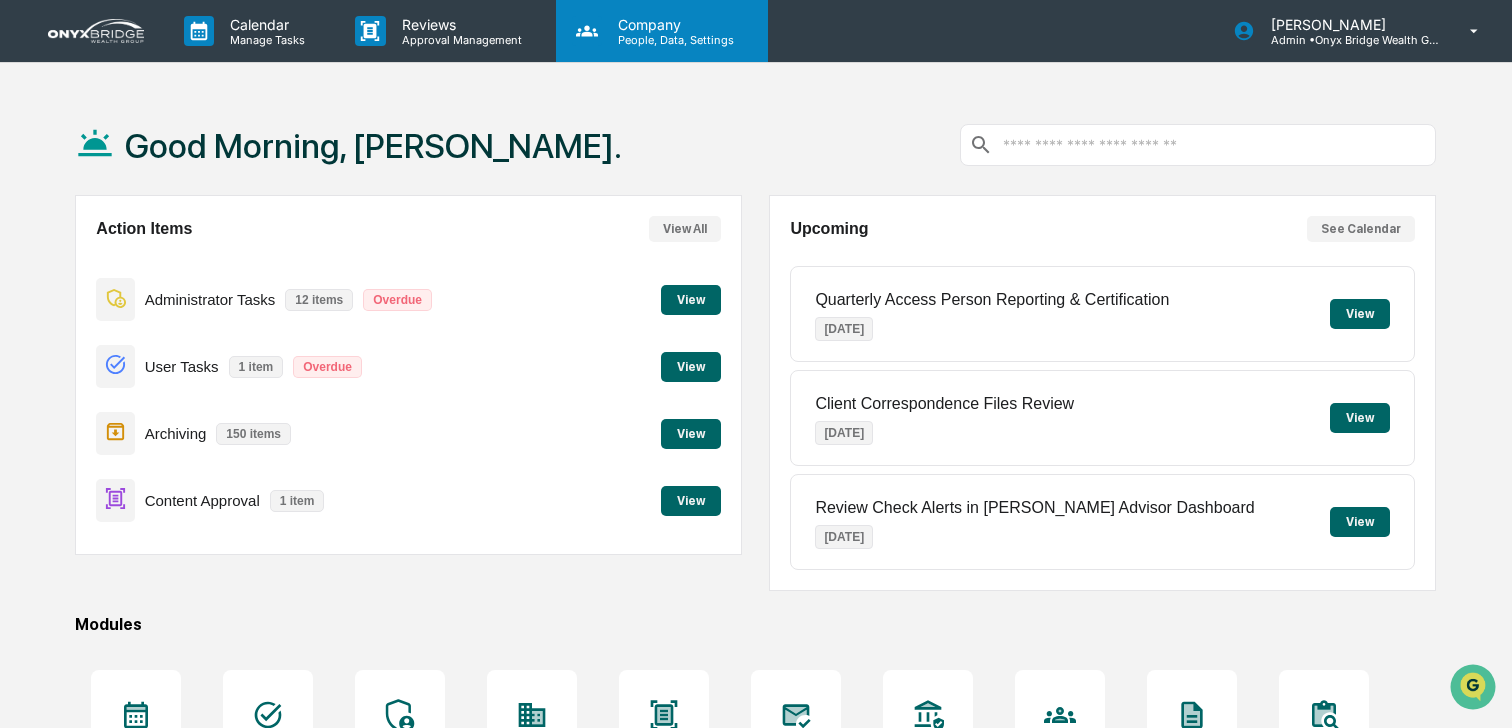 click on "People, Data, Settings" at bounding box center [673, 40] 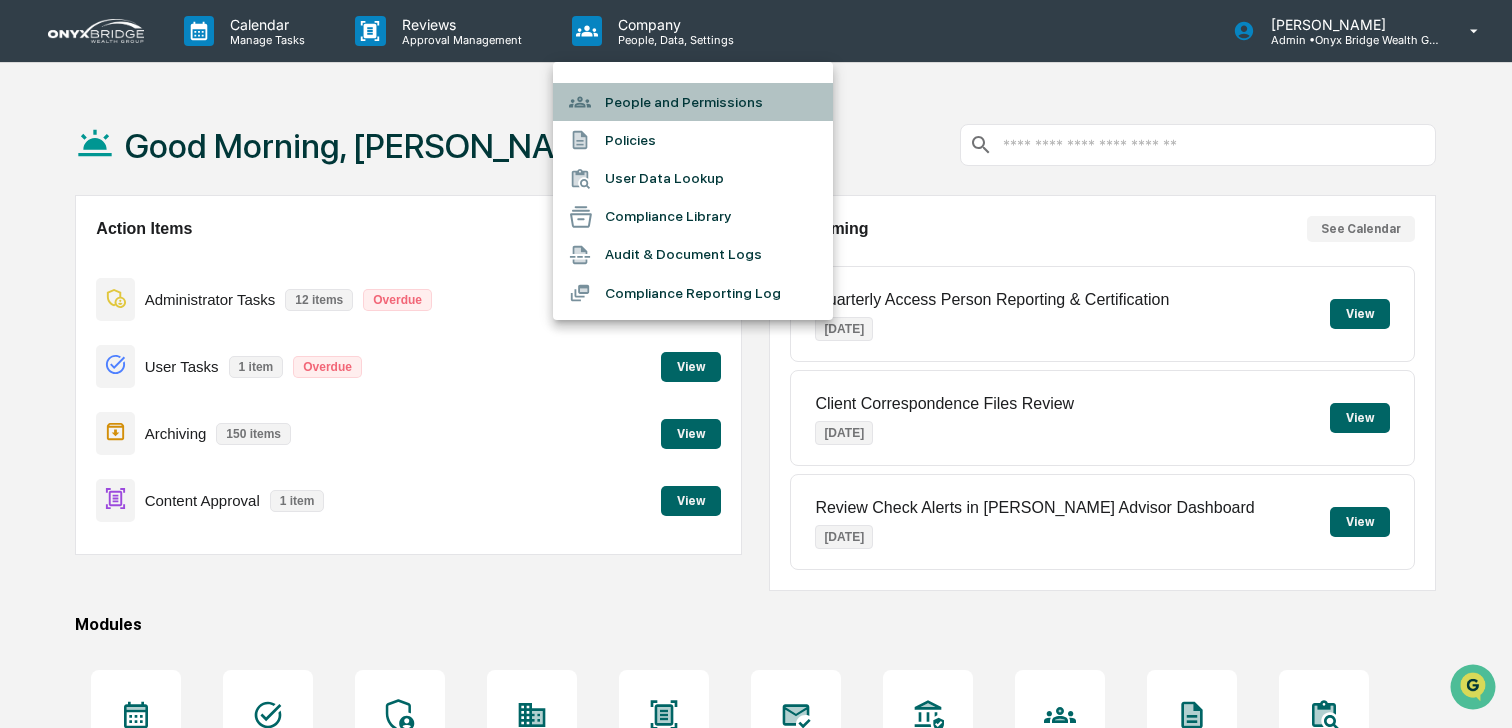 click on "People and Permissions" at bounding box center [693, 102] 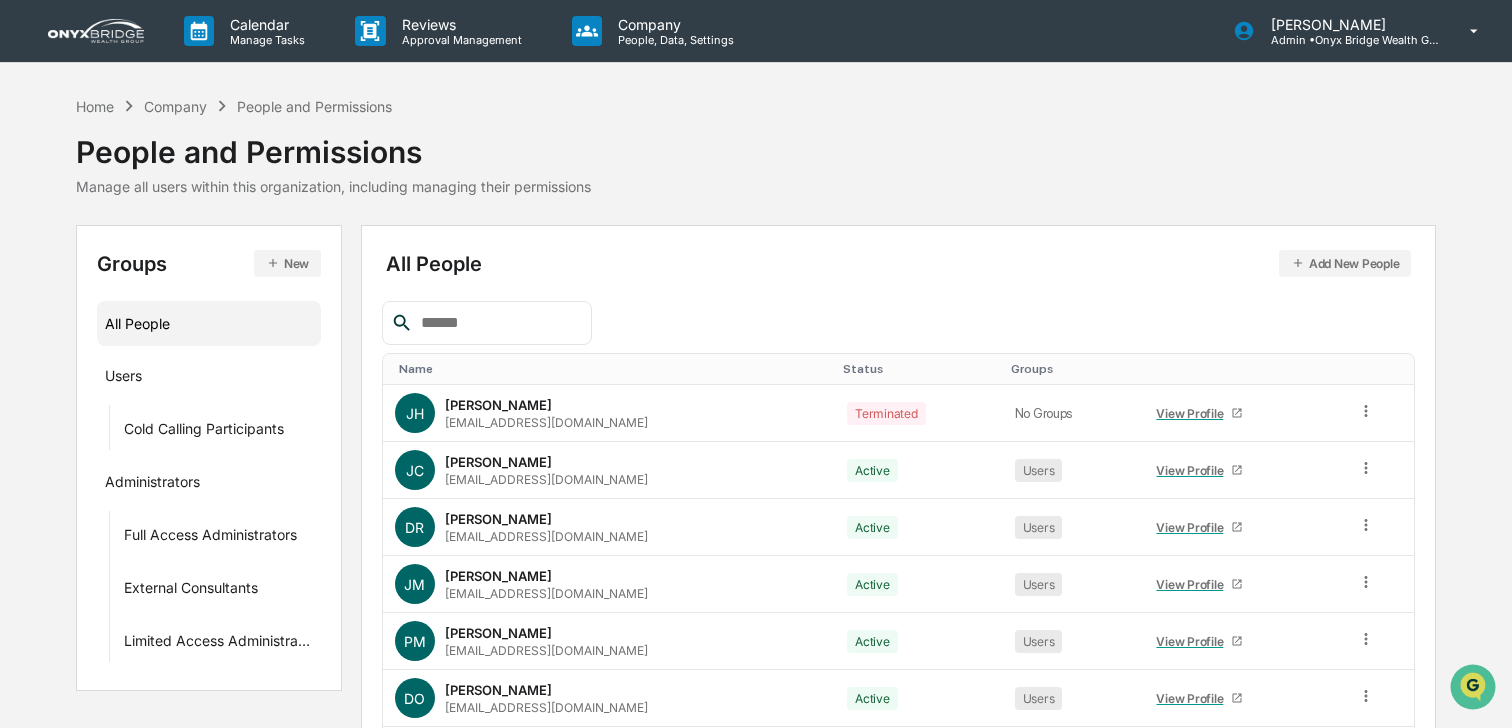click at bounding box center (498, 323) 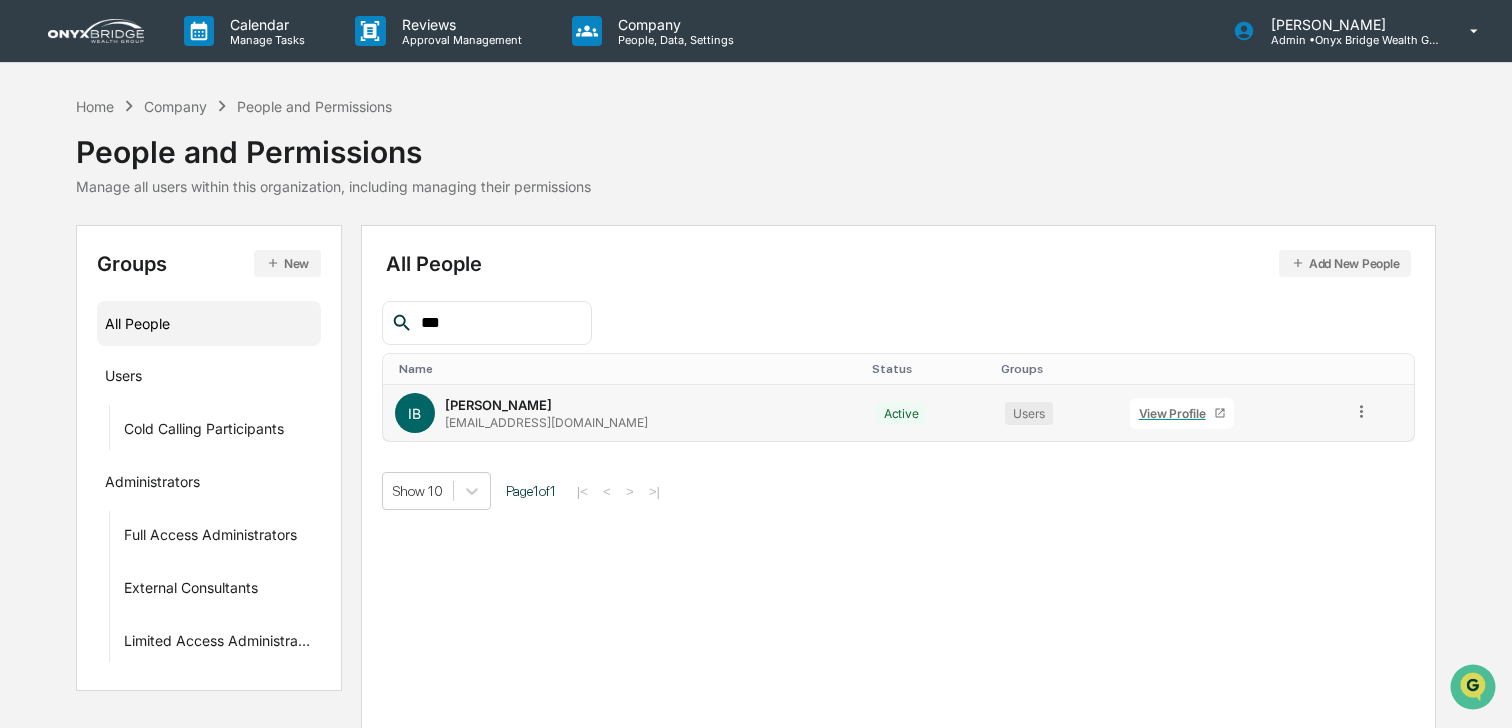 type on "***" 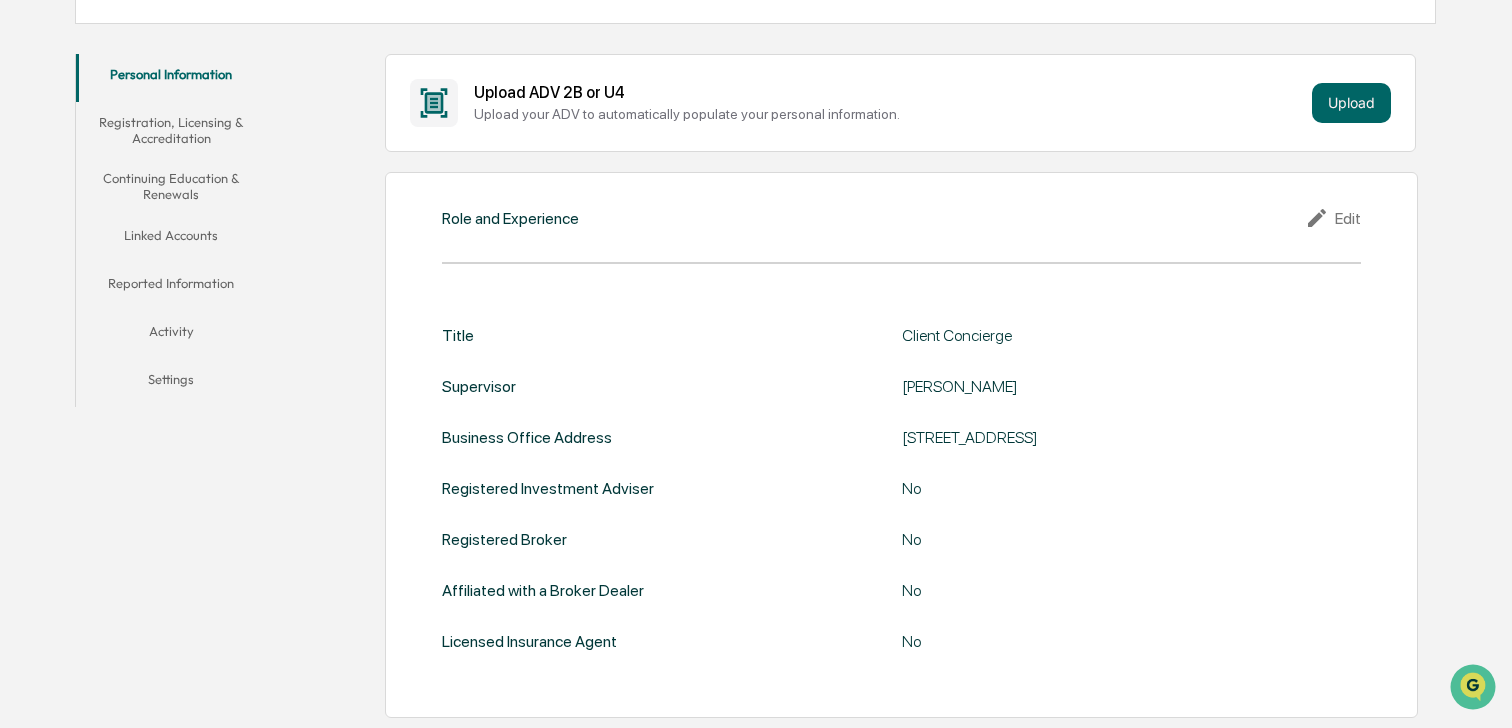 click on "Activity" at bounding box center [171, 335] 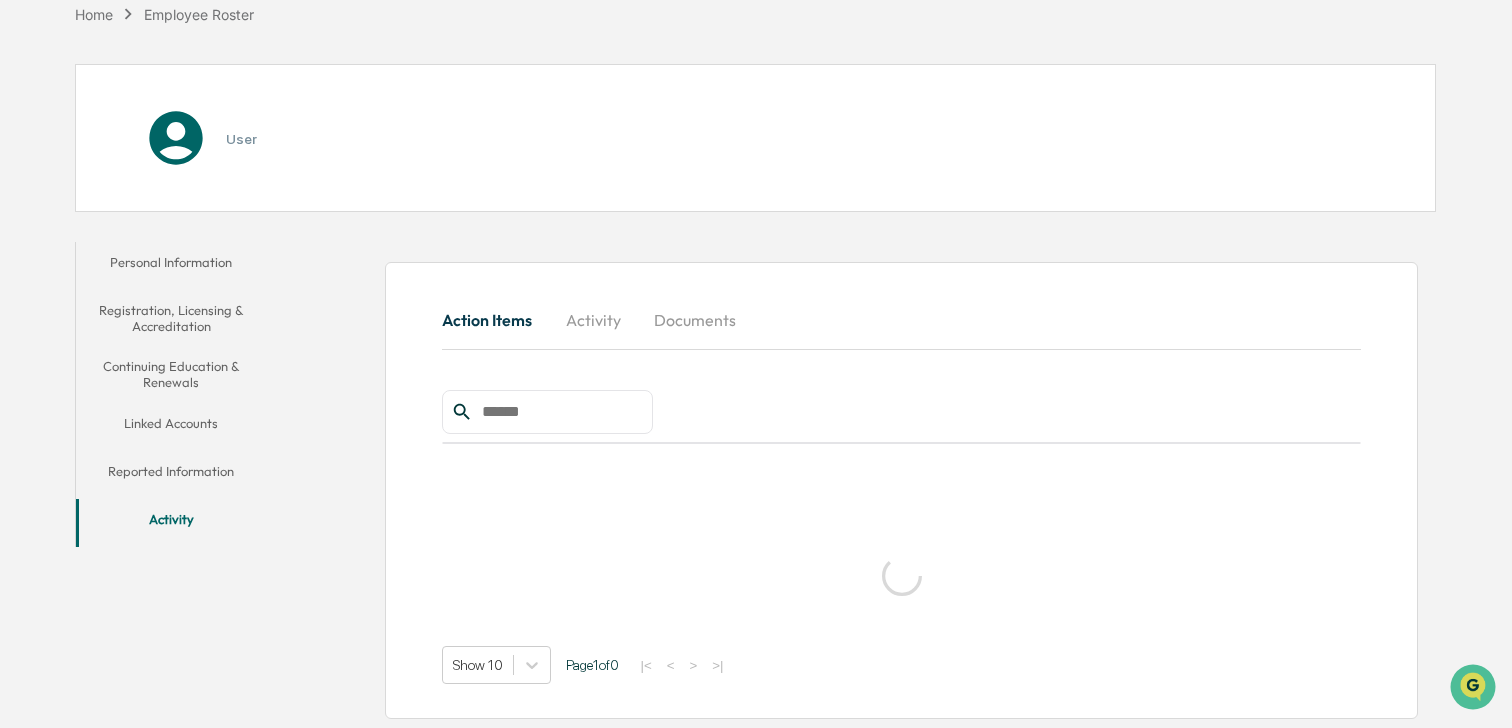 scroll, scrollTop: 336, scrollLeft: 0, axis: vertical 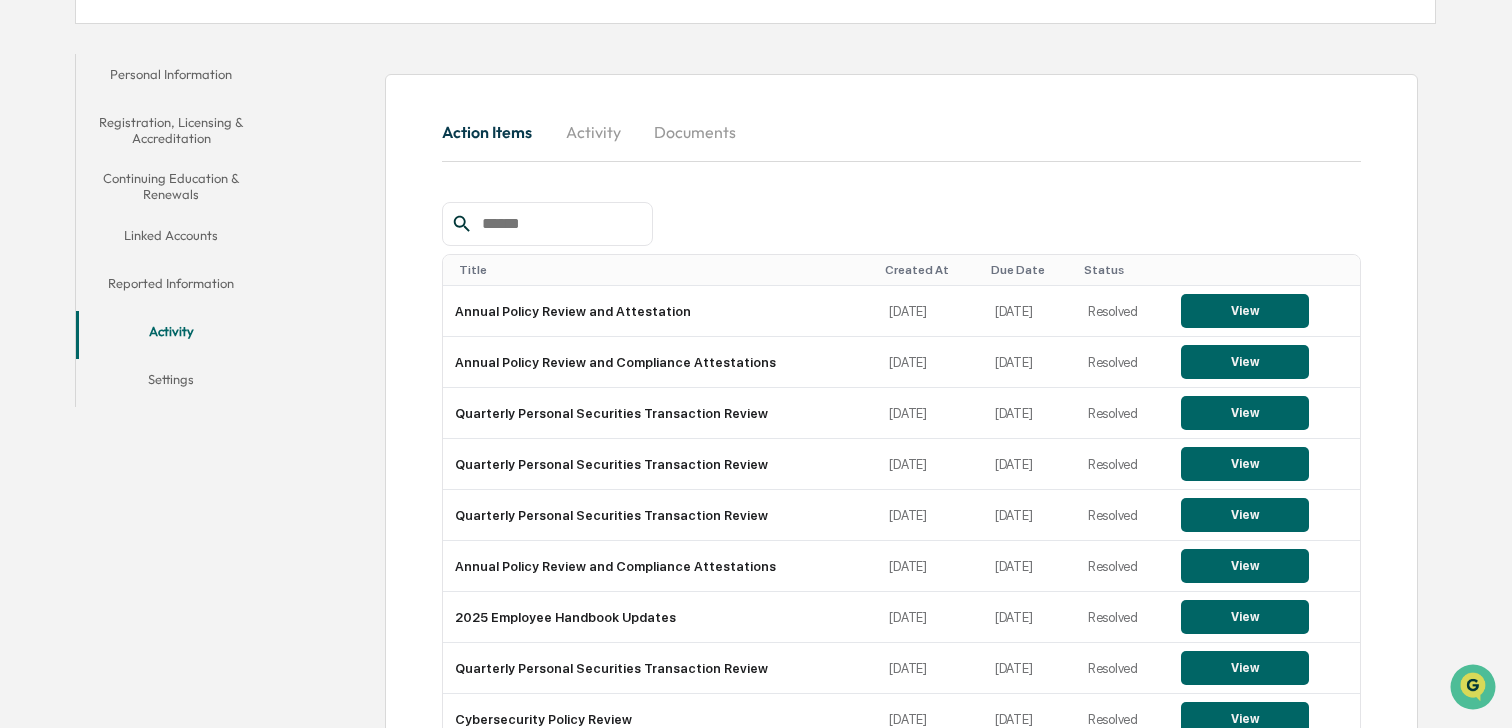 click on "Activity" at bounding box center [593, 132] 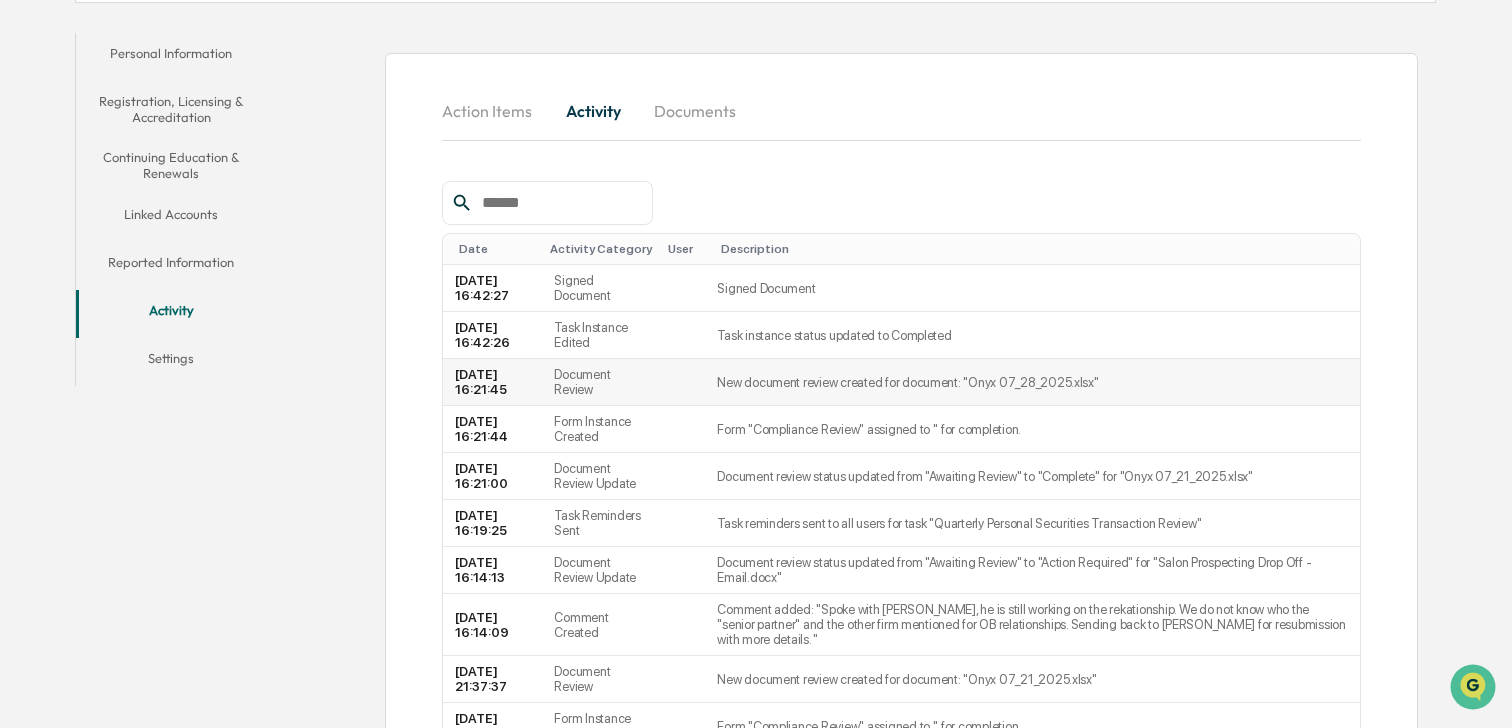 scroll, scrollTop: 360, scrollLeft: 0, axis: vertical 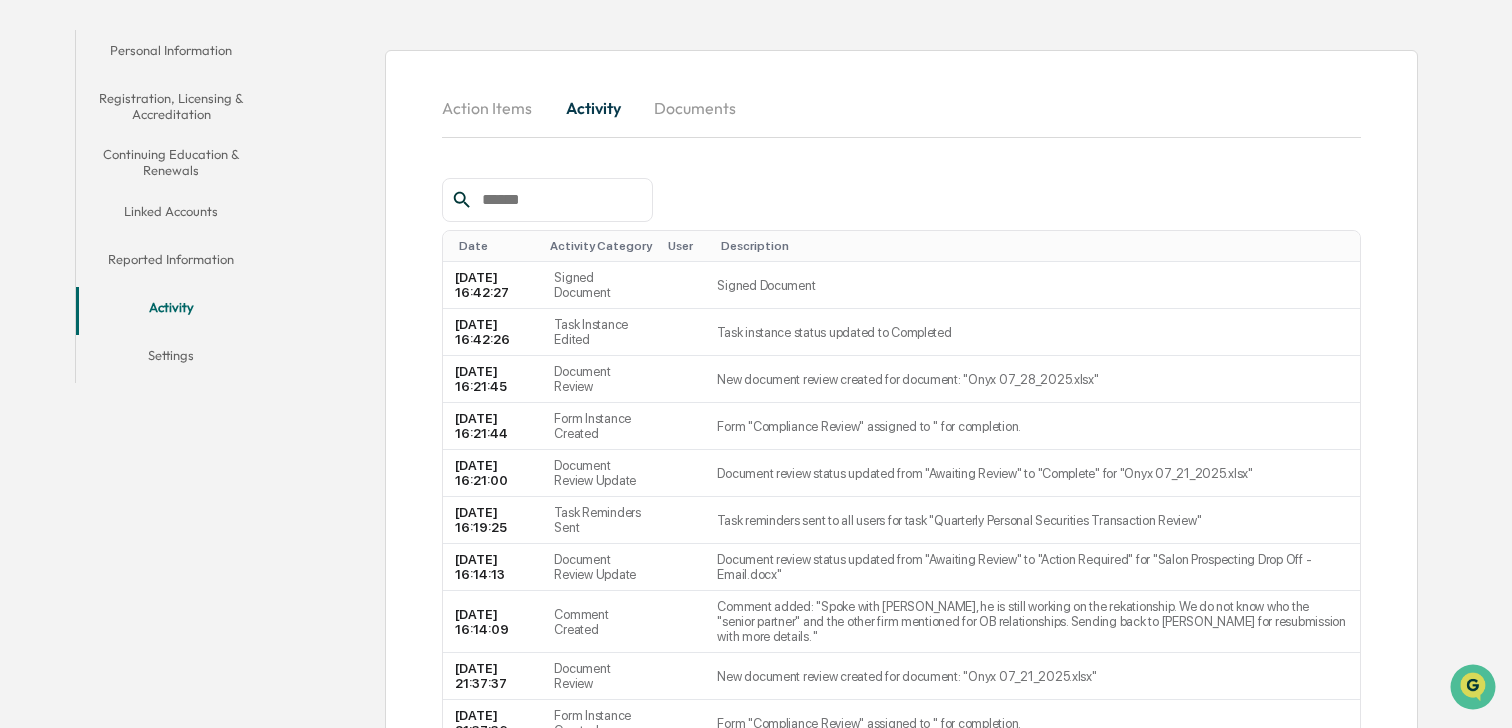 click on "Action Items" at bounding box center [495, 108] 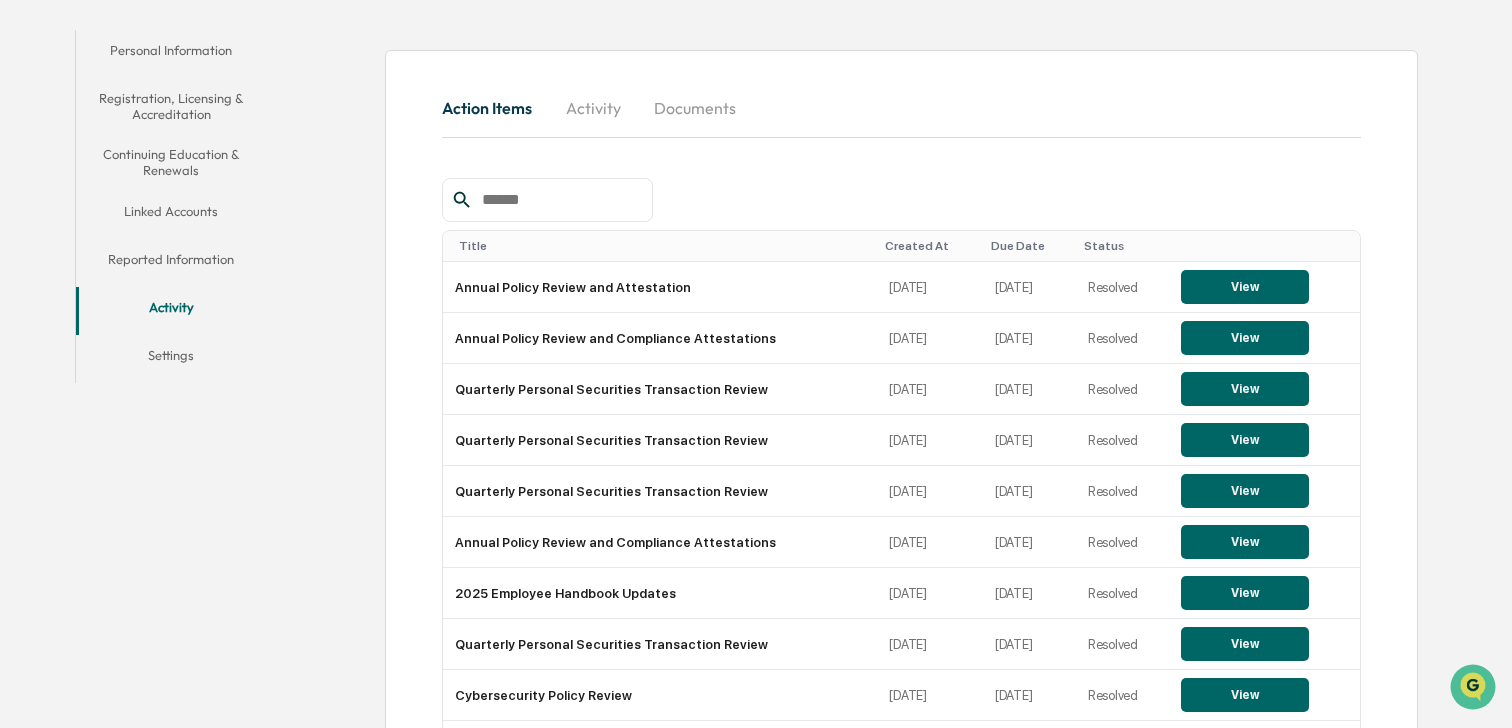 click on "Due Date" at bounding box center [1029, 246] 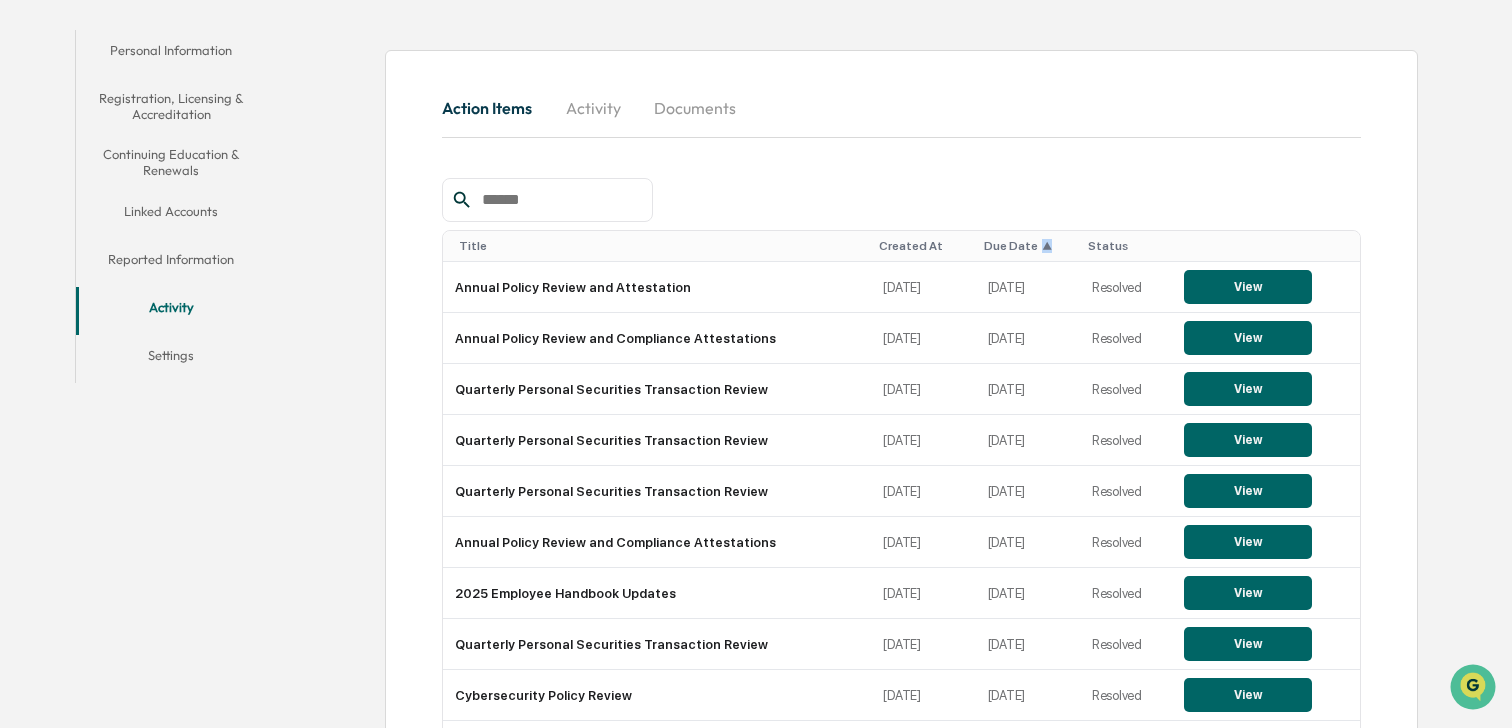 click on "▲" at bounding box center (1047, 246) 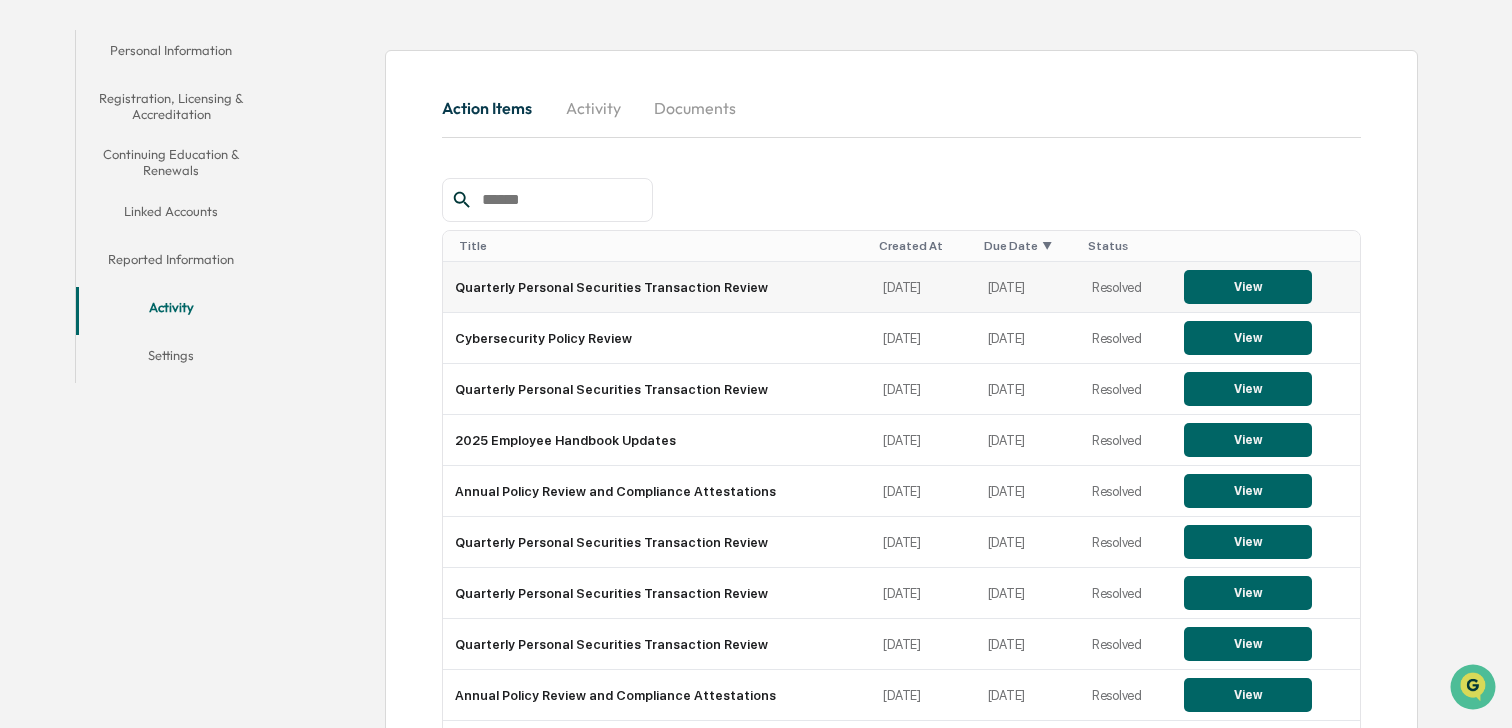 click on "Quarterly Personal Securities Transaction Review" at bounding box center [657, 287] 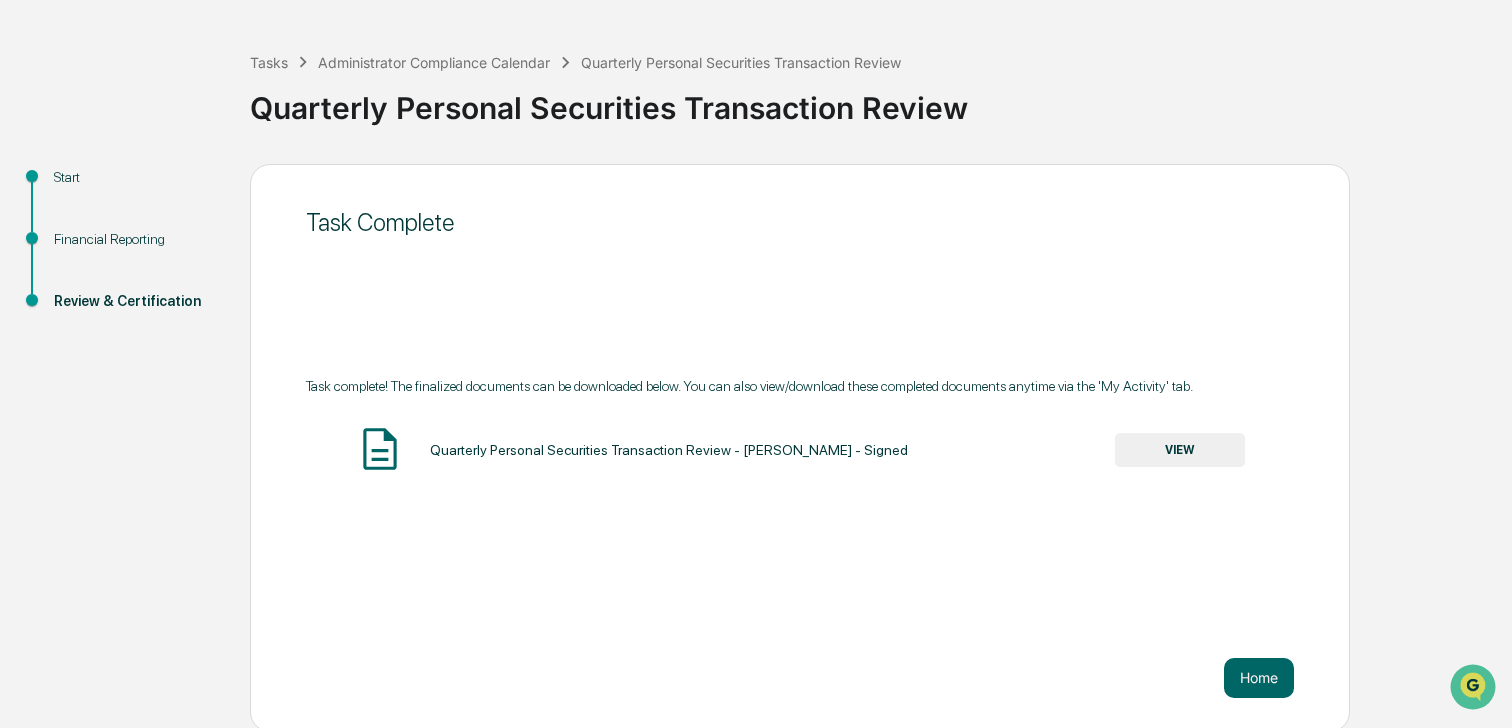 scroll, scrollTop: 78, scrollLeft: 0, axis: vertical 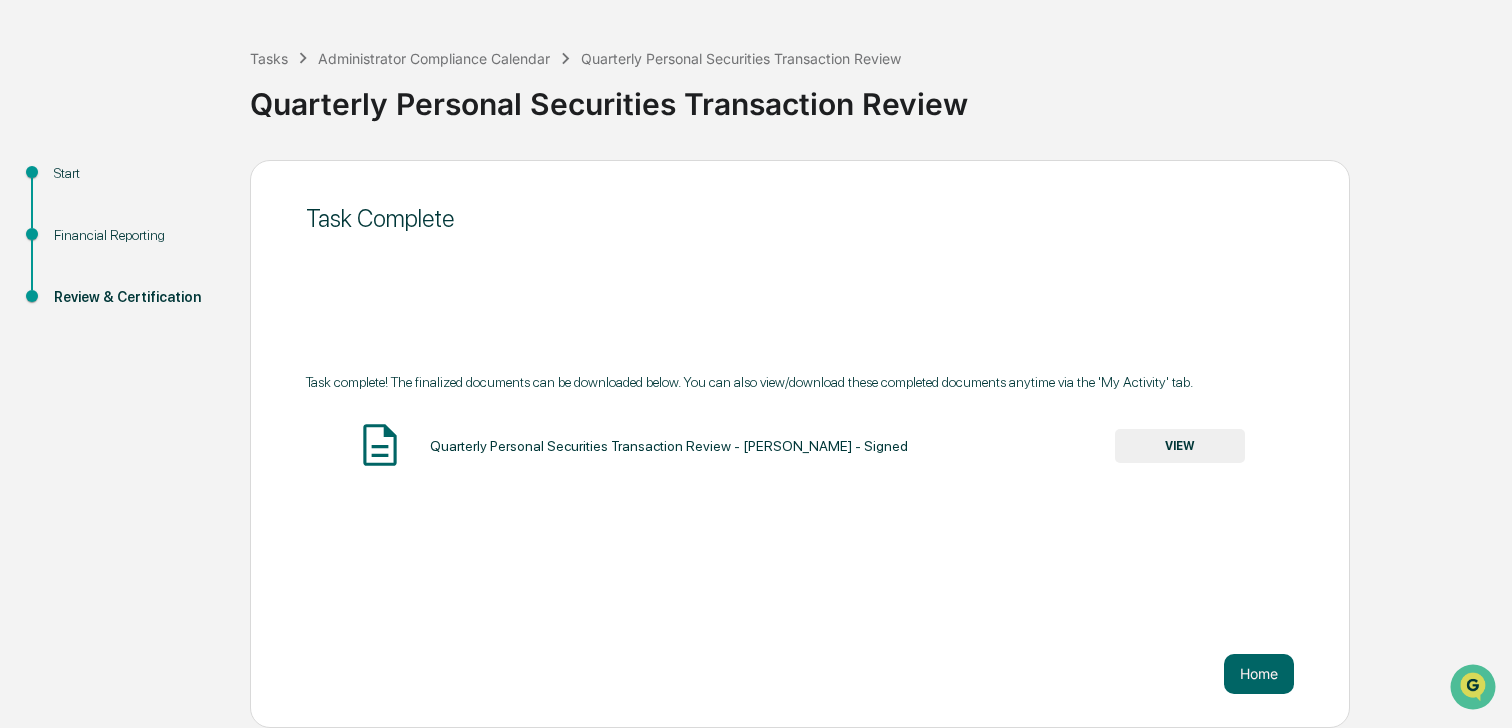 click on "VIEW" at bounding box center [1180, 446] 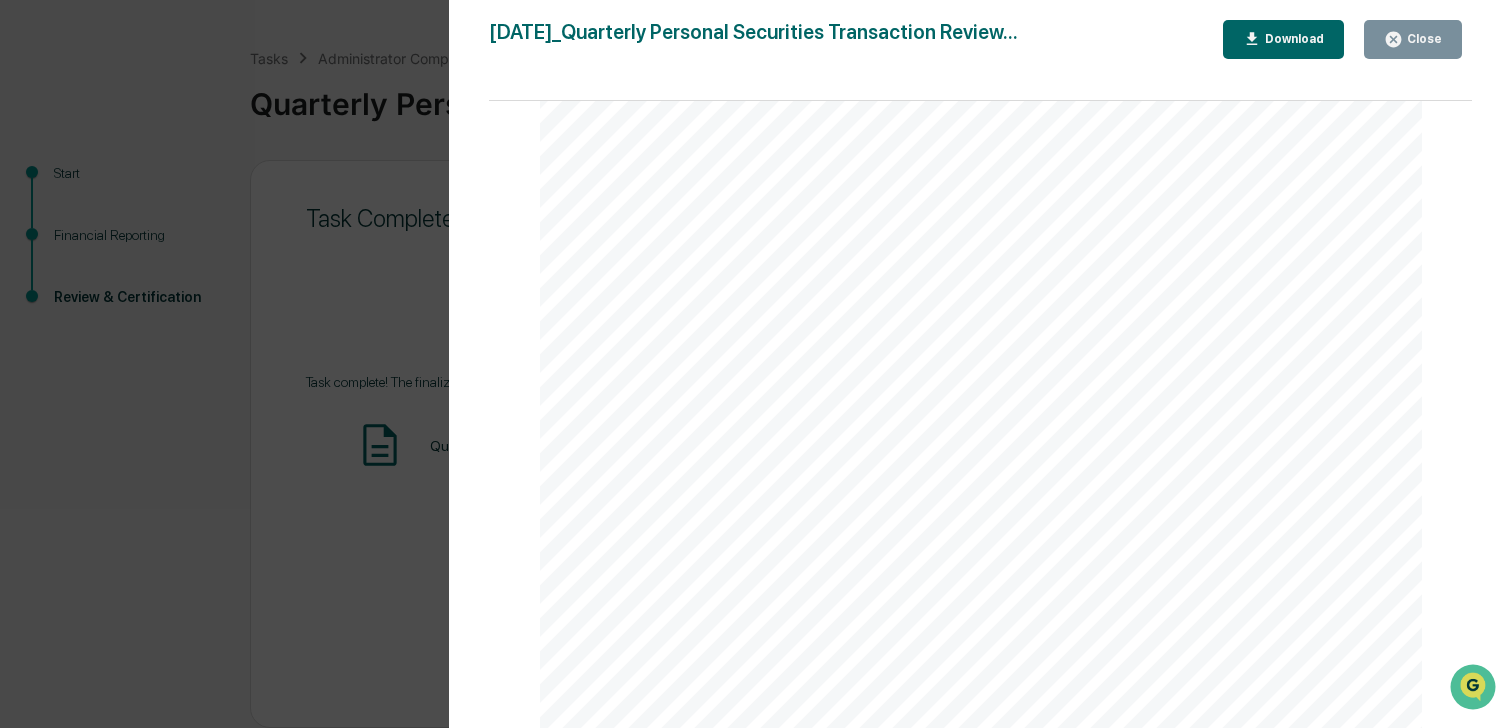 scroll, scrollTop: 8254, scrollLeft: 0, axis: vertical 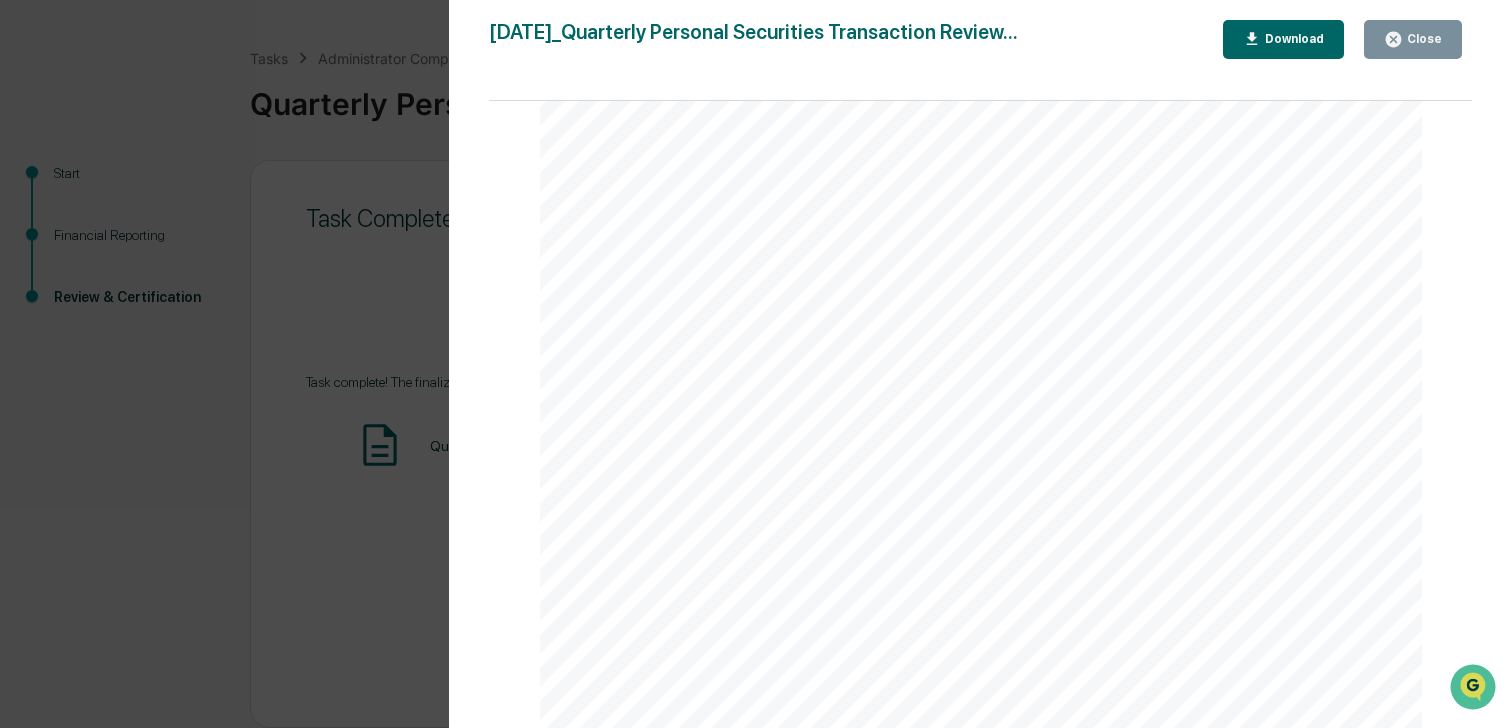 click on "[DATE]_Quarterly Personal Securities Transaction Review...   Close   Download Page 1/7 [DATE] Onyx   Bridge   Wealth   Group   LLC Quarterly   Personal   Securities   Transaction   Review   -   [PERSON_NAME] Contents Definitions   2 Financial   Reporting   6 Brokerage   Transactions:   [DATE]   to   [DATE]   6 Page   1   of   6 Page 2/7 Definitions Civil   Judicial   Action:   refers   to   a   legal   proceeding   initiated   in   a   civil   court   by   one   party   against   another   party,   seeking   a   resolution   or   remedy   for   a dispute   or   harm   caused. Examples   of   Civil   Judicial   Actions: Lawsuit   for   Investment   Fraud:   An   investor   files   a   lawsuit   against   a   registered   investment   advisor,   alleging   fraudulent   activities   such   as misrepresentation   of   investment   products,   unauthorized   trading,   or   failure   to   disclose   material   information. Breach   of   Fiduciary   Duty   Claim:   A   client   brings   a" at bounding box center (980, 384) 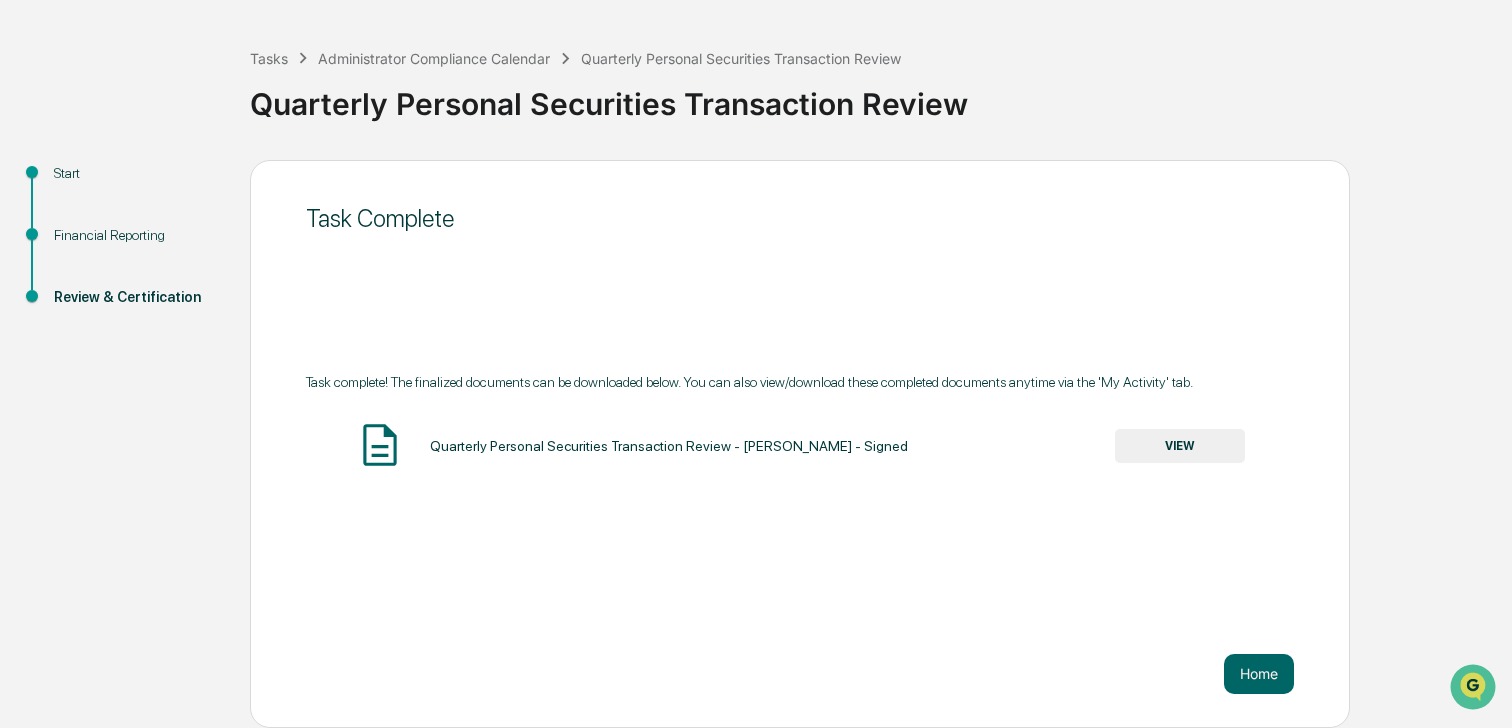 click on "Start" at bounding box center [136, 173] 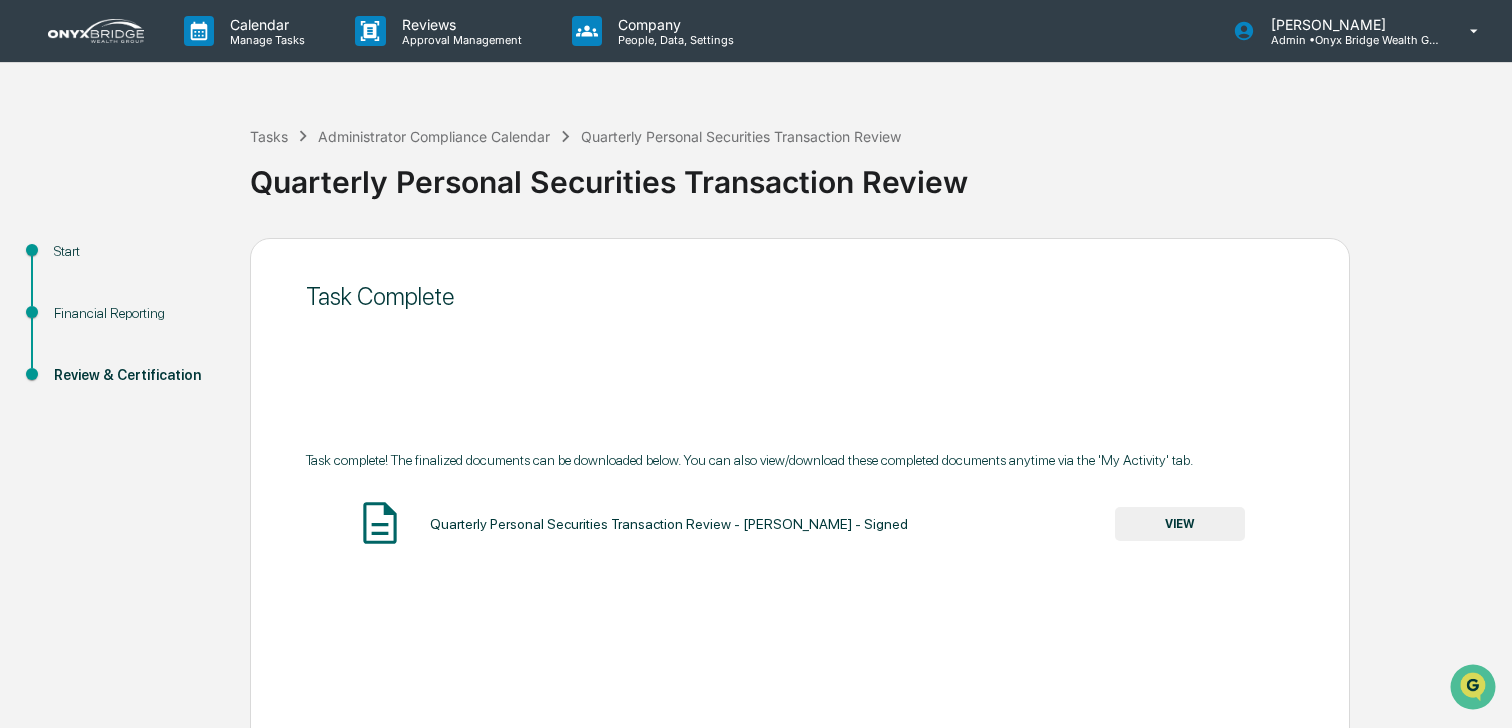 click on "Tasks Administrator Compliance Calendar Quarterly Personal Securities Transaction Review Quarterly Personal Securities Transaction Review" at bounding box center [876, 166] 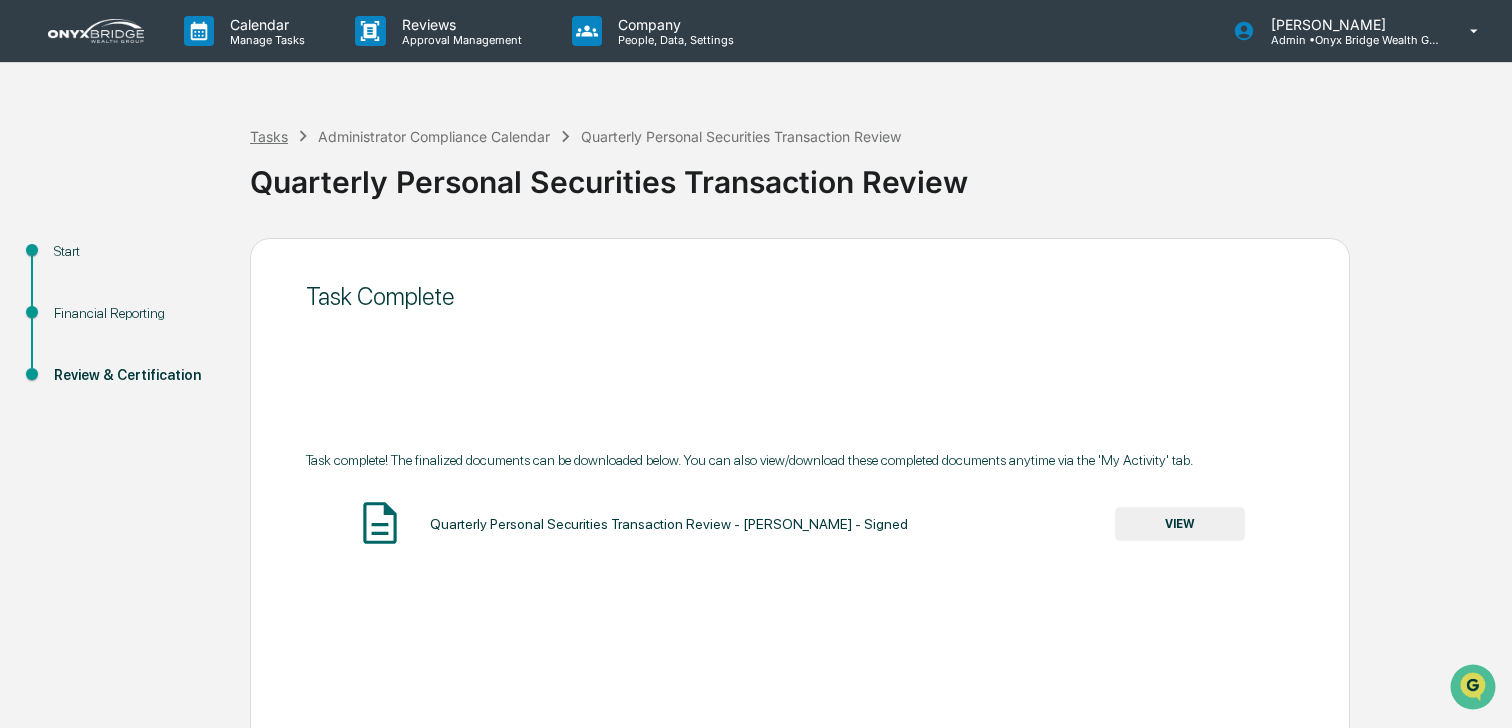 click on "Tasks" at bounding box center [269, 136] 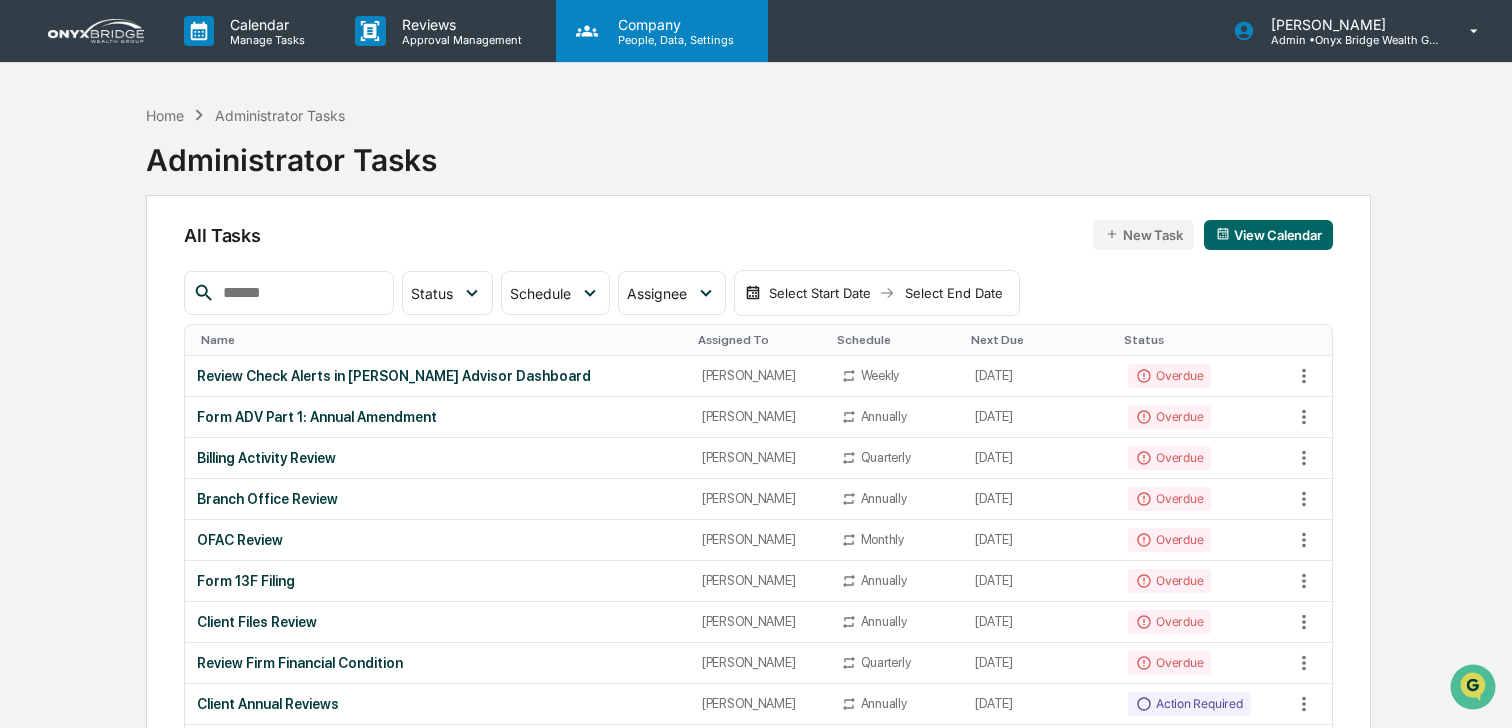 click on "People, Data, Settings" at bounding box center (673, 40) 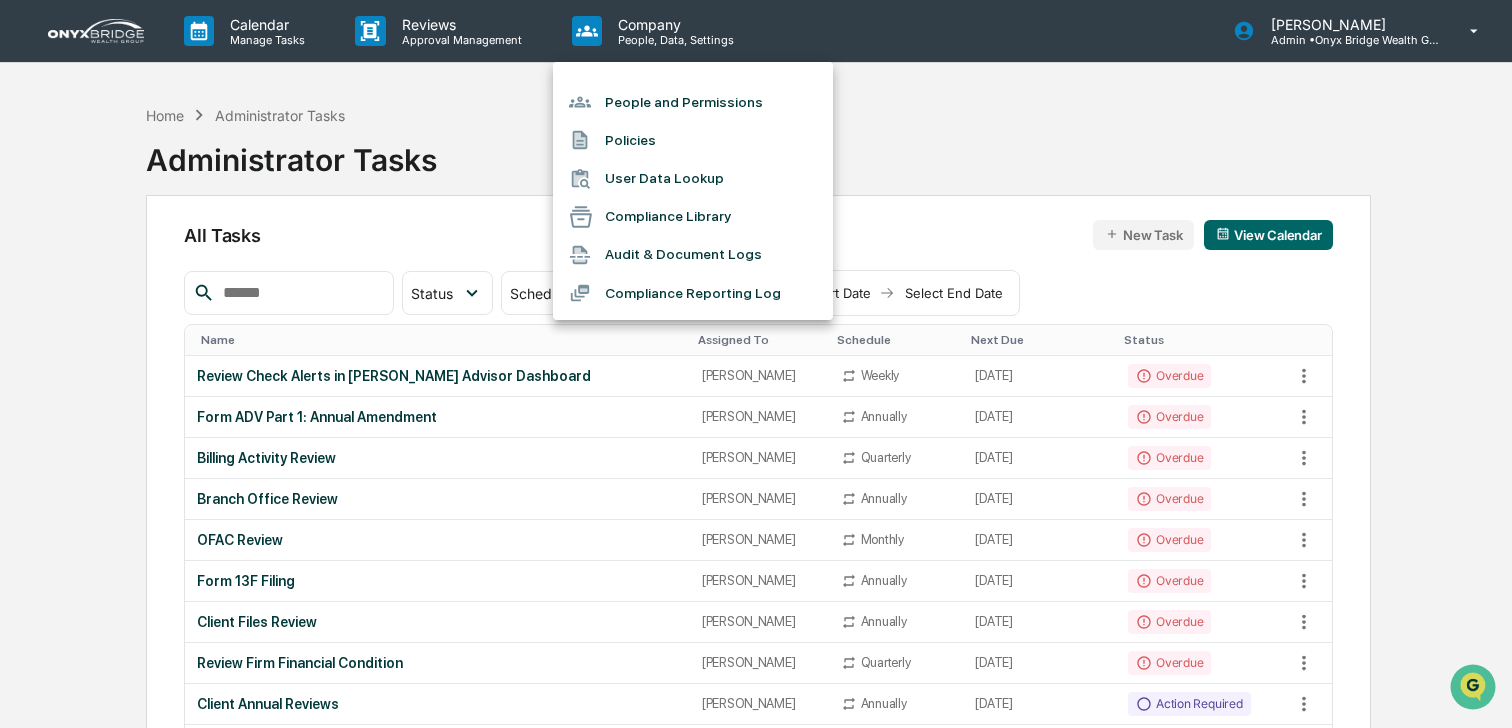 click on "People and Permissions" at bounding box center (693, 102) 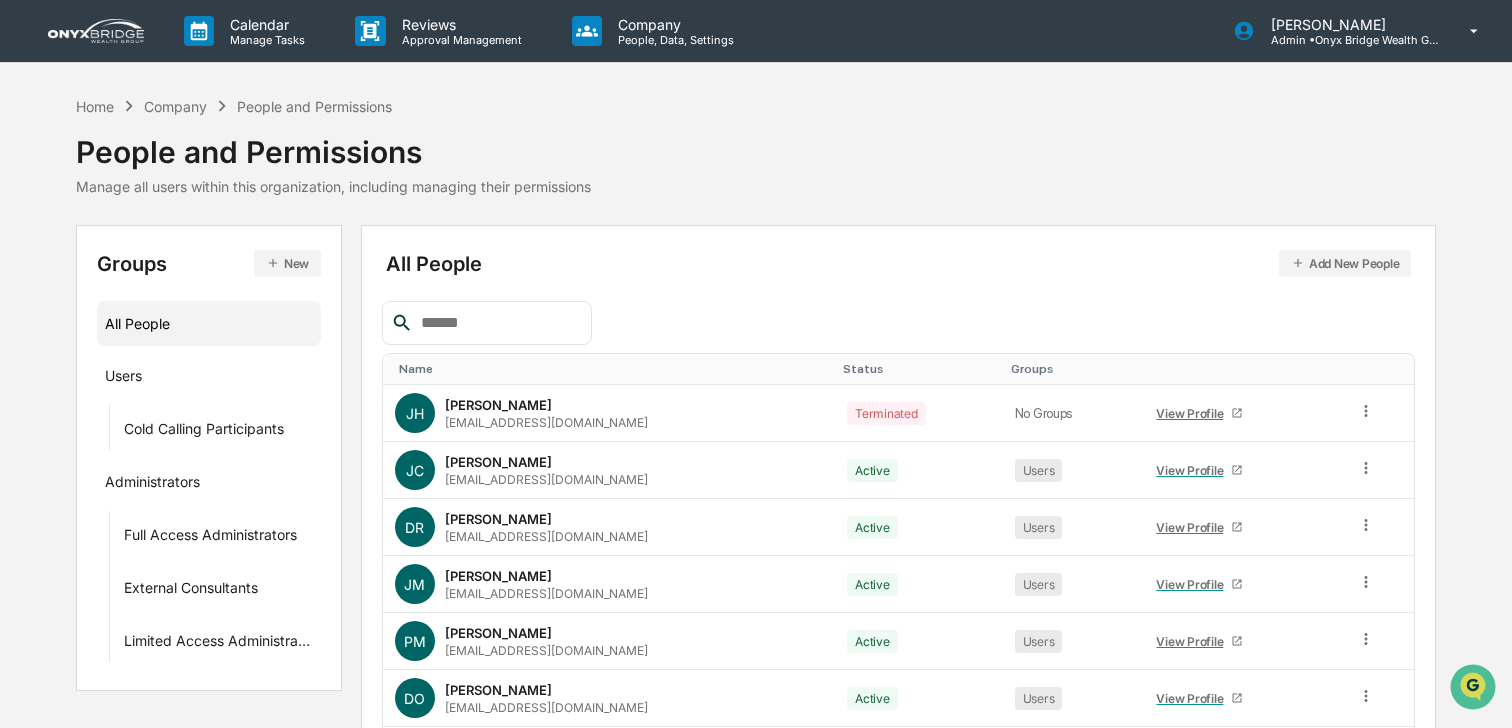 click at bounding box center [498, 323] 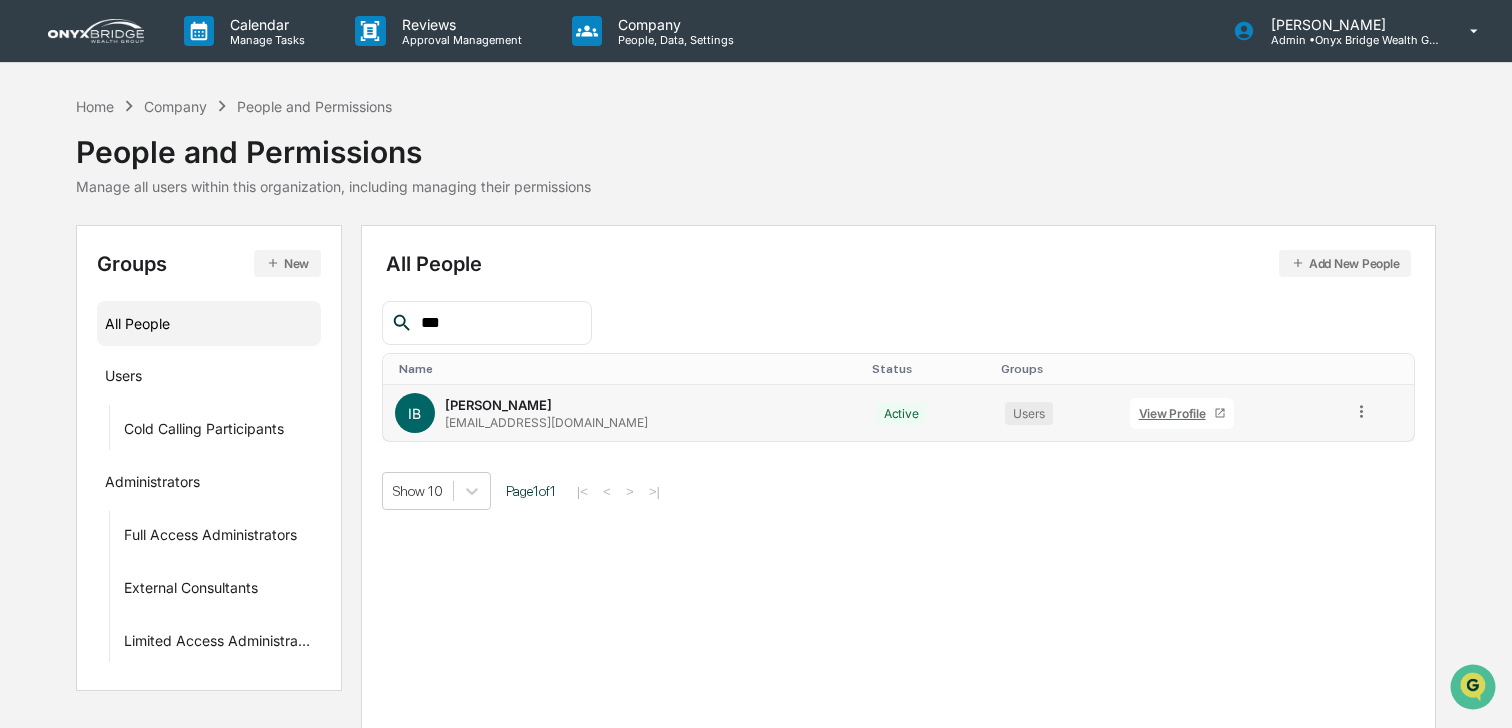 type on "***" 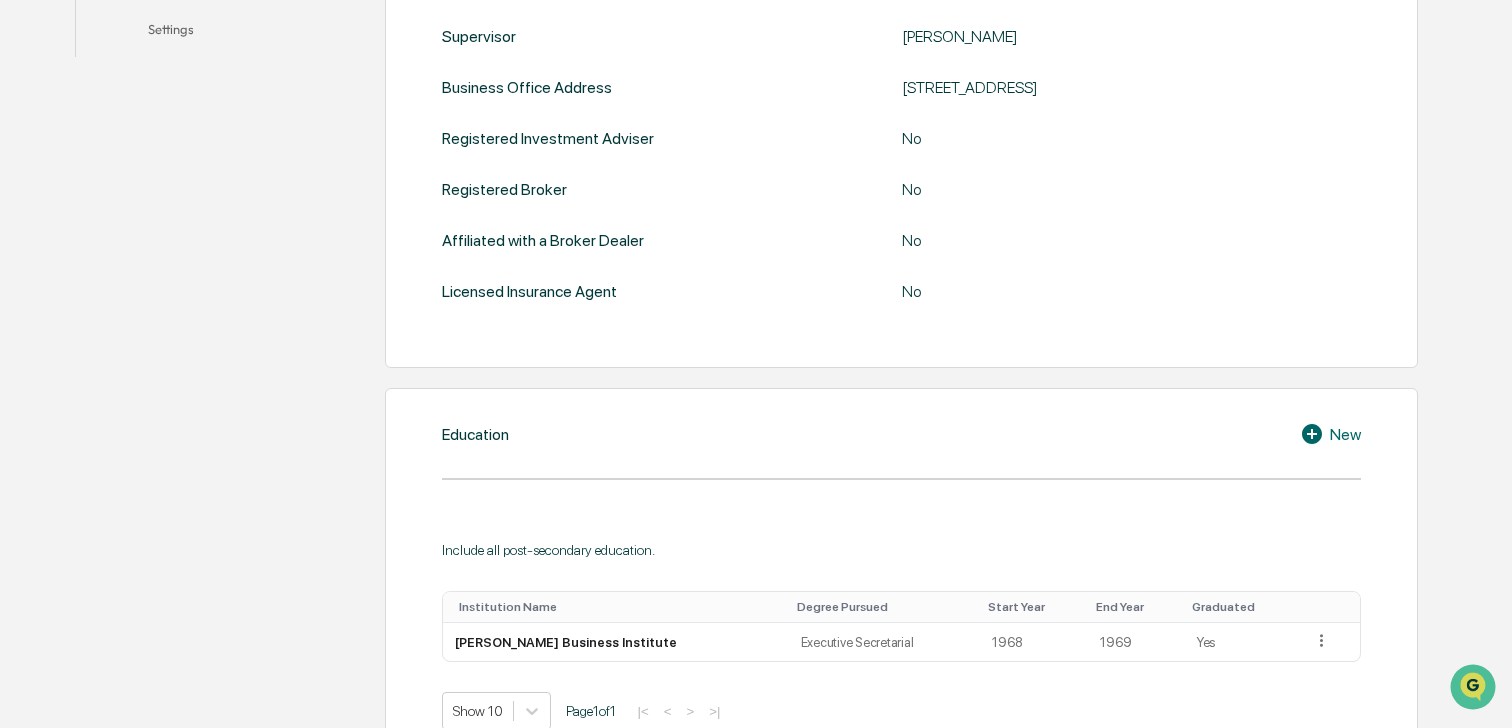 scroll, scrollTop: 0, scrollLeft: 0, axis: both 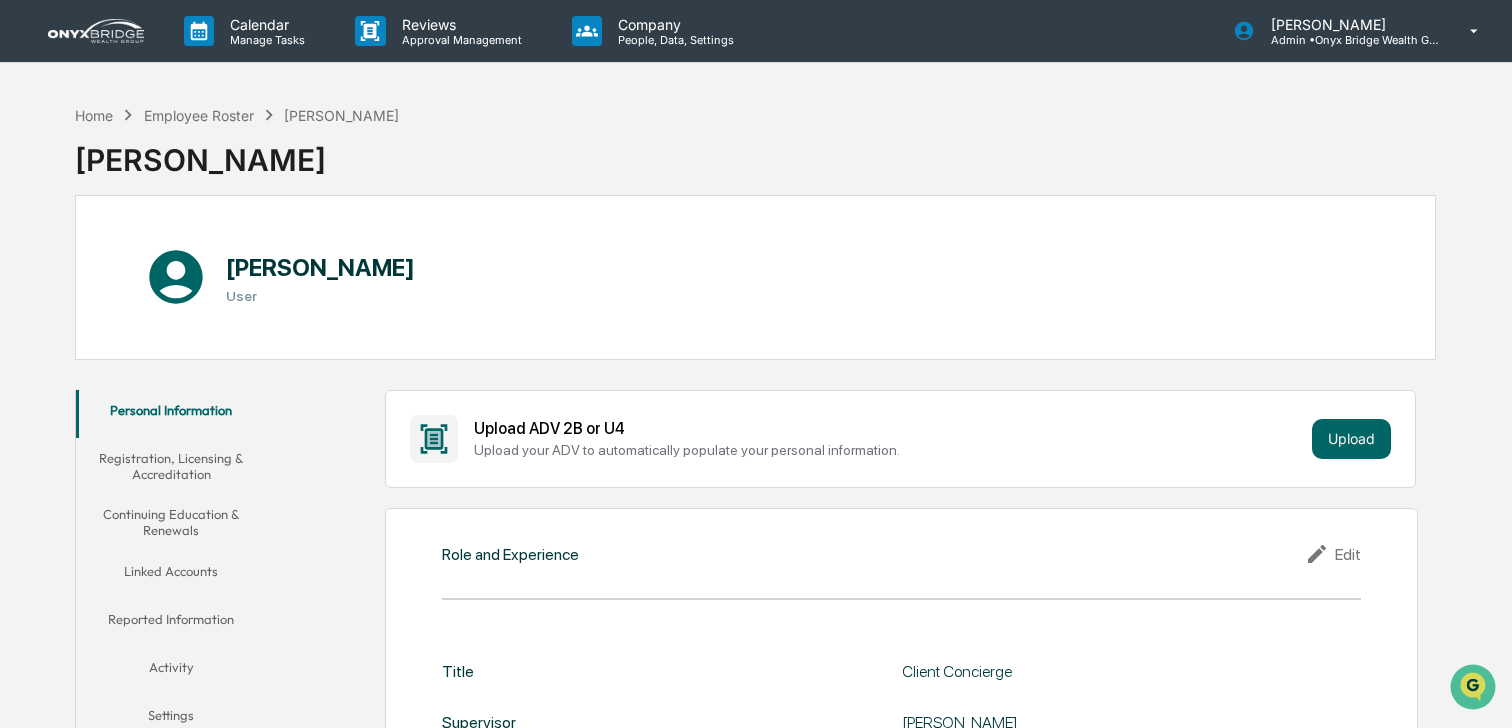 click on "Registration, Licensing & Accreditation" at bounding box center [171, 466] 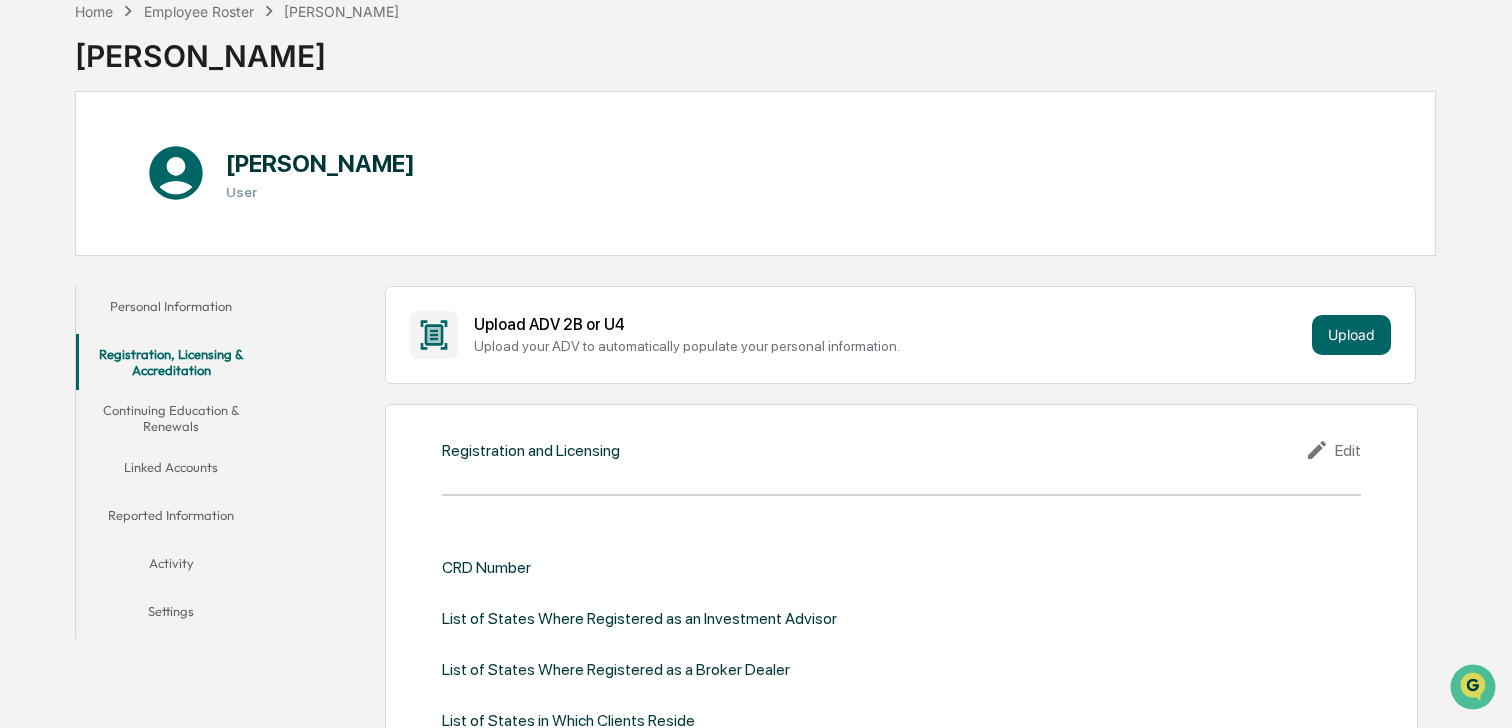 scroll, scrollTop: 106, scrollLeft: 0, axis: vertical 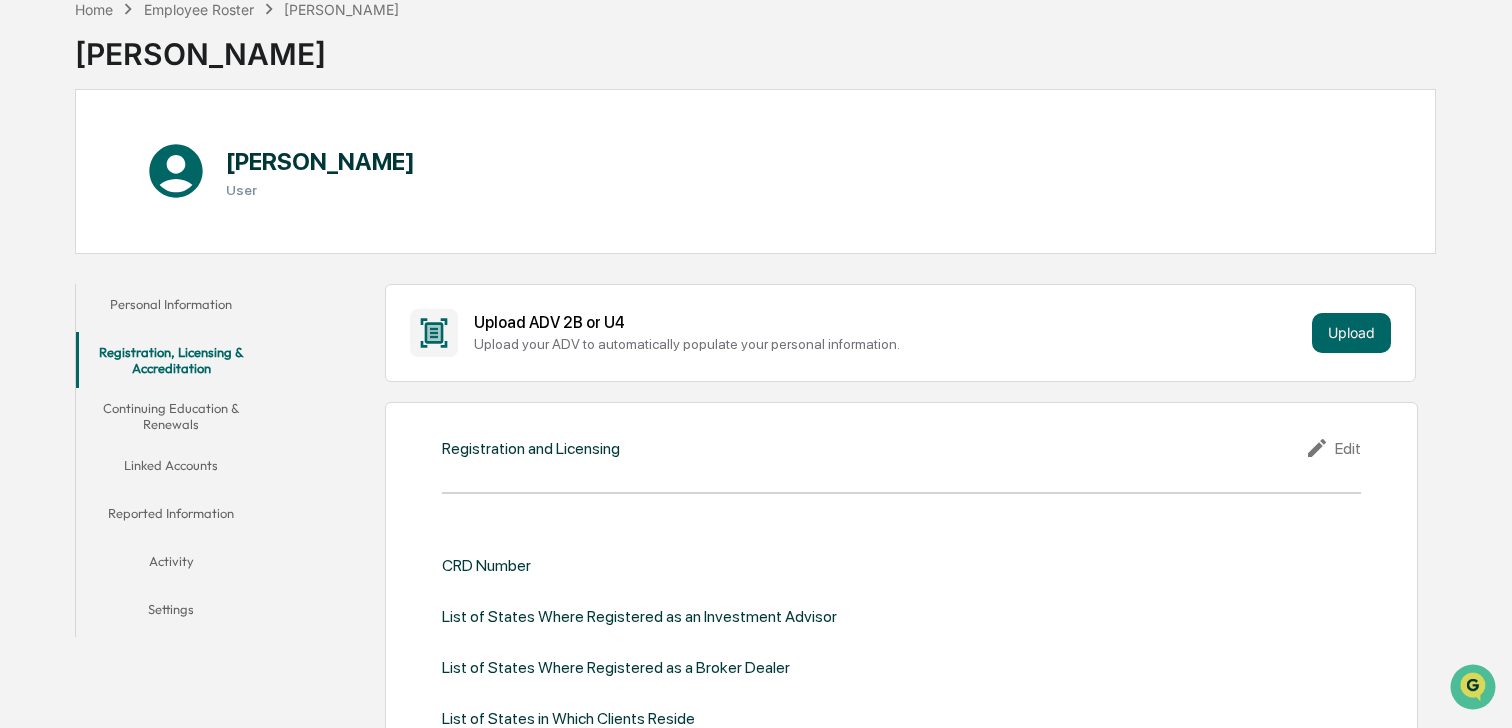 click on "Activity" at bounding box center (171, 565) 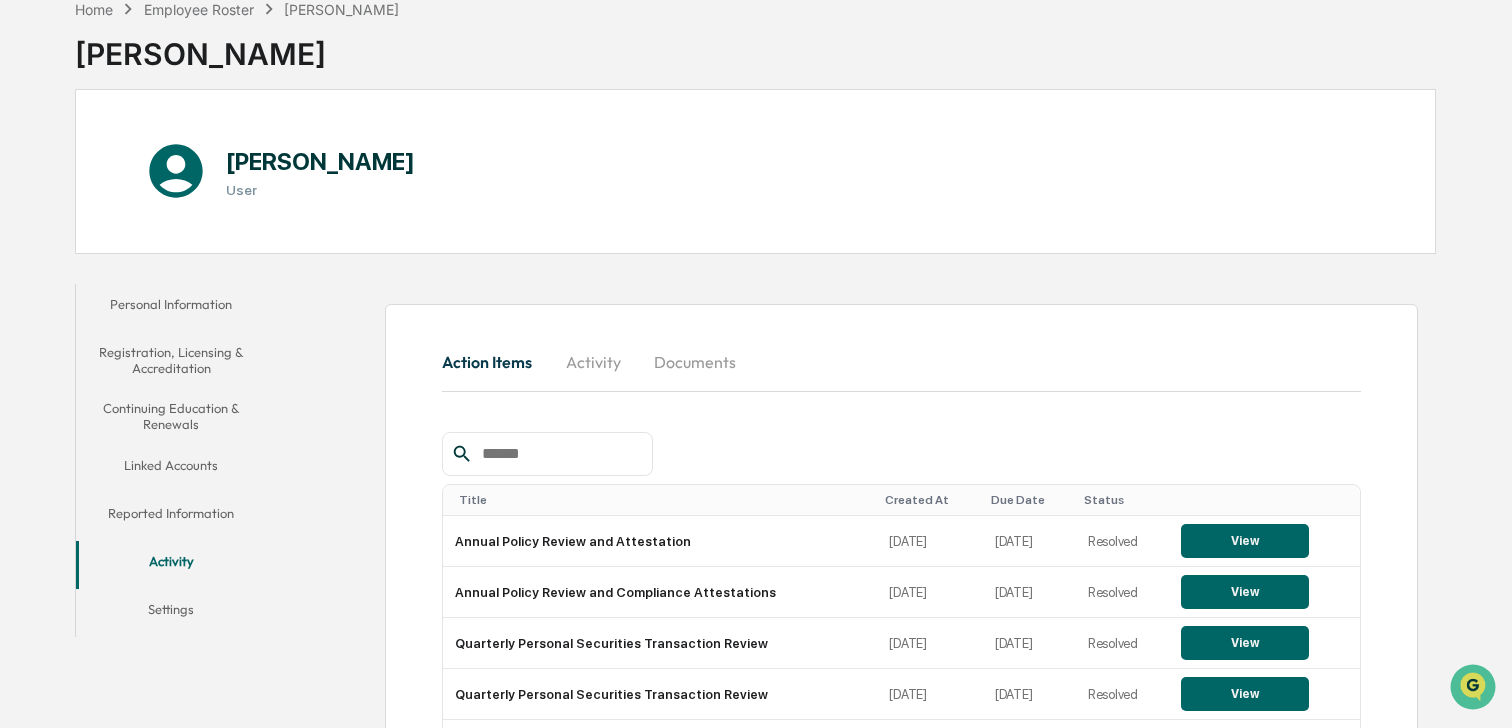 click on "Activity" at bounding box center (593, 362) 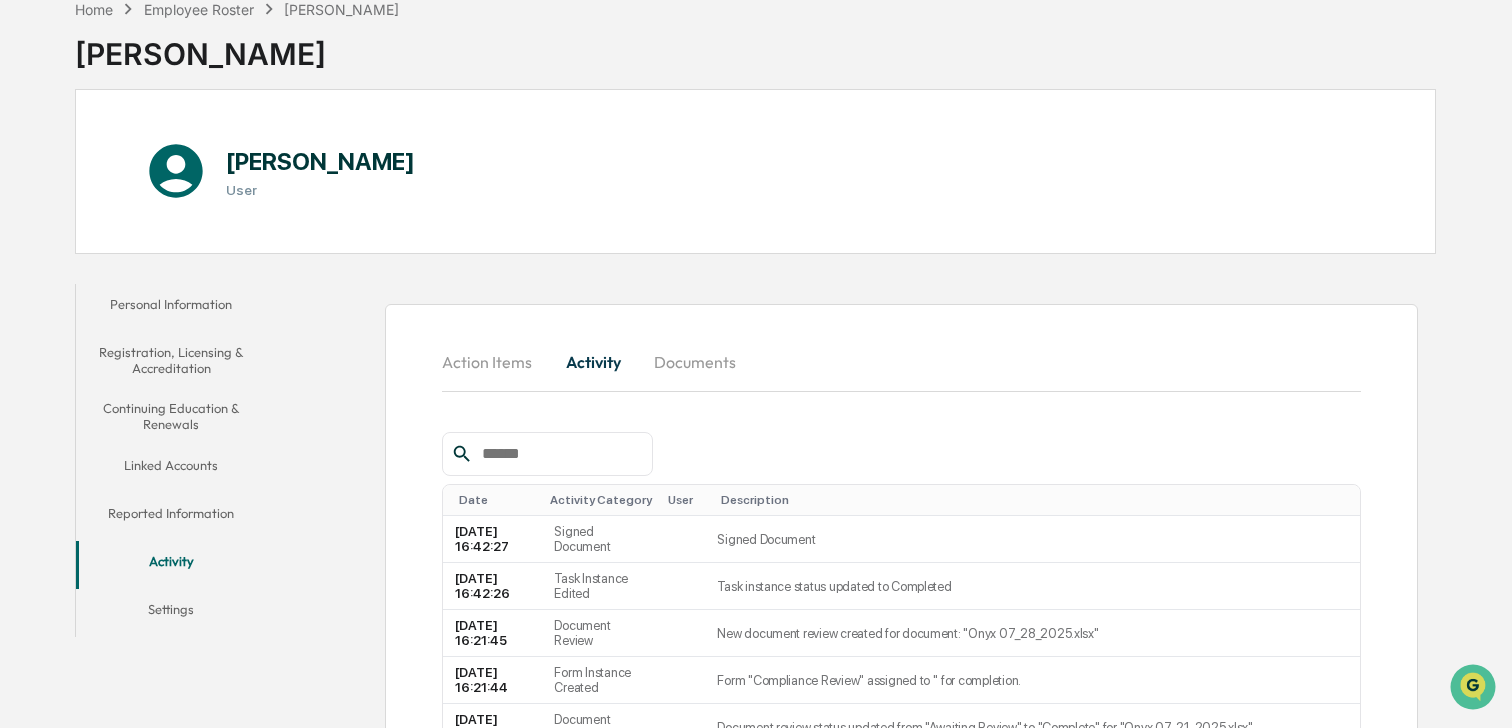 click on "Action Items" at bounding box center [495, 362] 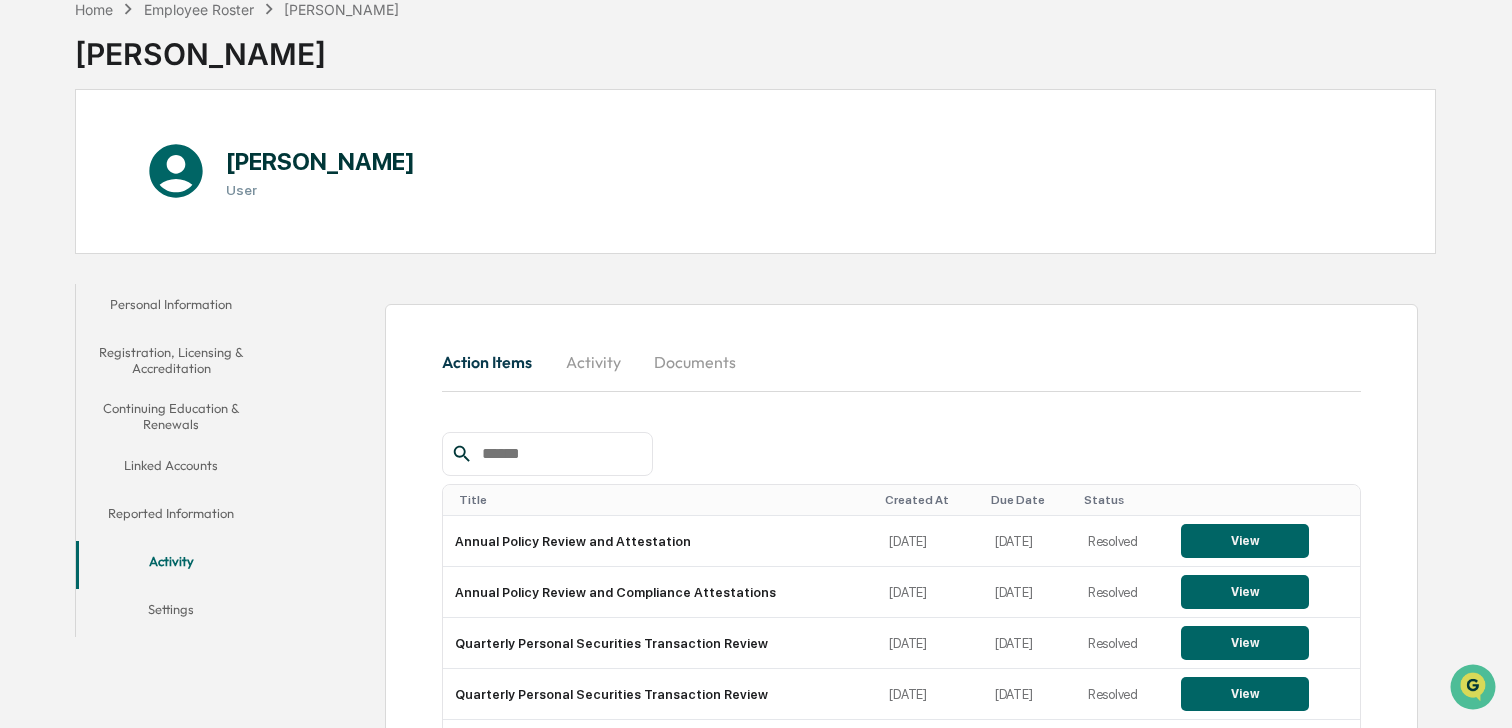 click on "Documents" at bounding box center [695, 362] 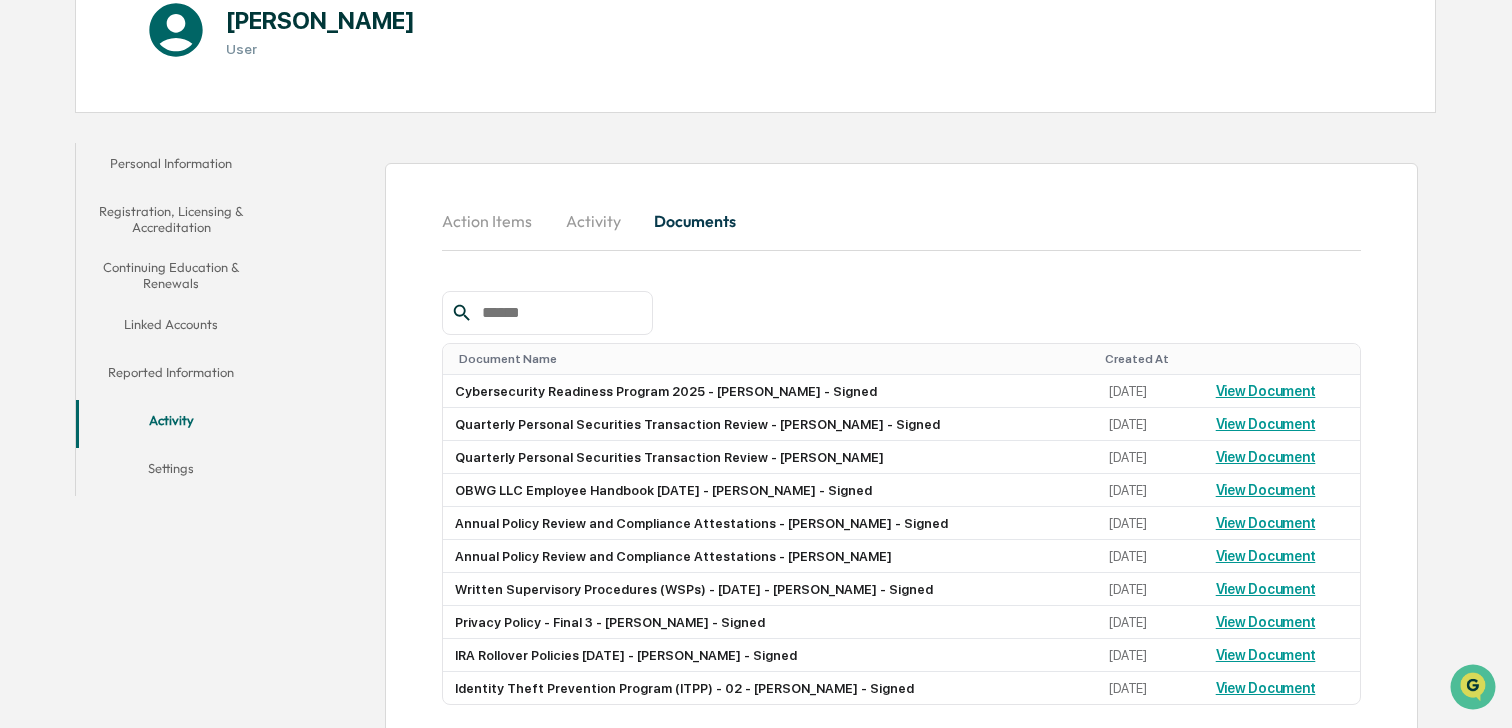 scroll, scrollTop: 250, scrollLeft: 0, axis: vertical 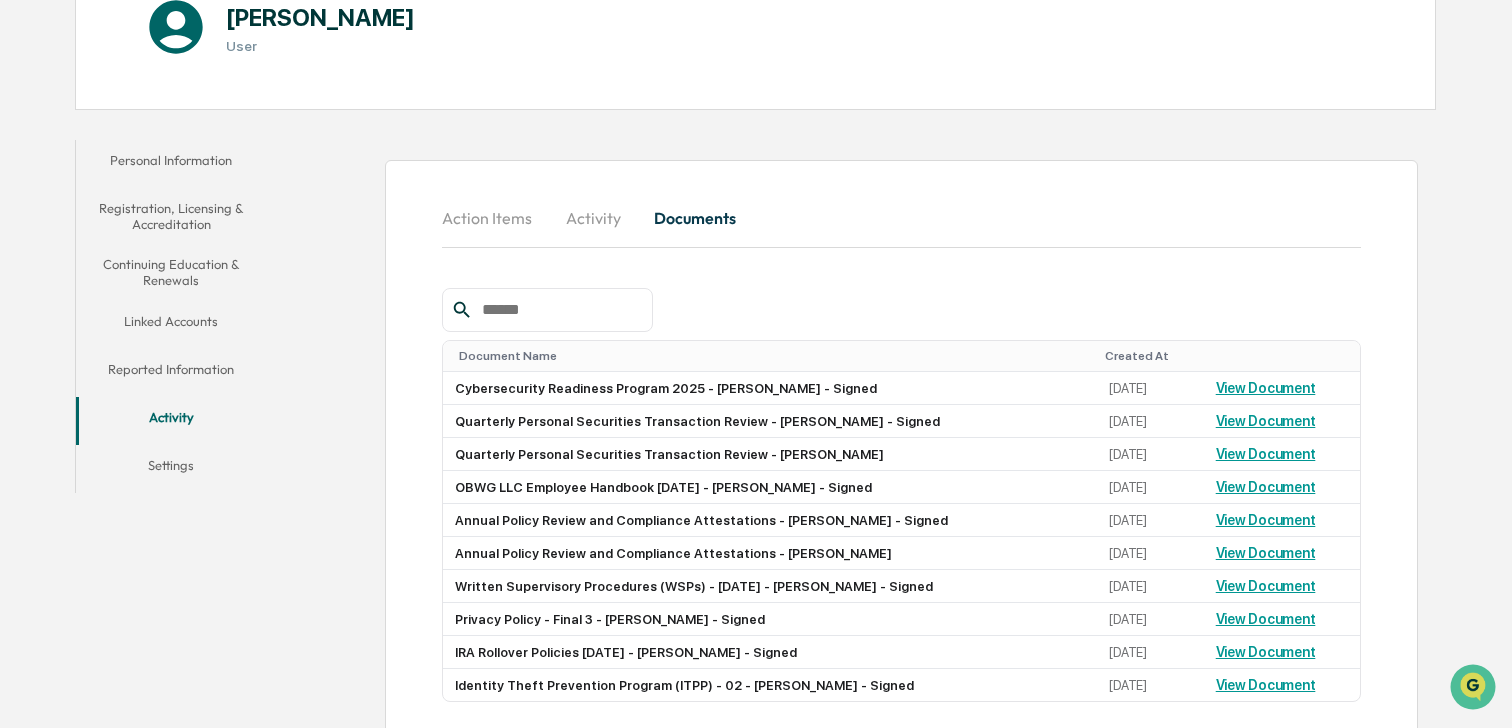 click on "Action Items" at bounding box center (495, 218) 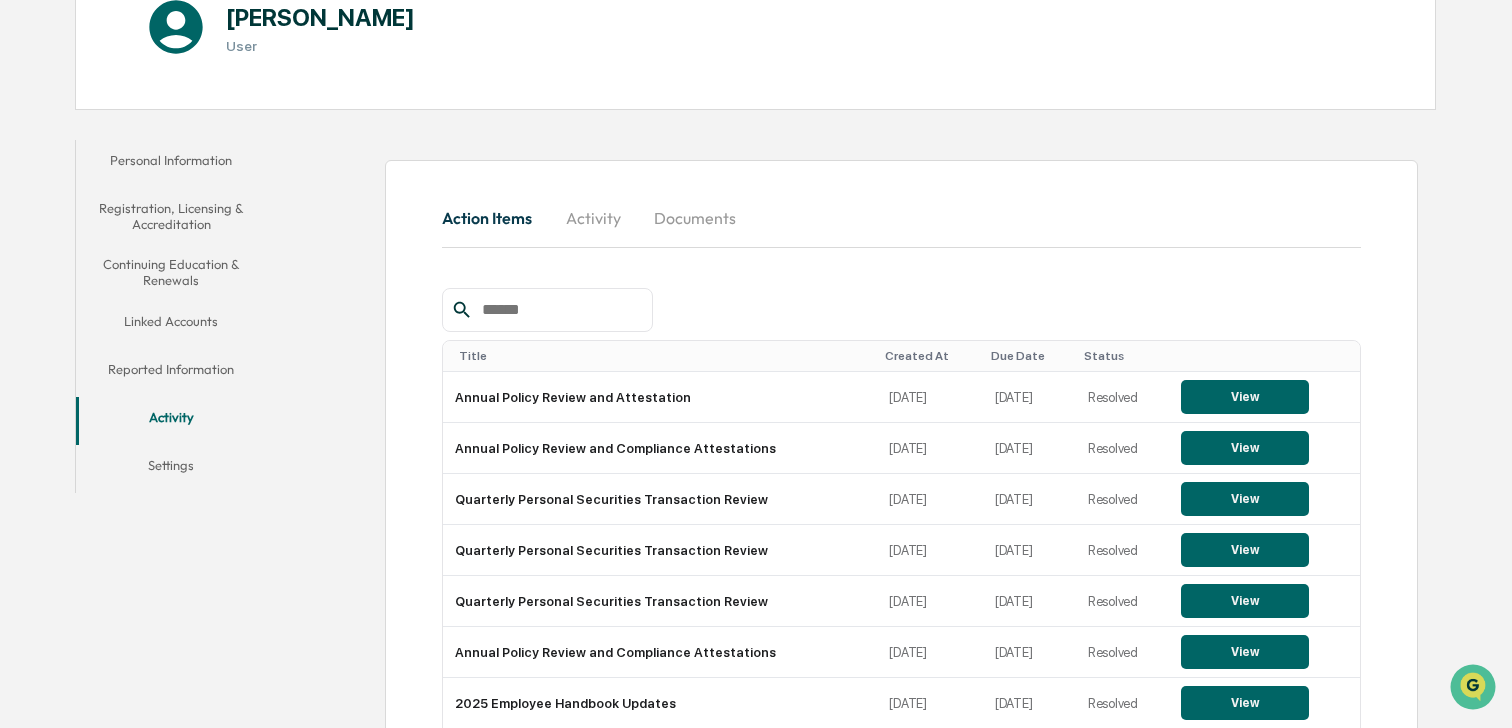 click on "Activity" at bounding box center [593, 218] 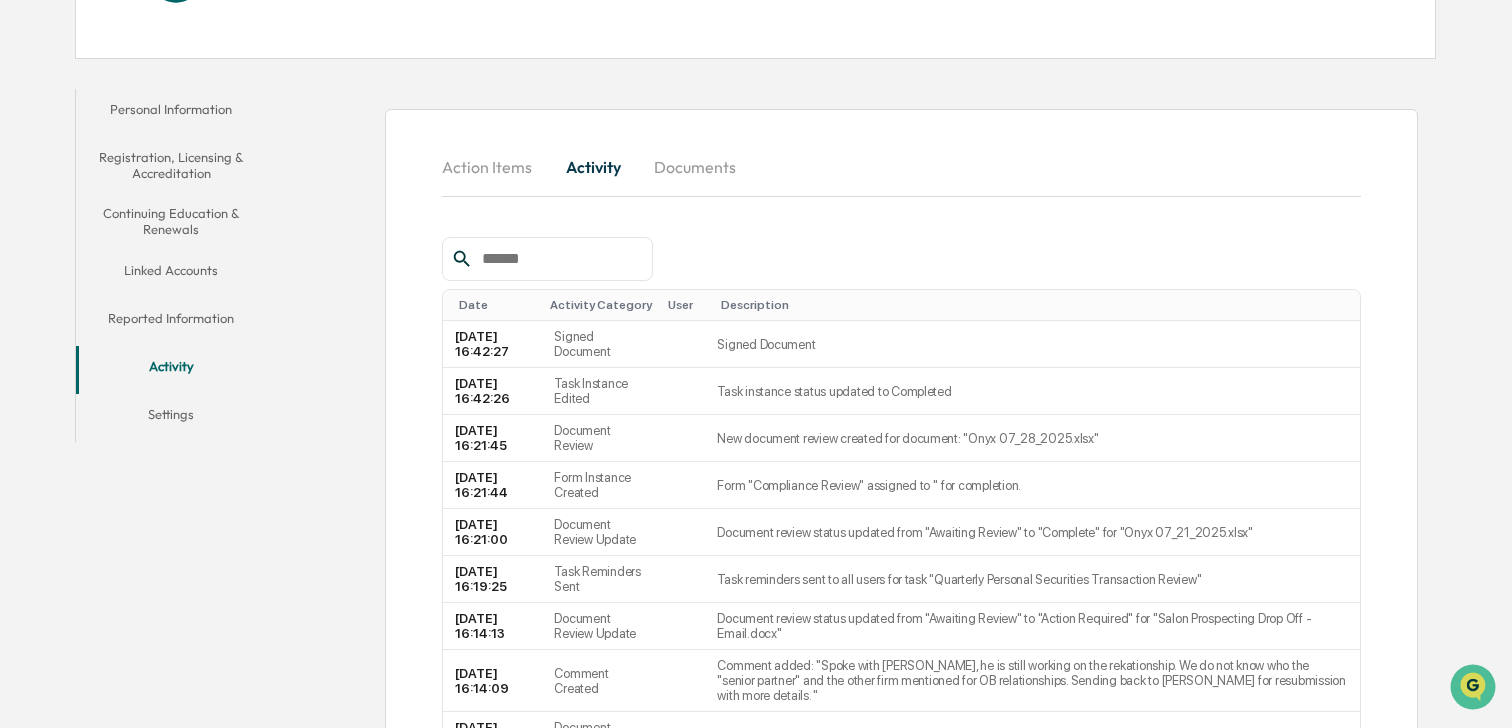 scroll, scrollTop: 314, scrollLeft: 0, axis: vertical 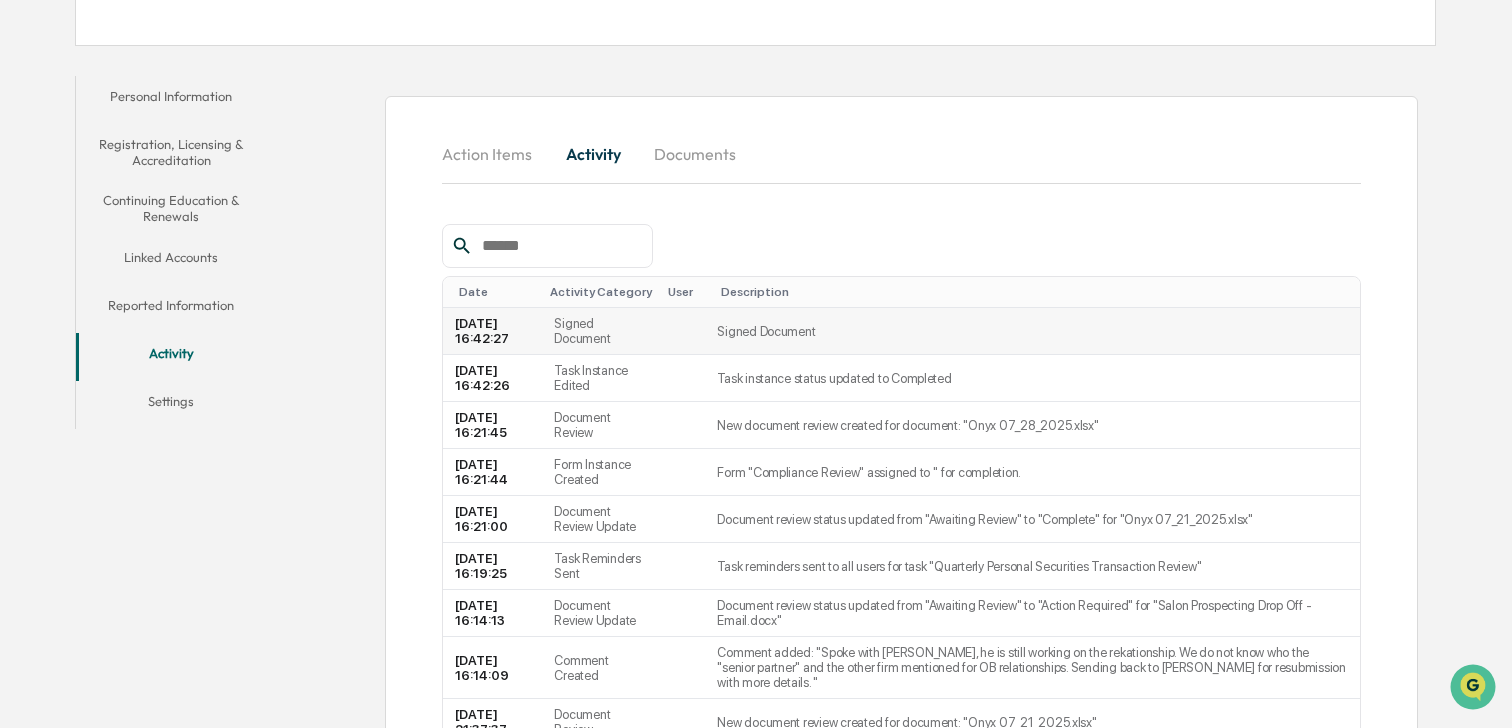 click on "Signed Document" at bounding box center (1032, 331) 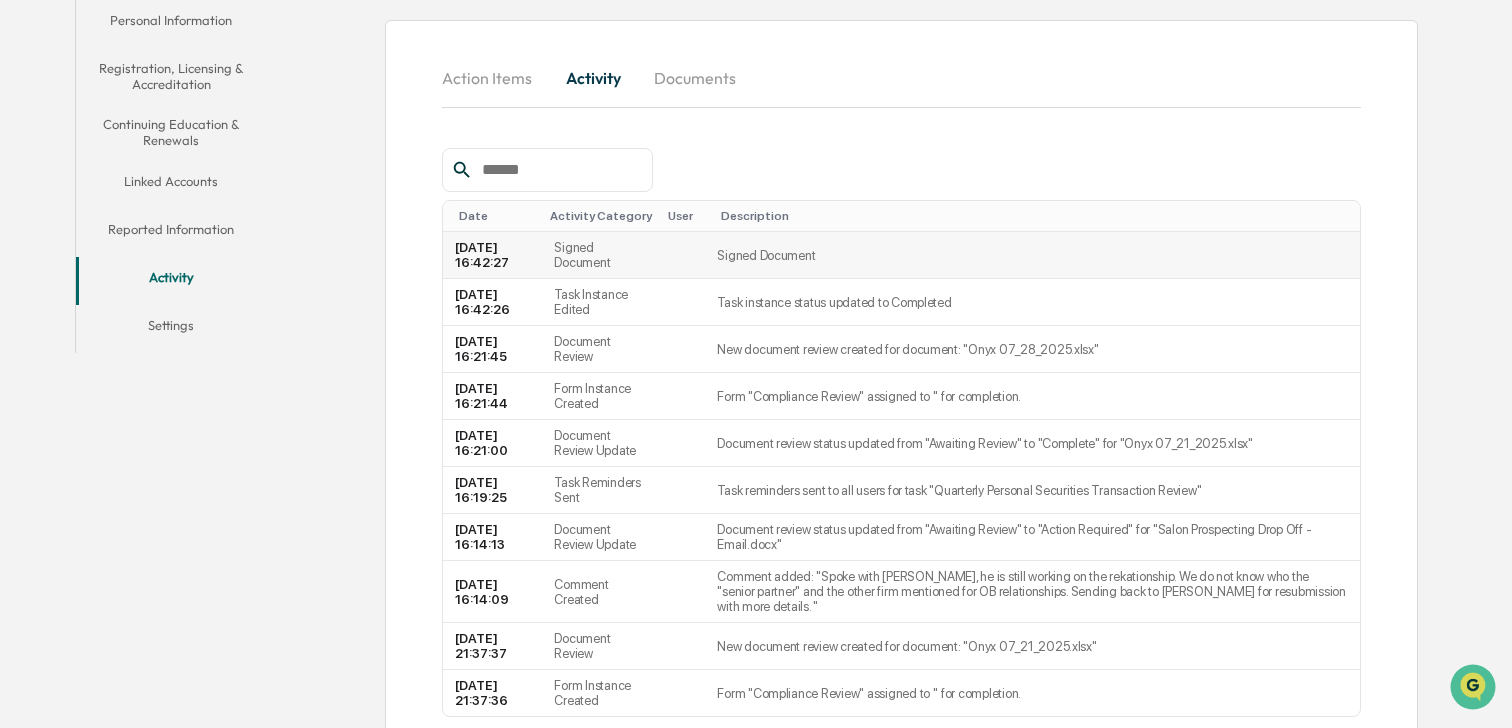 scroll, scrollTop: 378, scrollLeft: 0, axis: vertical 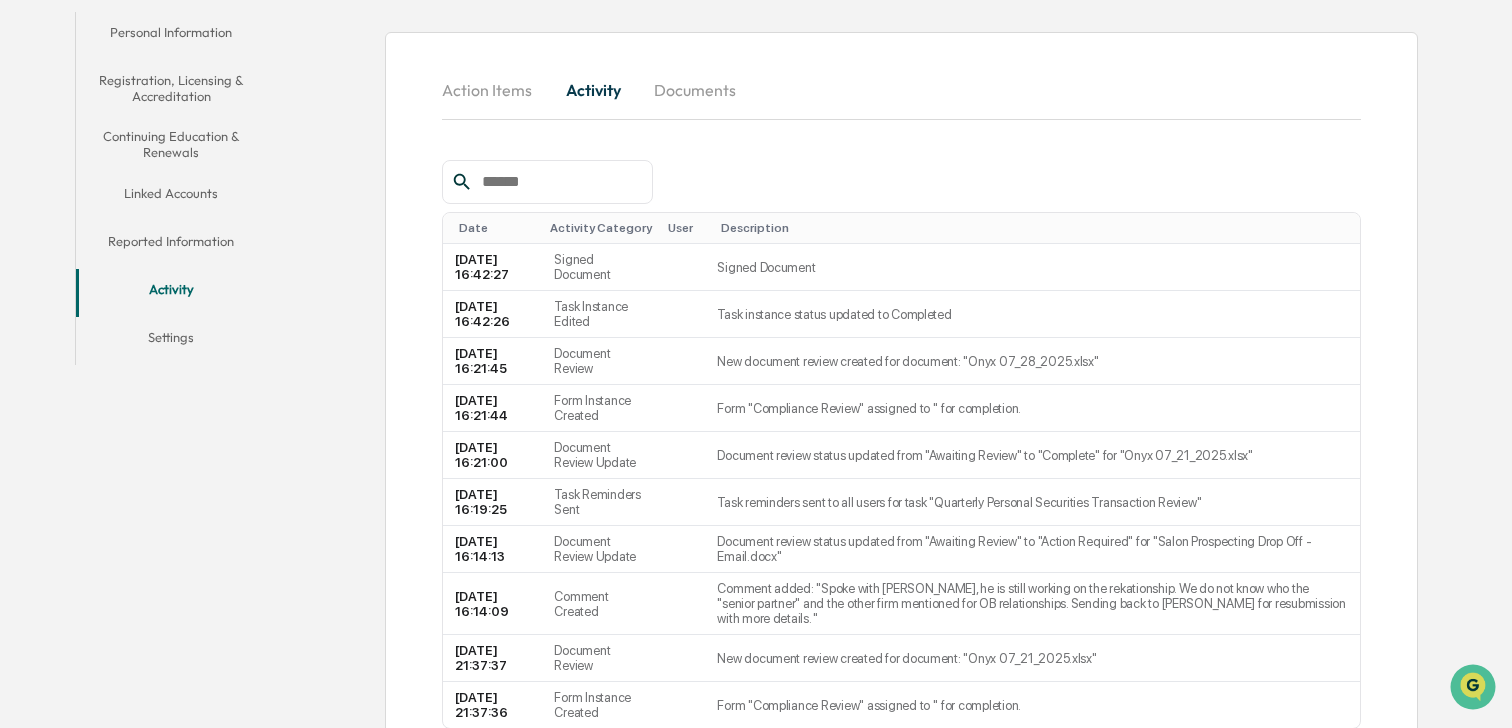 click on "Action Items" at bounding box center [495, 90] 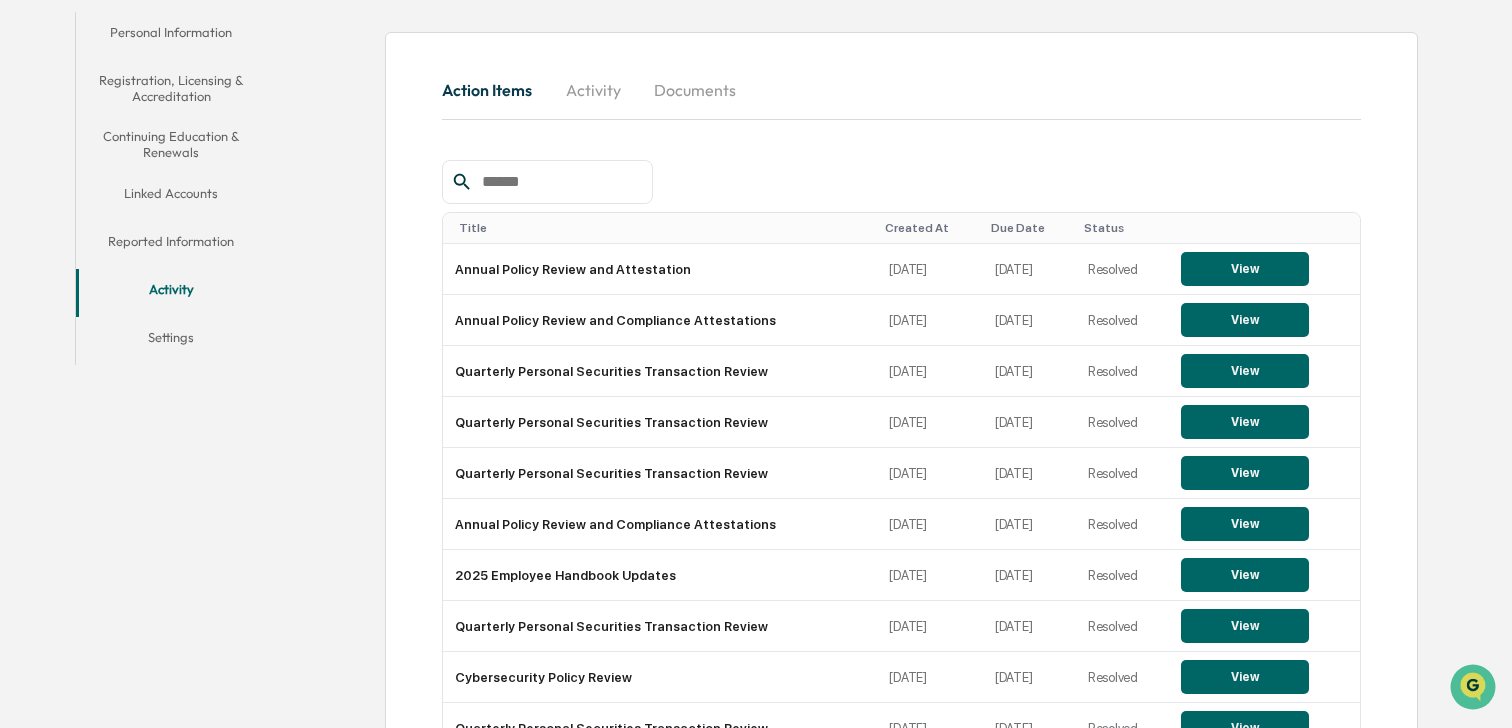 click on "Due Date" at bounding box center (1029, 228) 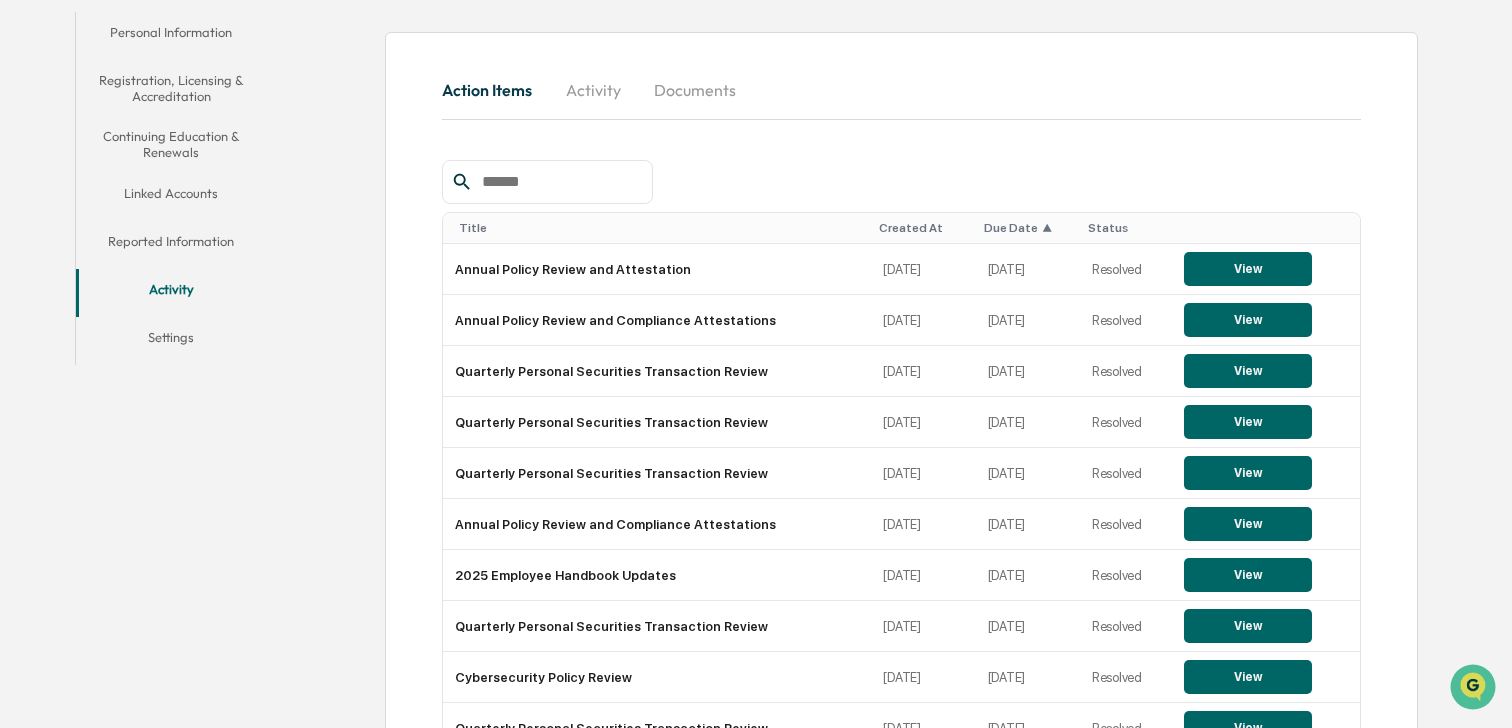 click on "Due Date ▲" at bounding box center [1028, 228] 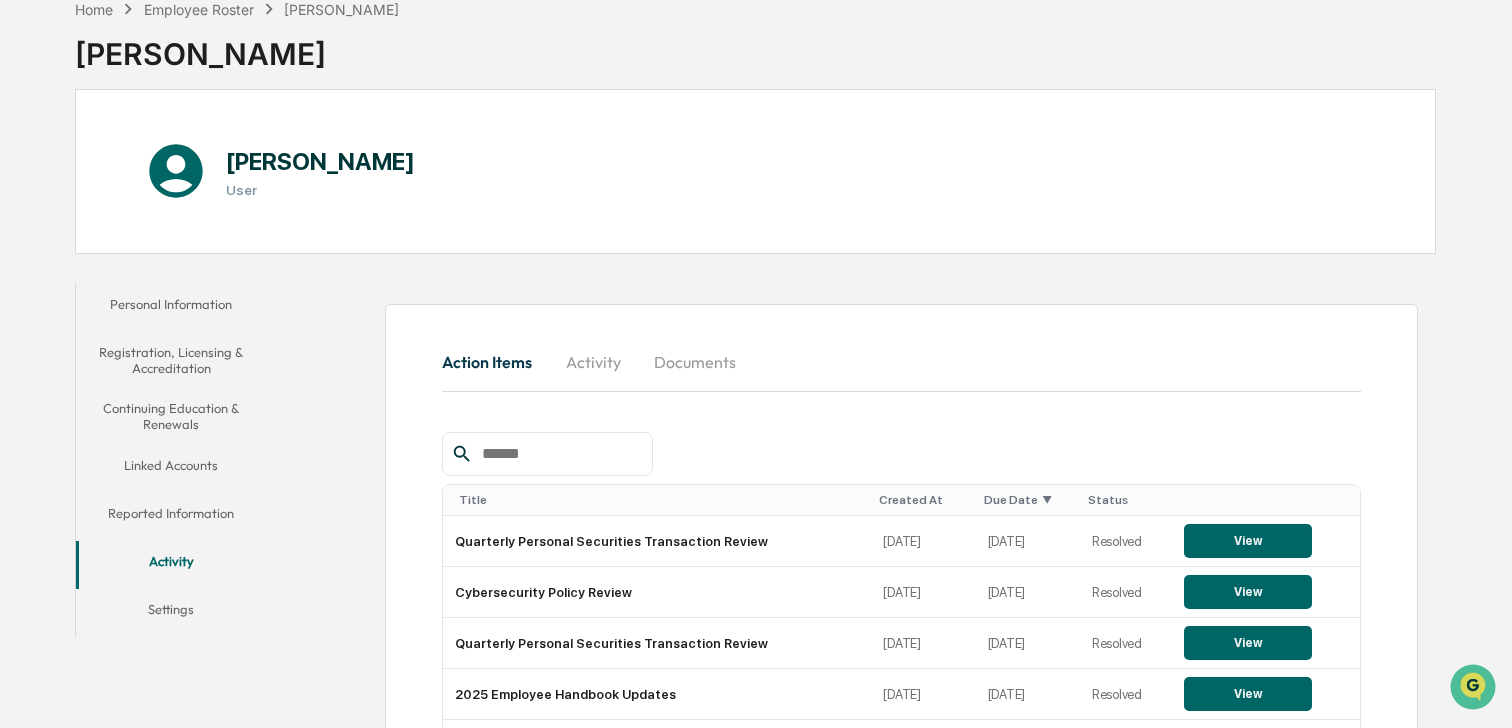 scroll, scrollTop: 0, scrollLeft: 0, axis: both 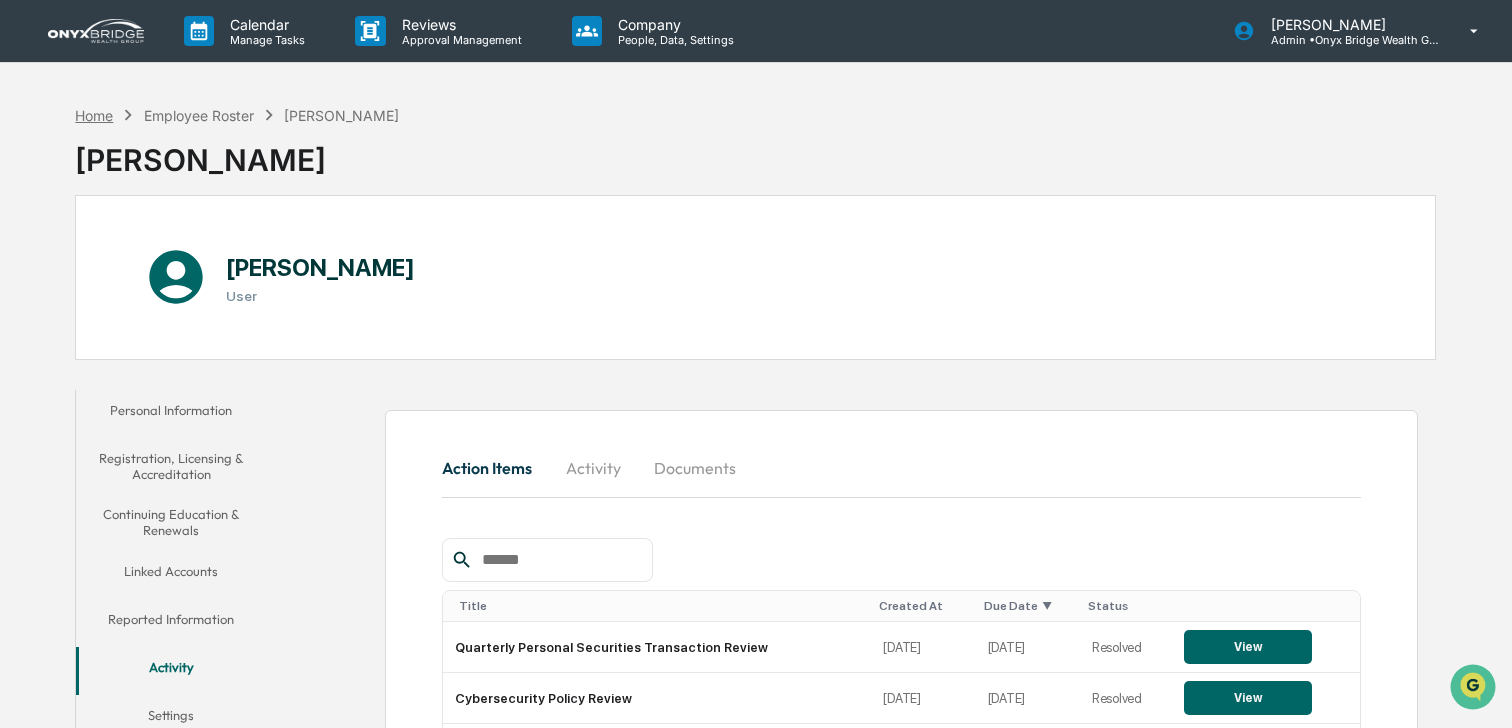 click on "Home" at bounding box center (94, 115) 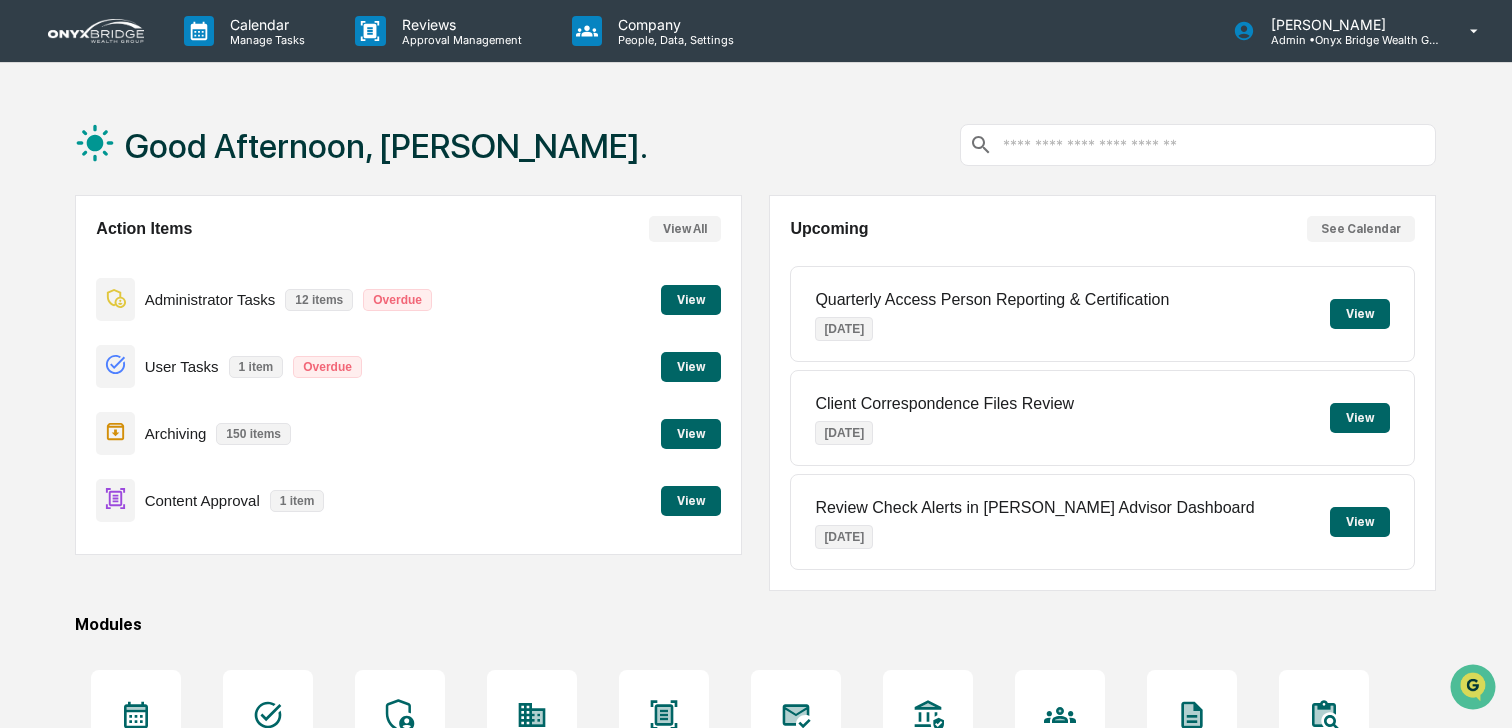 click on "View" at bounding box center (691, 300) 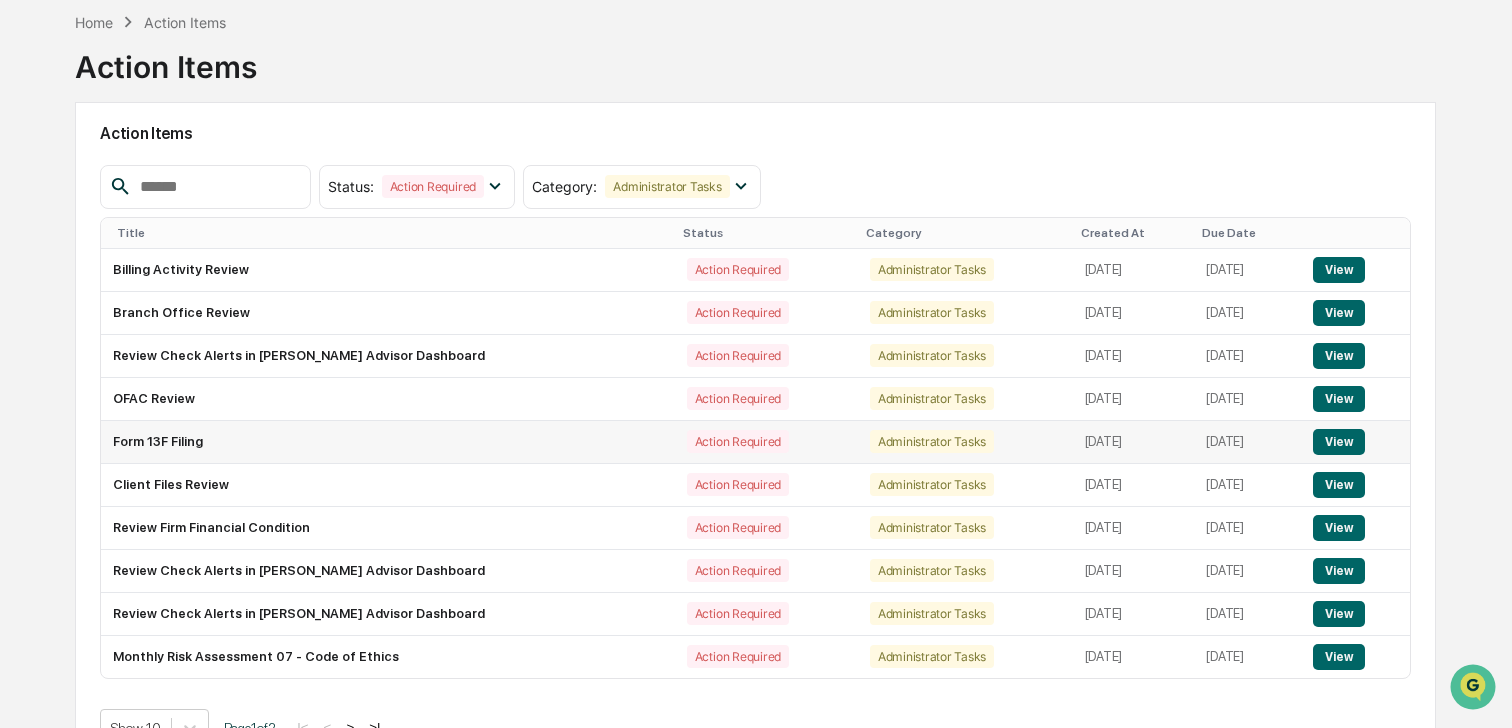 scroll, scrollTop: 116, scrollLeft: 0, axis: vertical 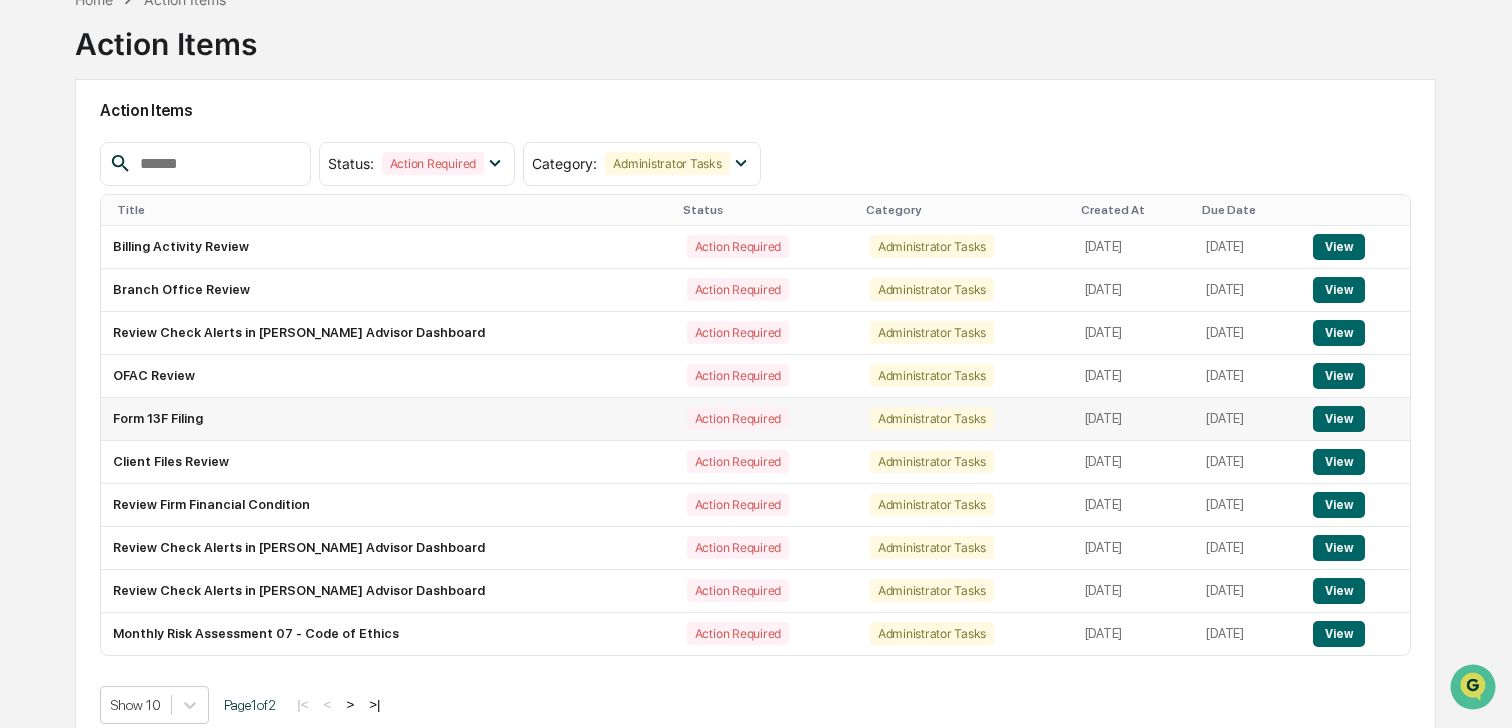 click on "View" at bounding box center [1338, 419] 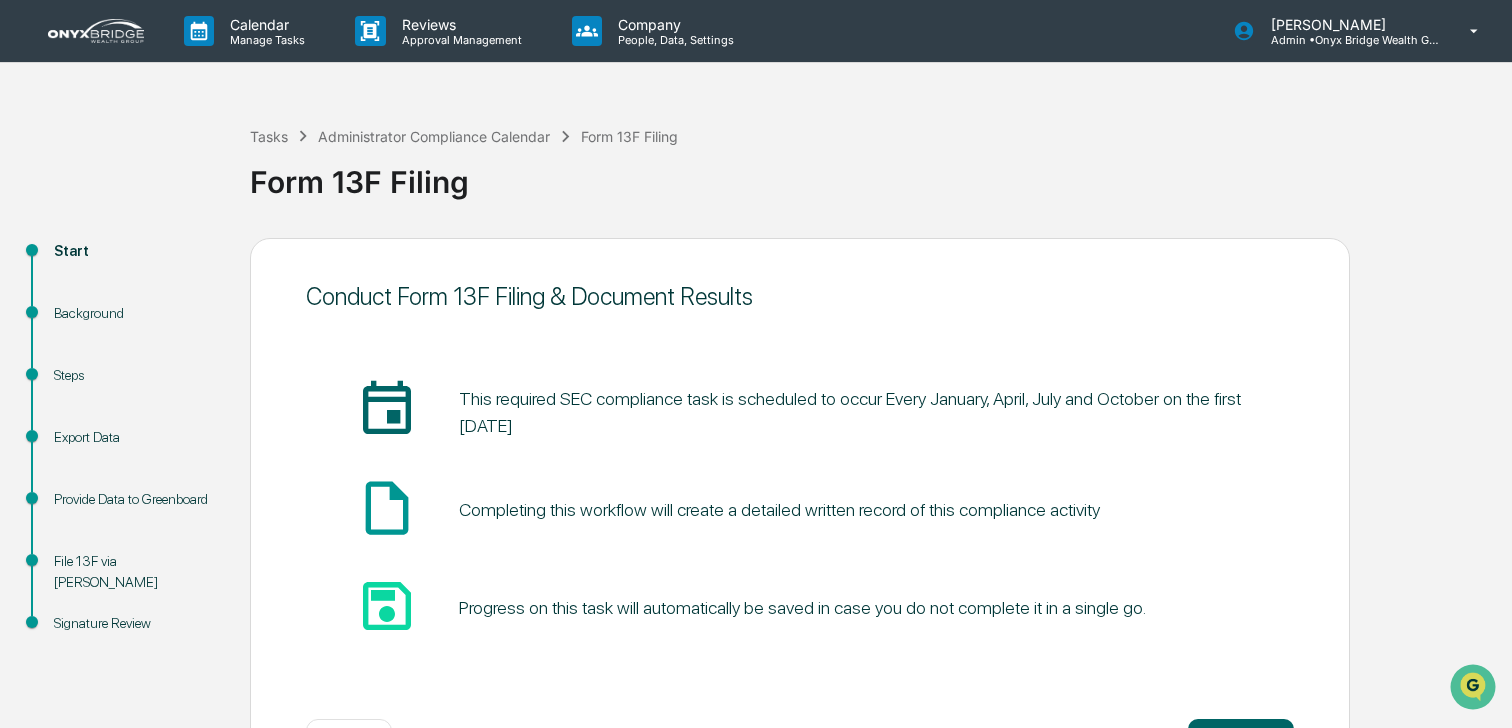 scroll, scrollTop: 78, scrollLeft: 0, axis: vertical 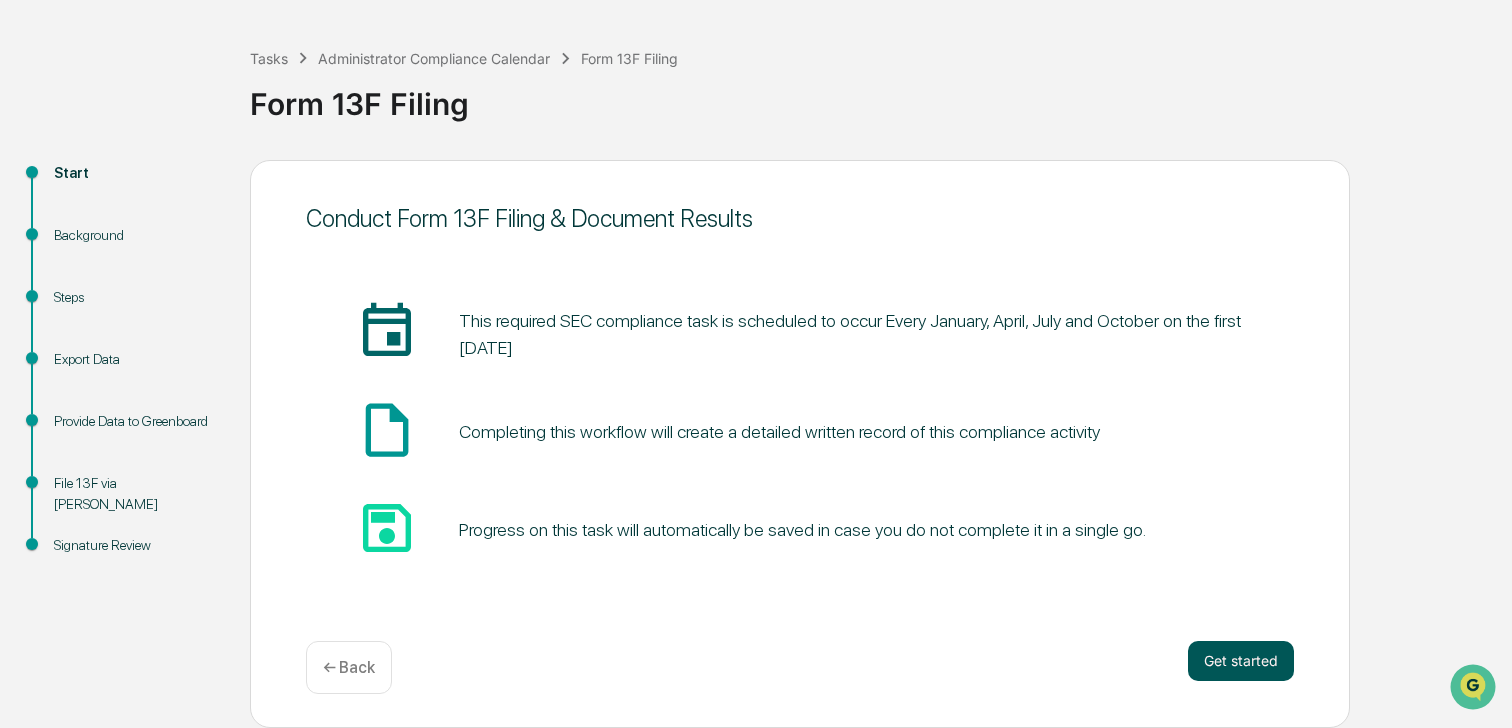 click on "Get started" at bounding box center [1241, 661] 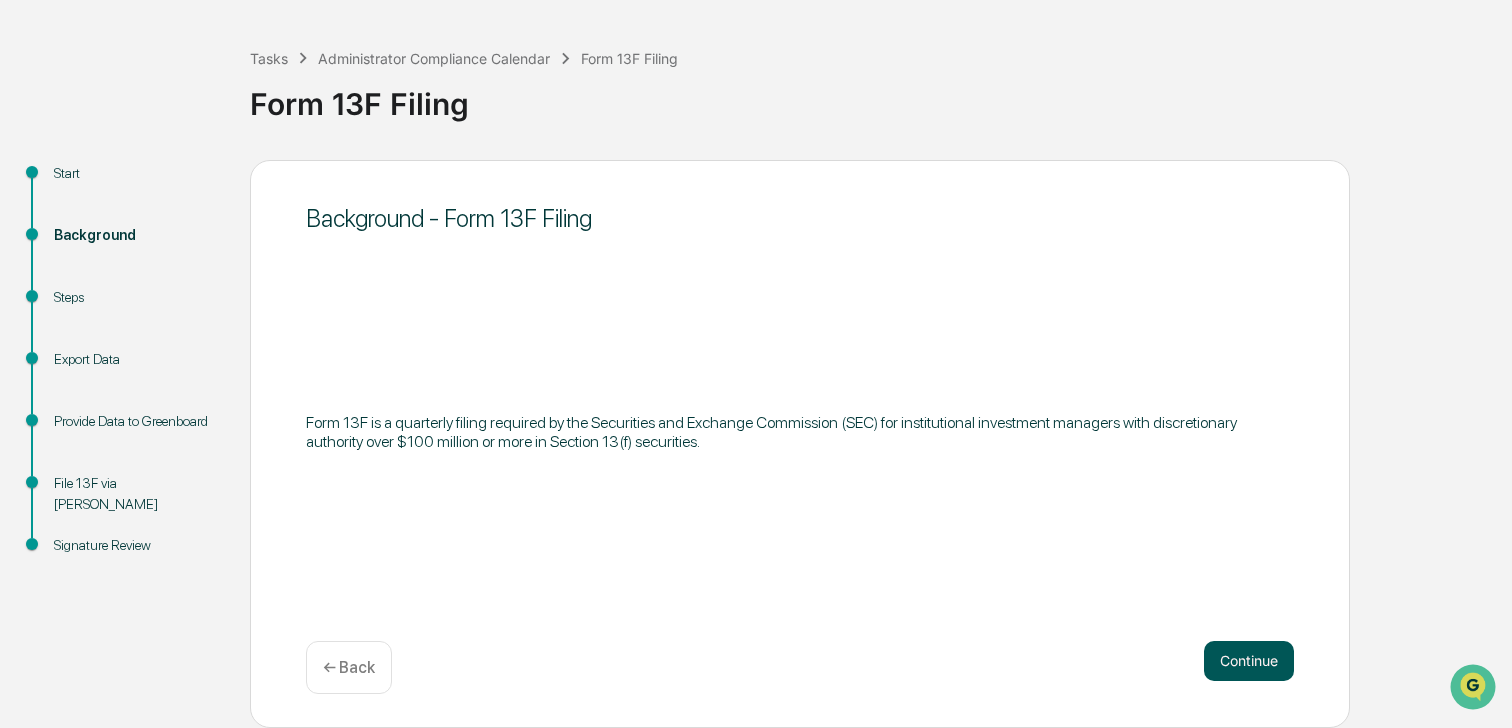 click on "Continue" at bounding box center [1249, 661] 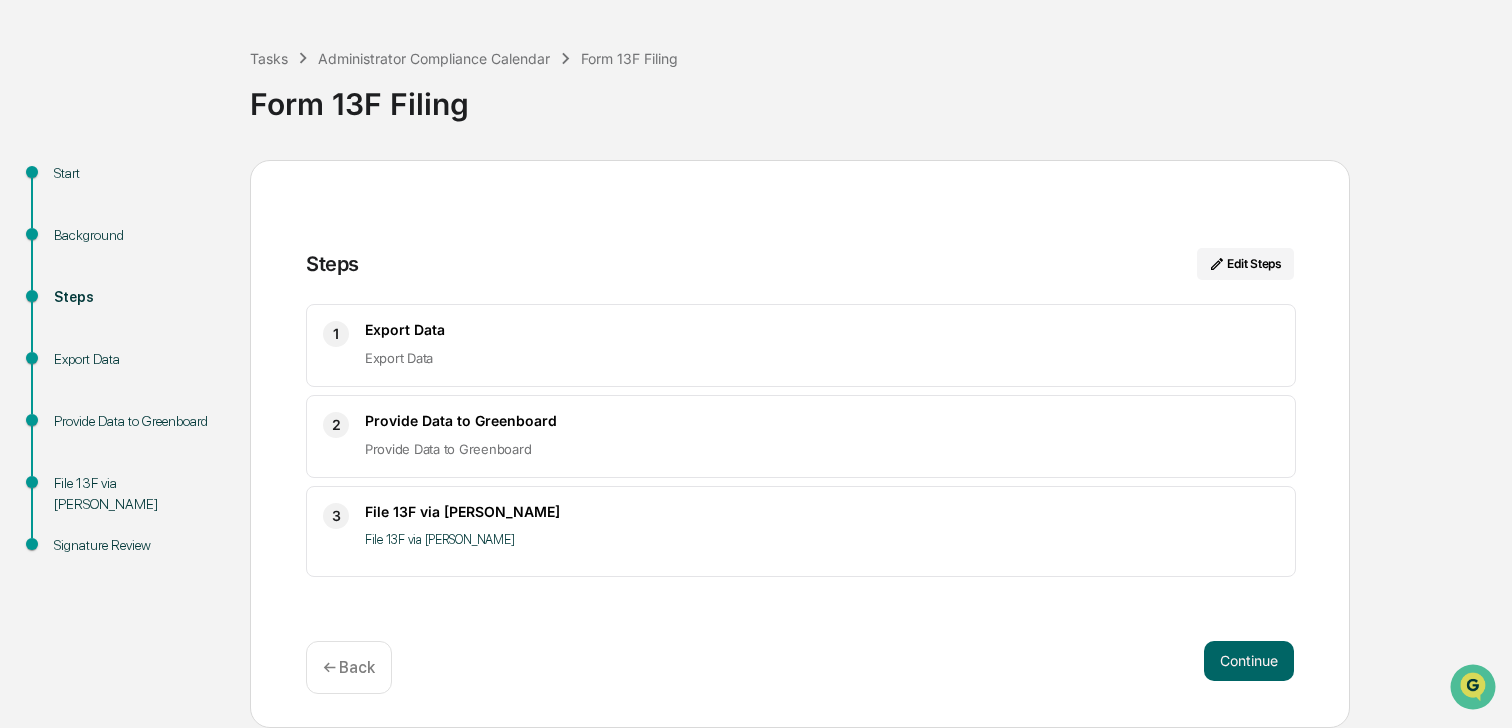 click on "Continue" at bounding box center (1249, 661) 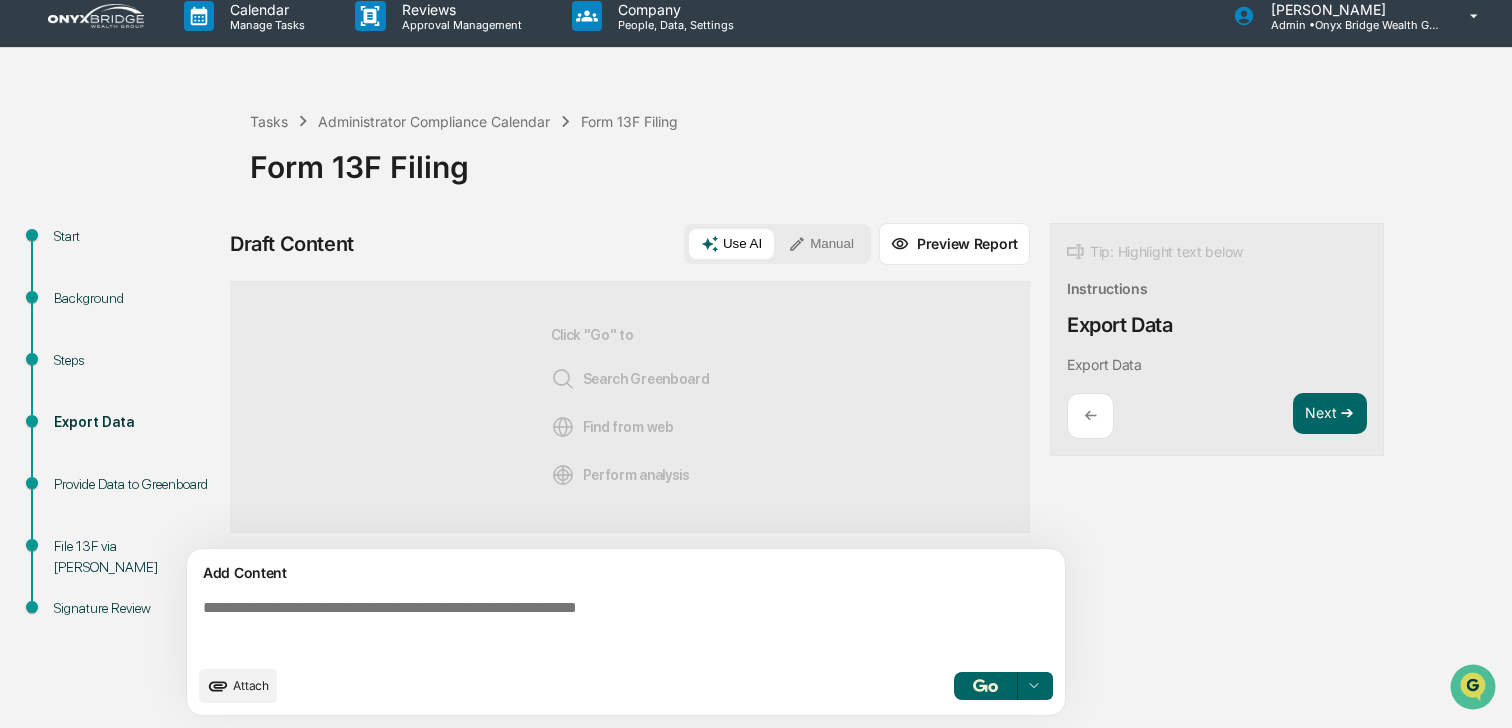 click on "Manual" at bounding box center (821, 244) 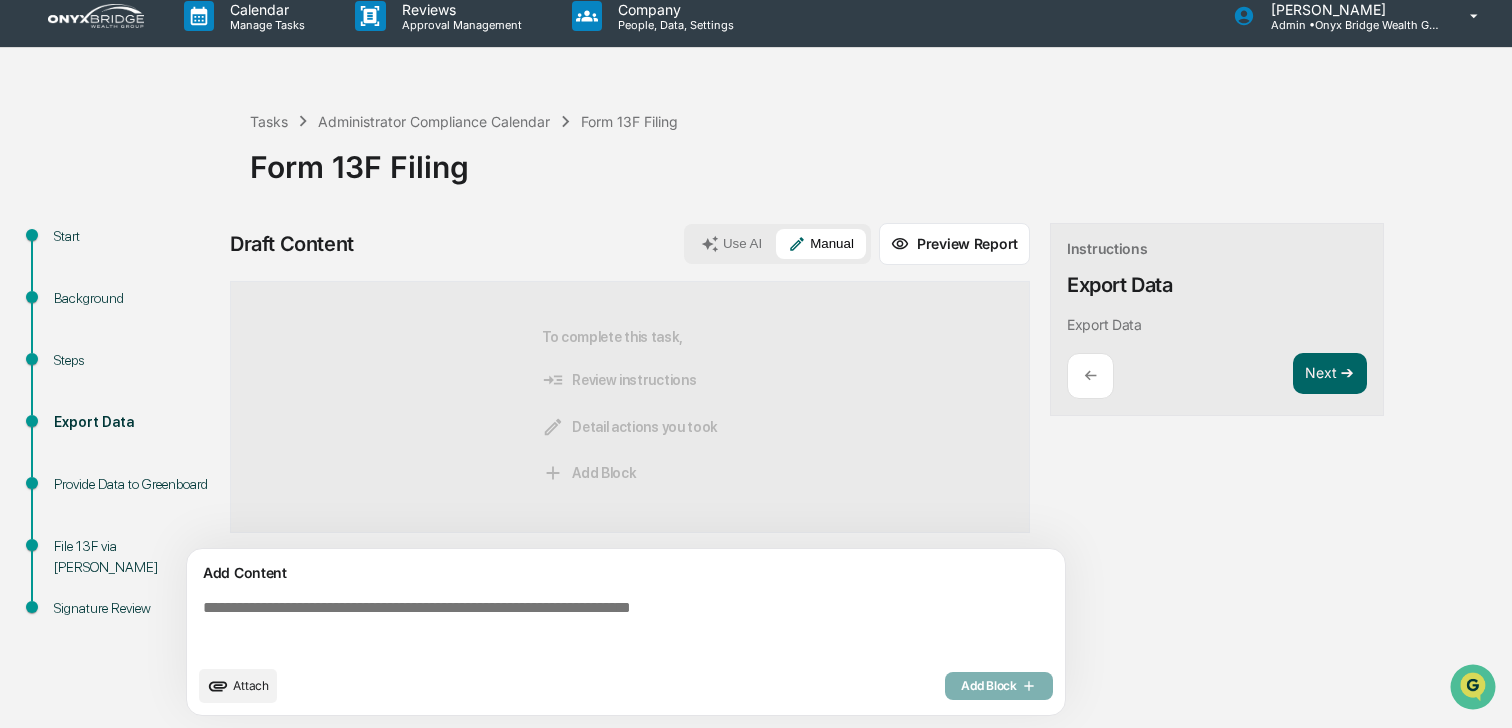 click at bounding box center (630, 627) 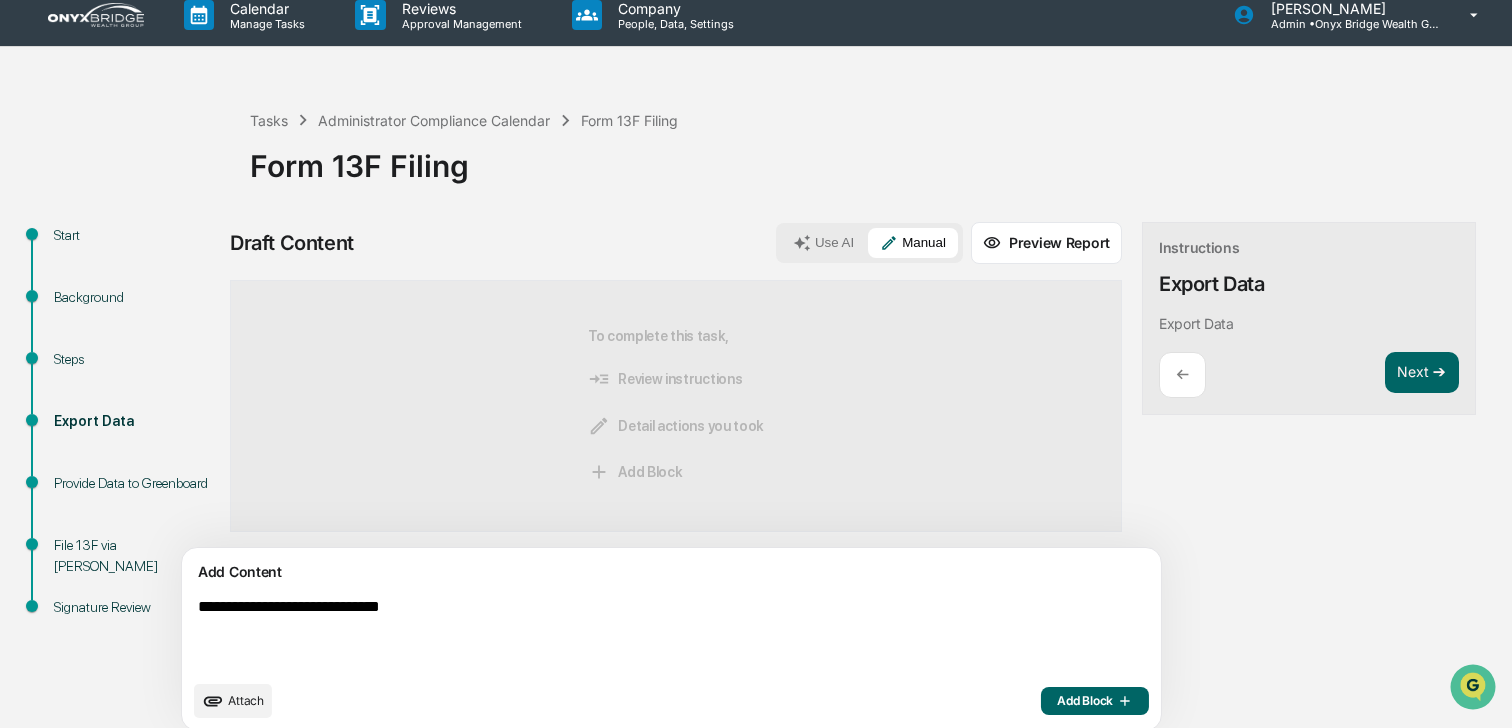 type on "**********" 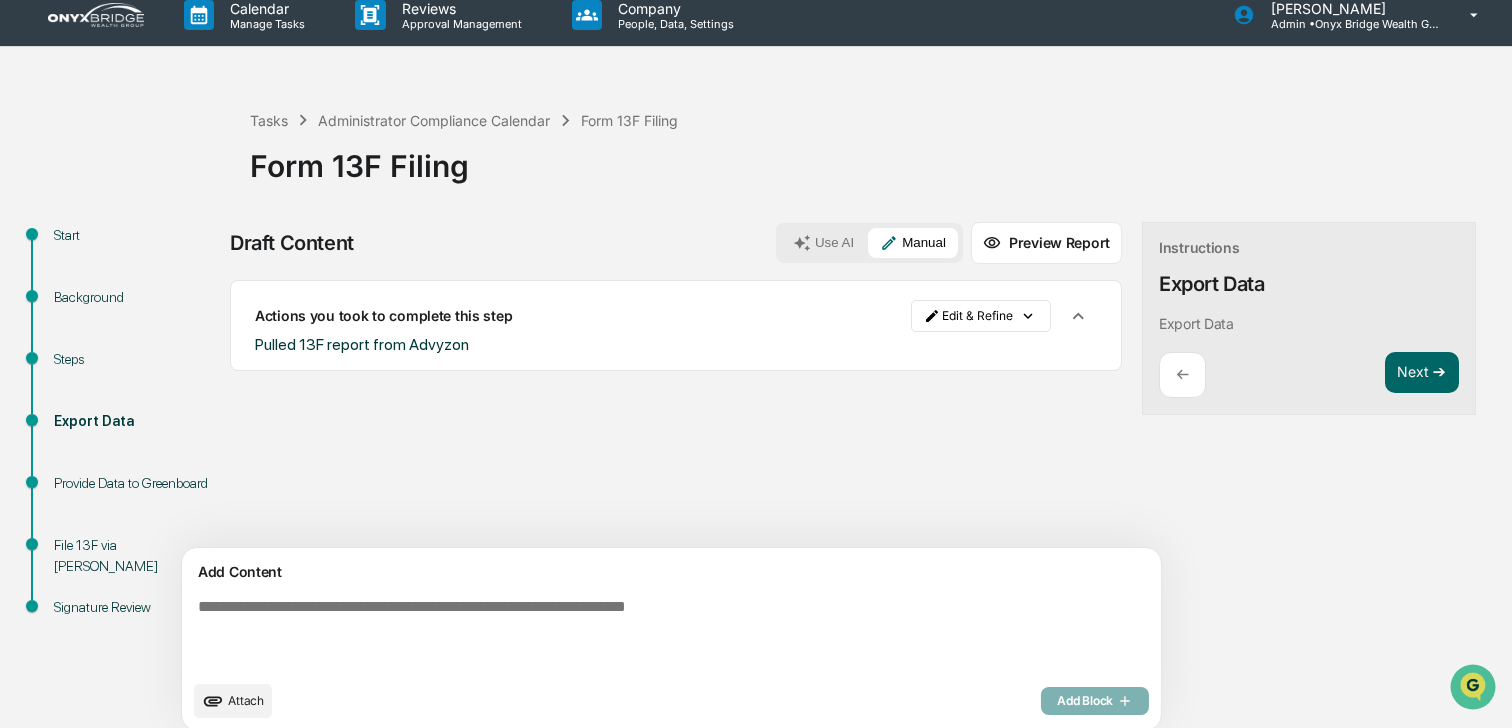 click at bounding box center [625, 634] 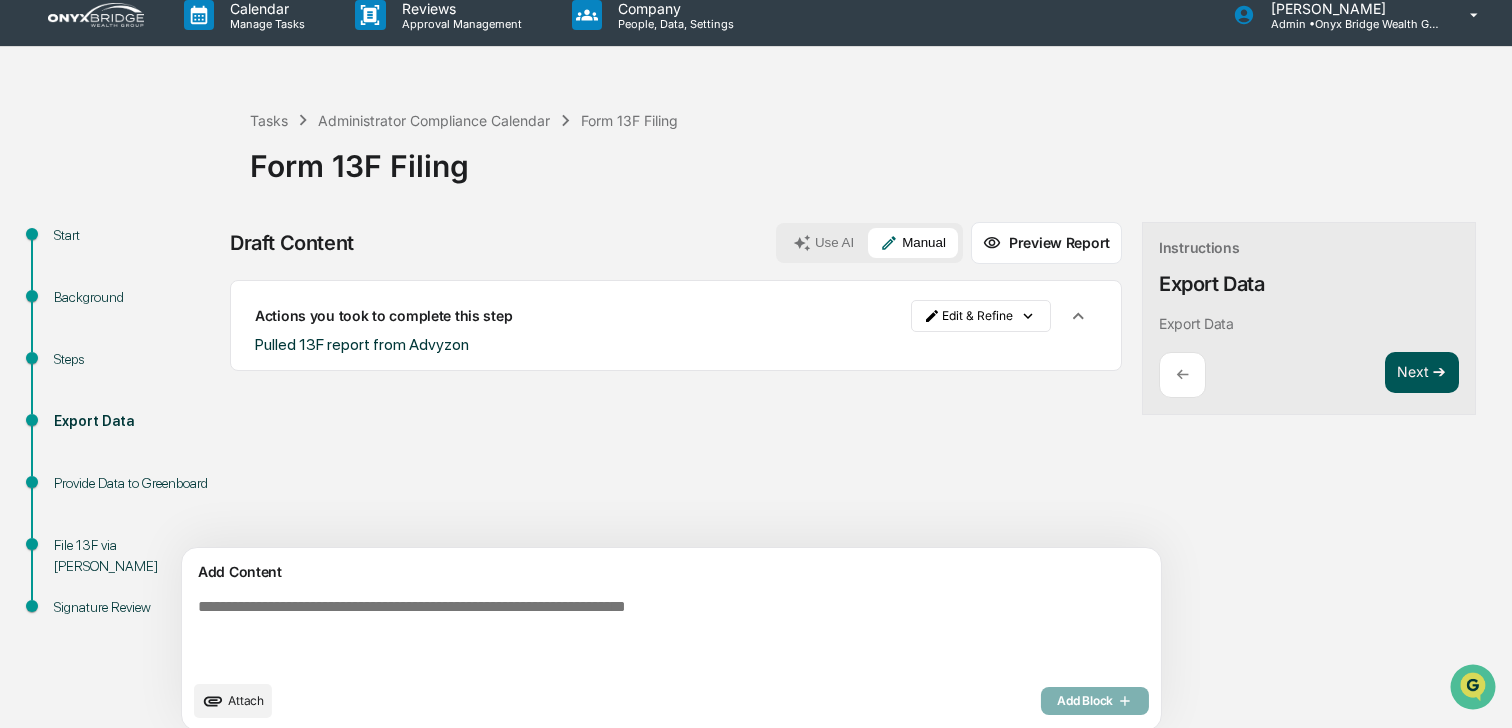 click on "Next ➔" at bounding box center (1422, 373) 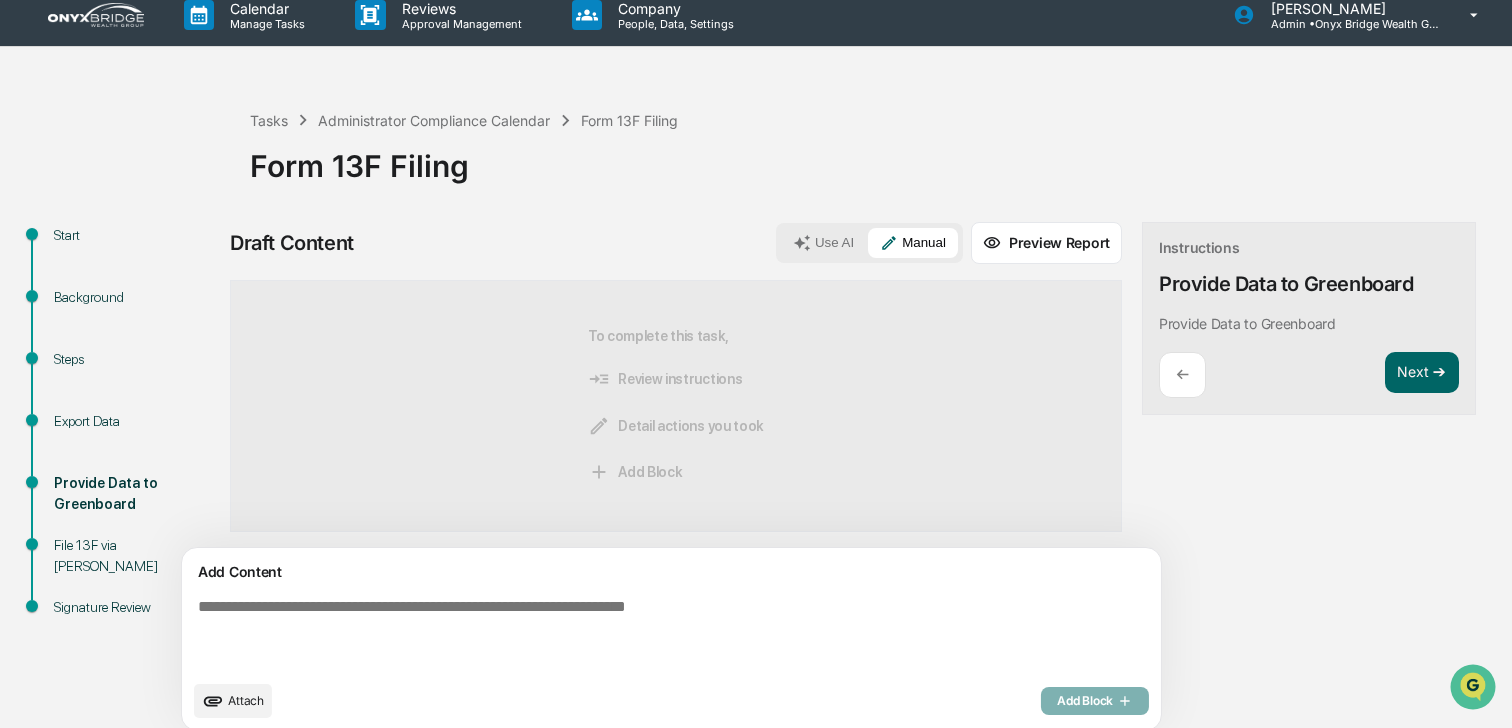 click at bounding box center (625, 634) 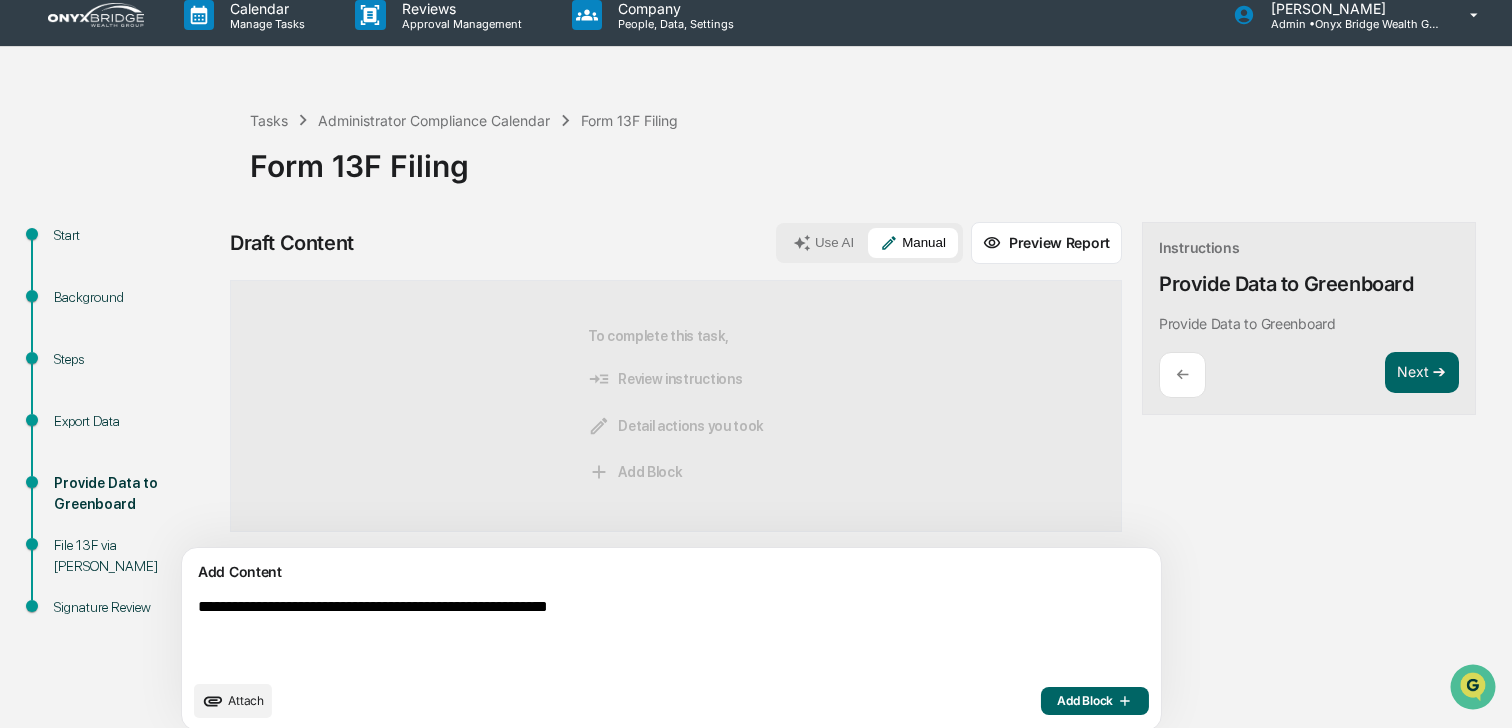 type on "**********" 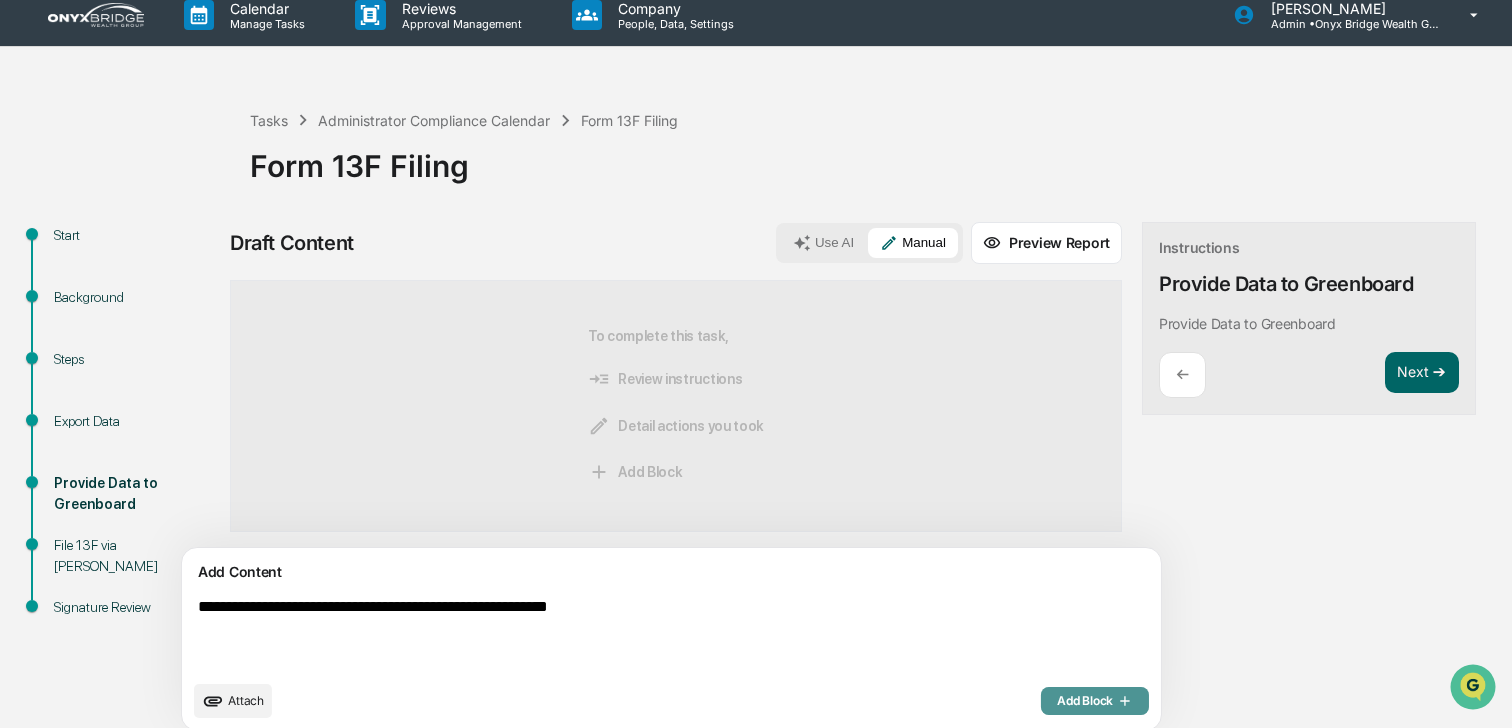 click on "Add Block" at bounding box center (1095, 701) 